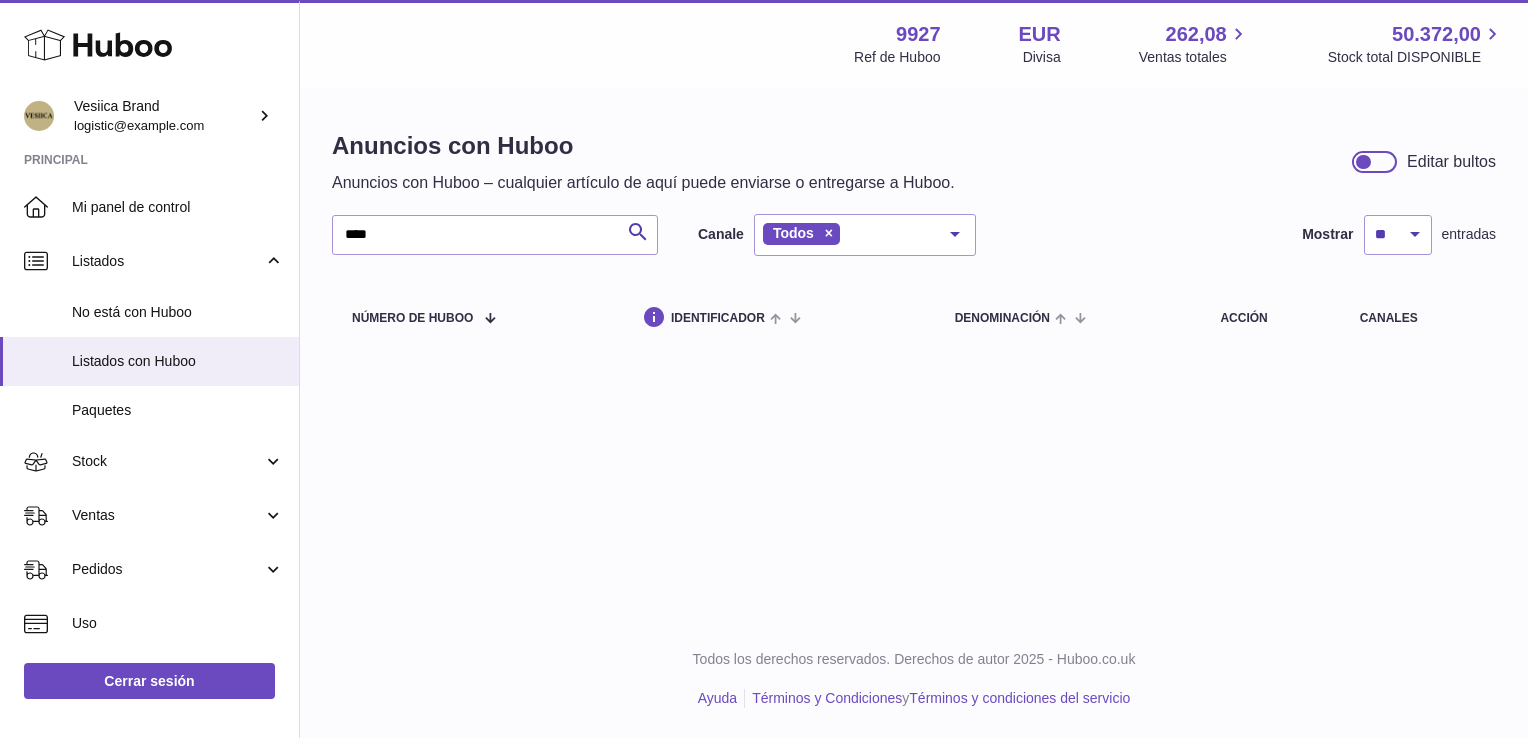 scroll, scrollTop: 0, scrollLeft: 0, axis: both 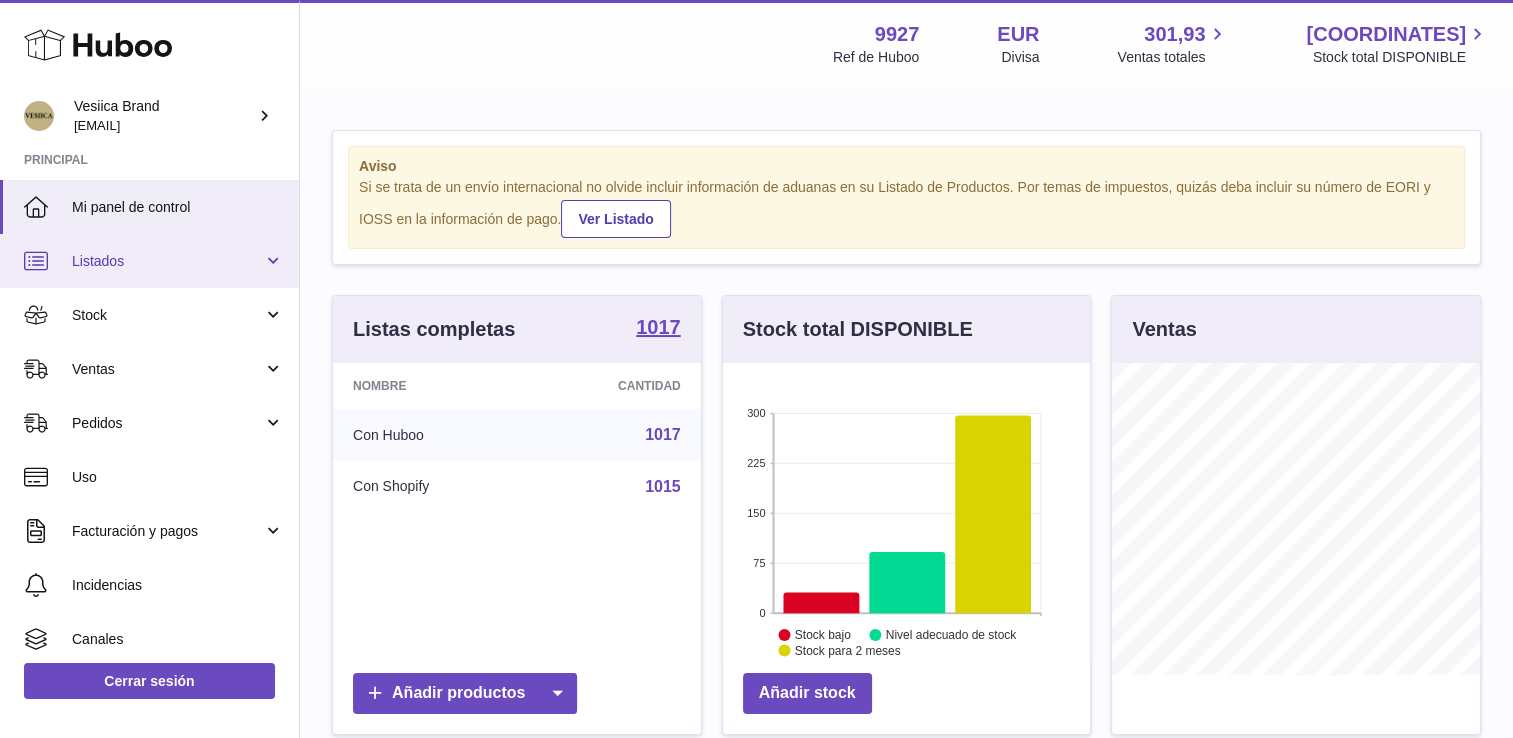 click on "Listados" at bounding box center [167, 261] 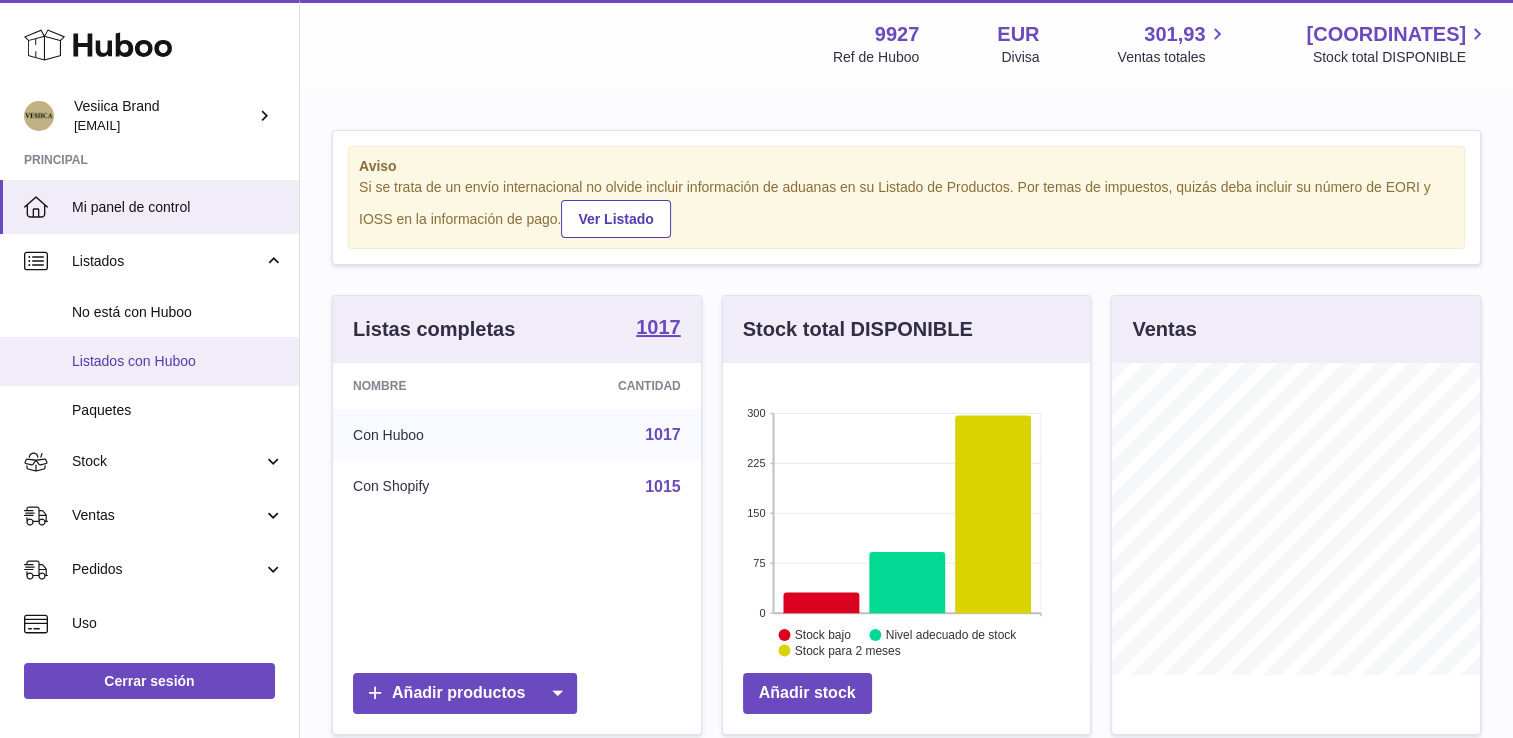 click on "Listados con Huboo" at bounding box center [178, 361] 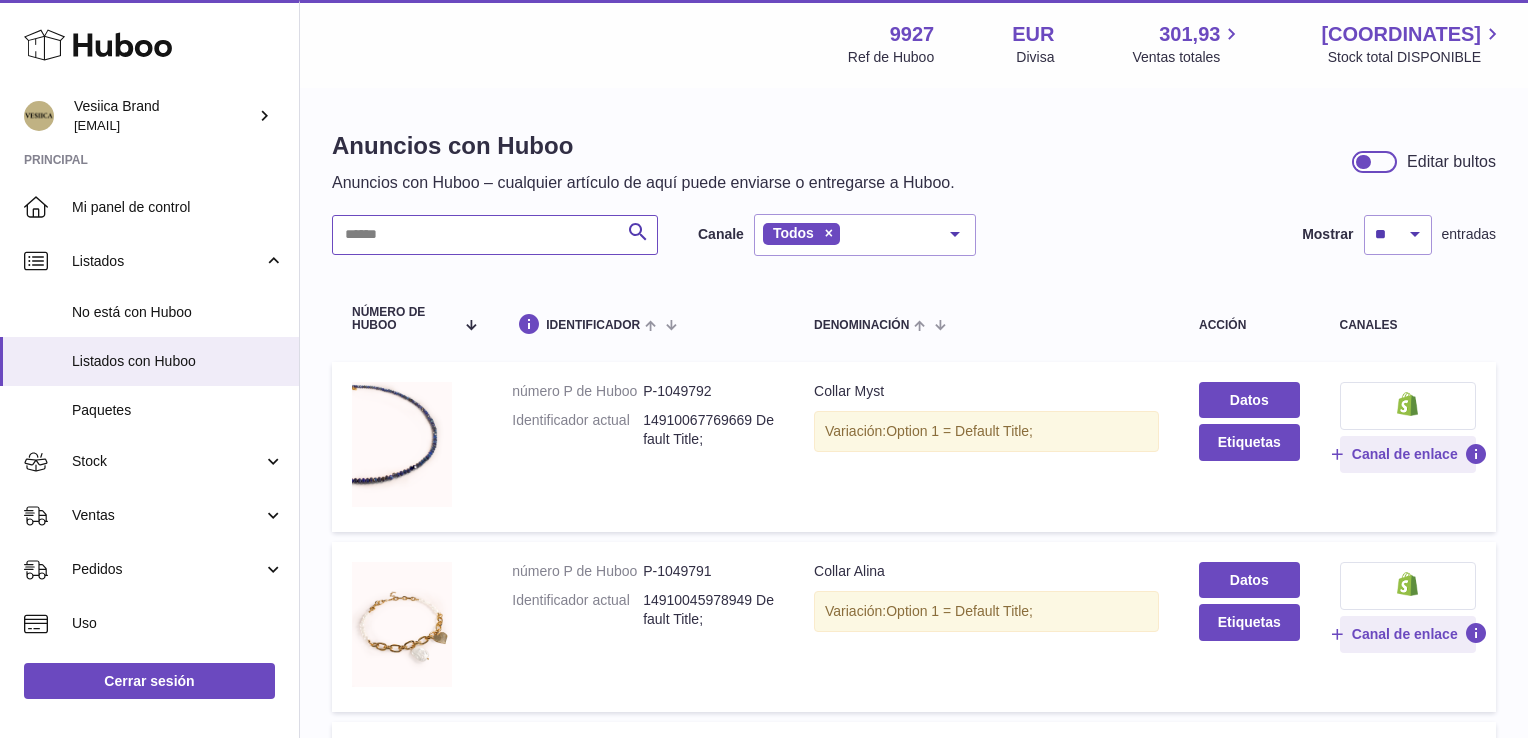 click at bounding box center [495, 235] 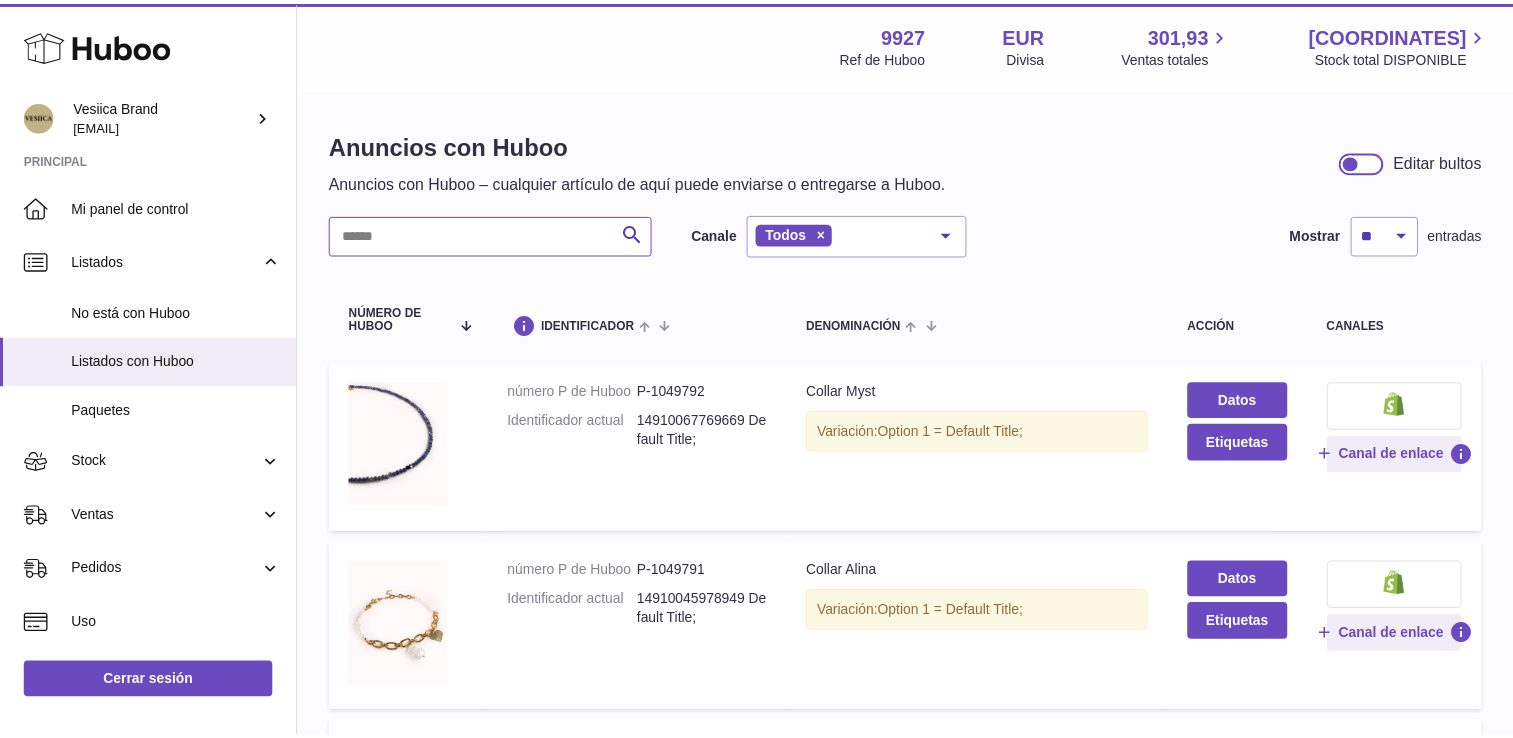 scroll, scrollTop: 0, scrollLeft: 0, axis: both 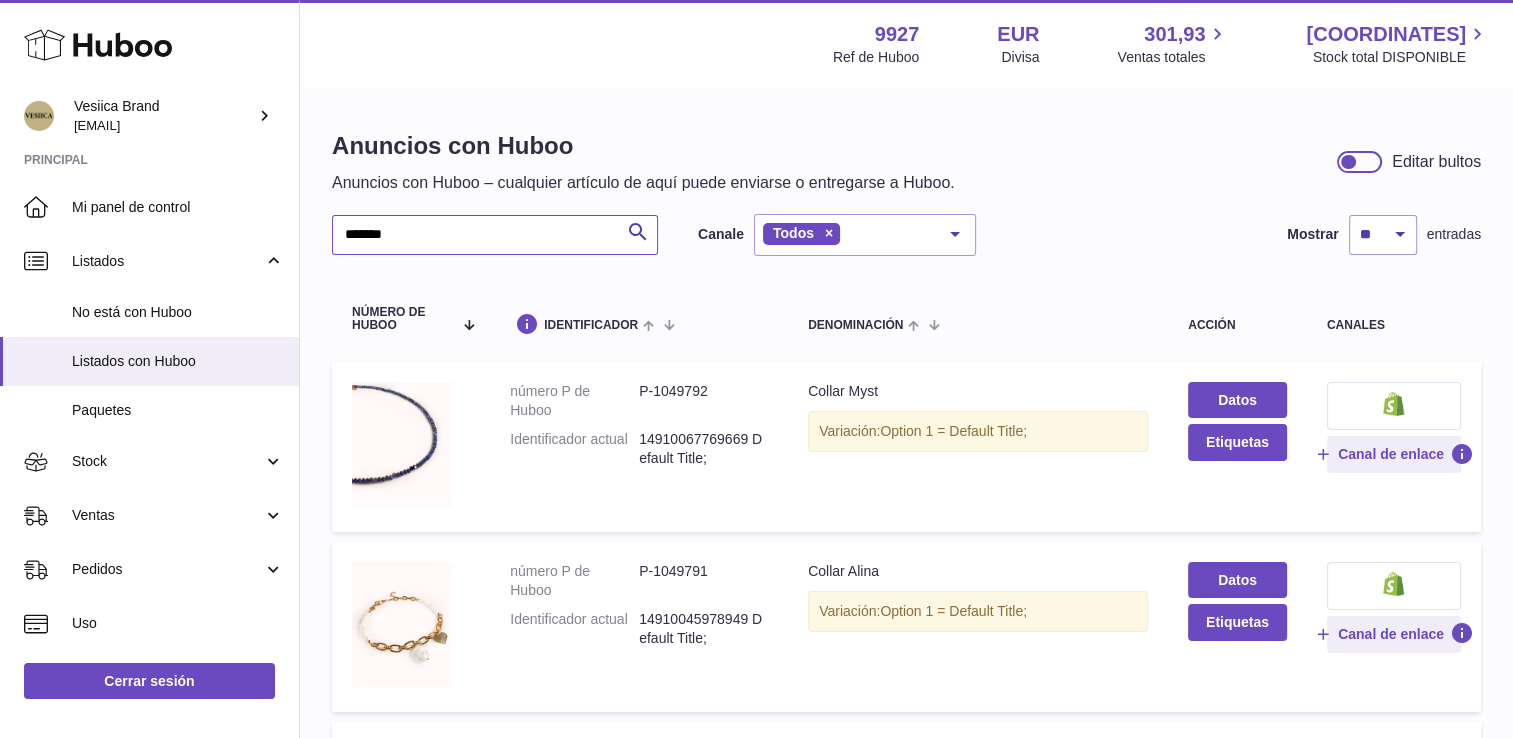 type on "*******" 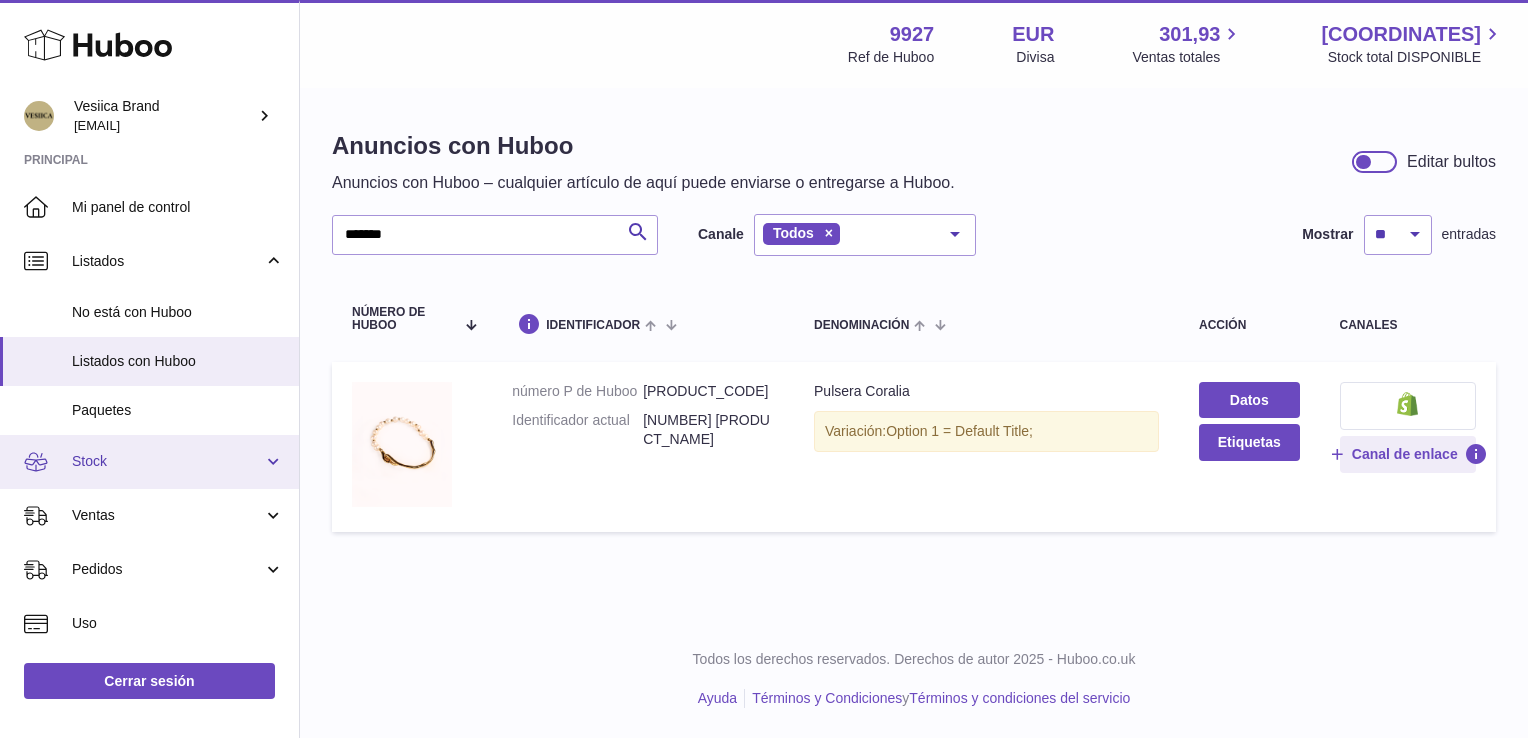 click on "Stock" at bounding box center [167, 461] 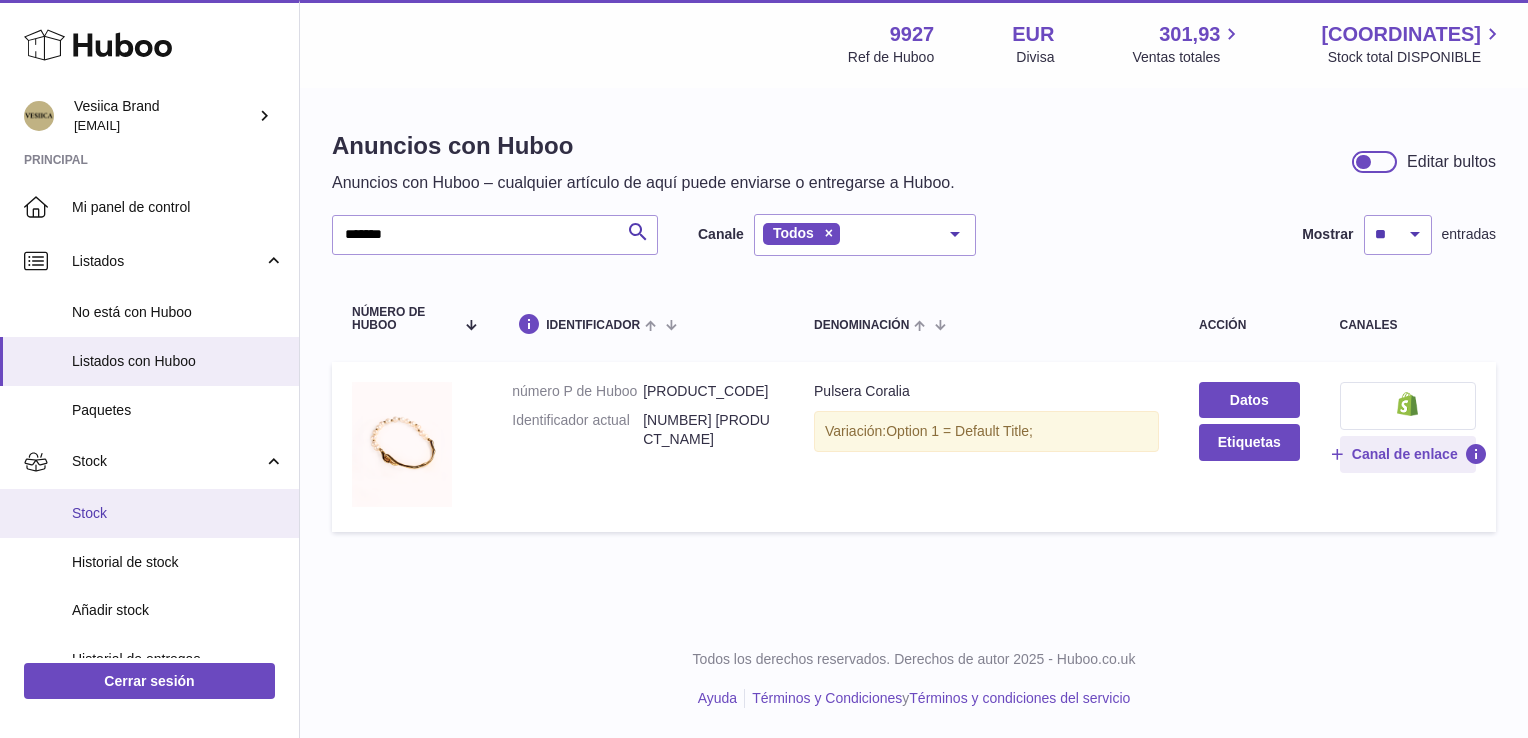 click on "Stock" at bounding box center [178, 513] 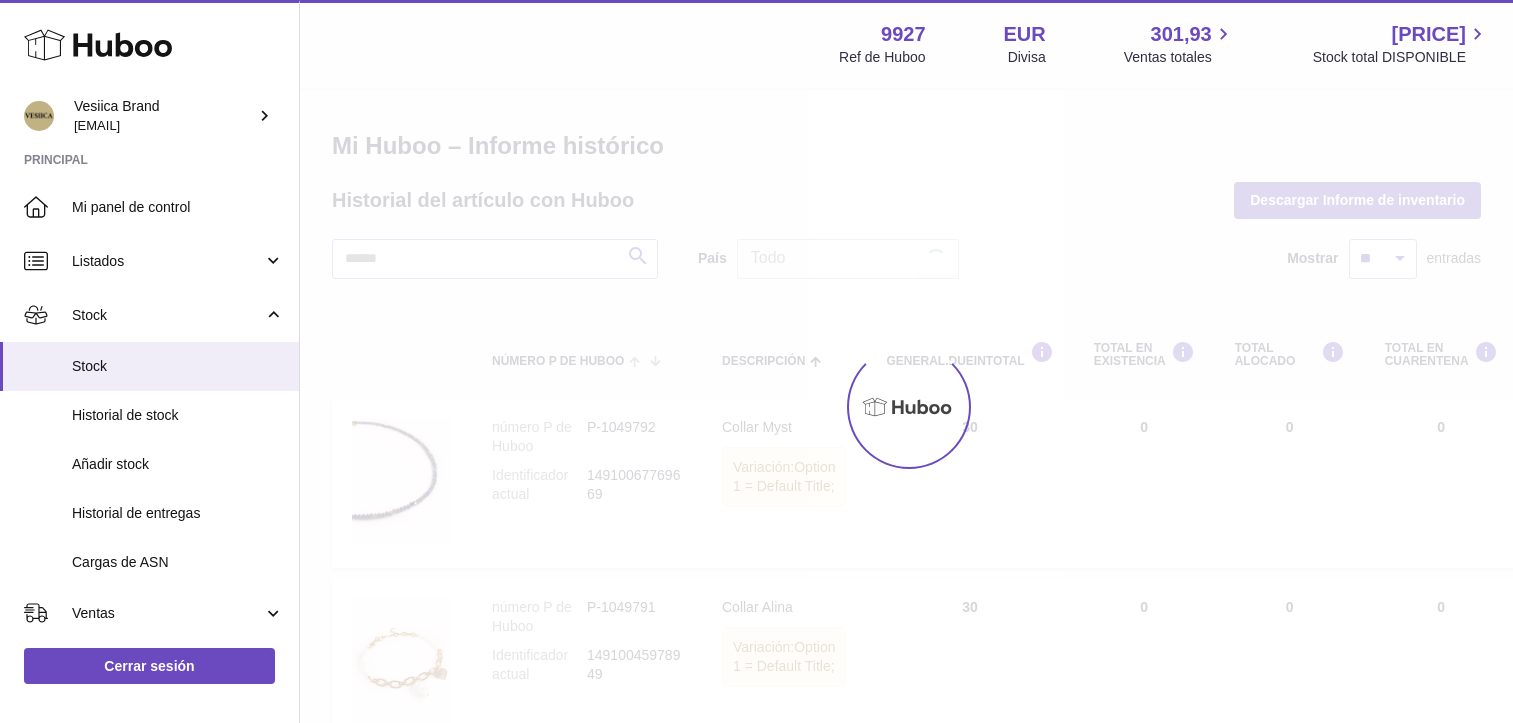 scroll, scrollTop: 0, scrollLeft: 0, axis: both 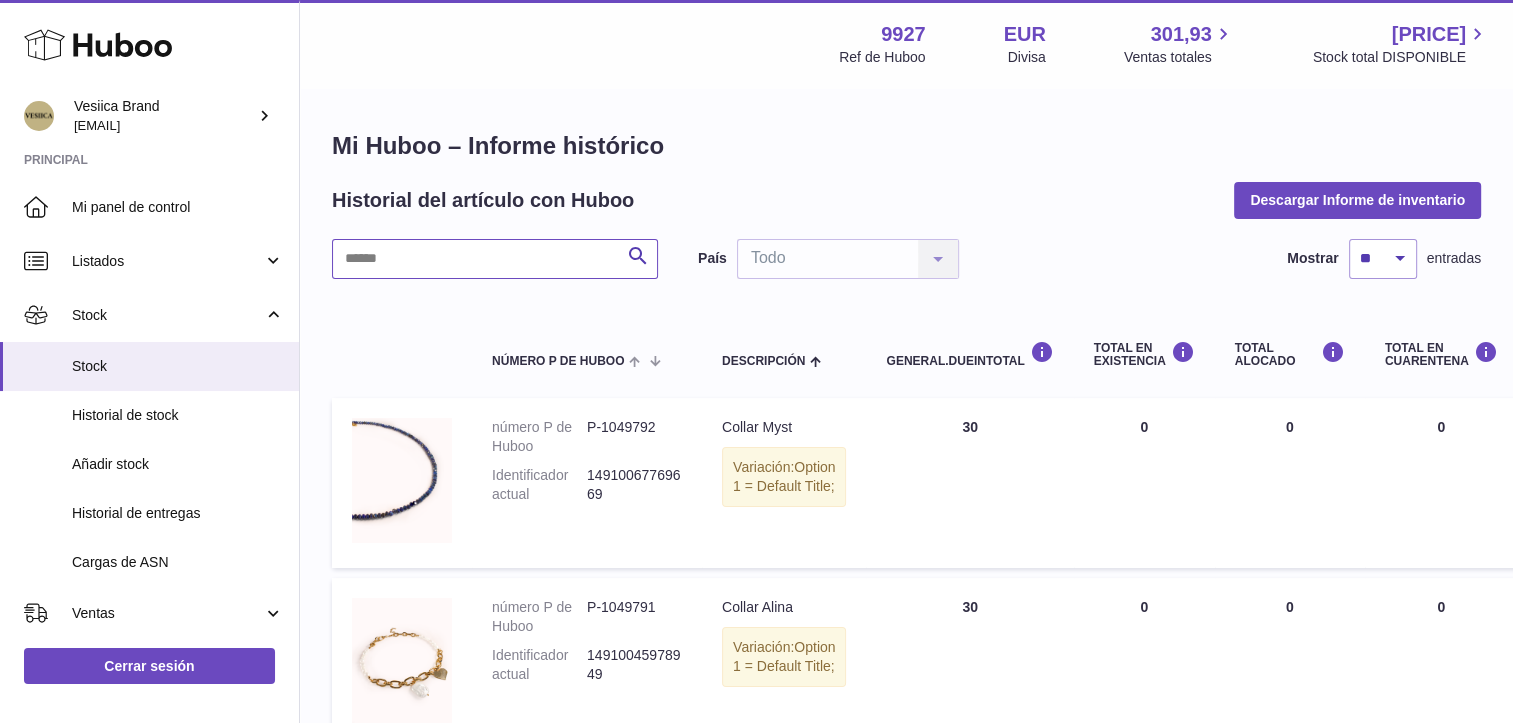 click at bounding box center [495, 259] 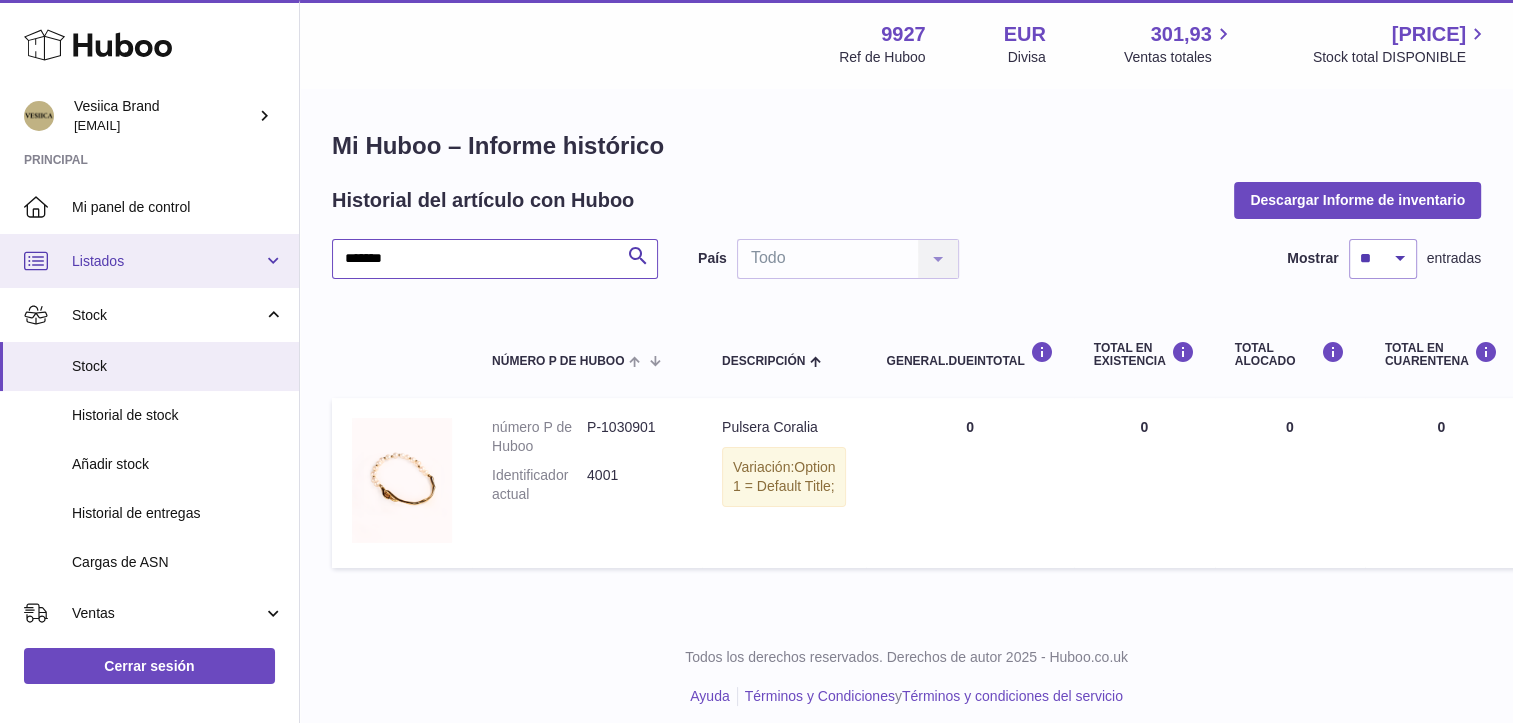 type on "*******" 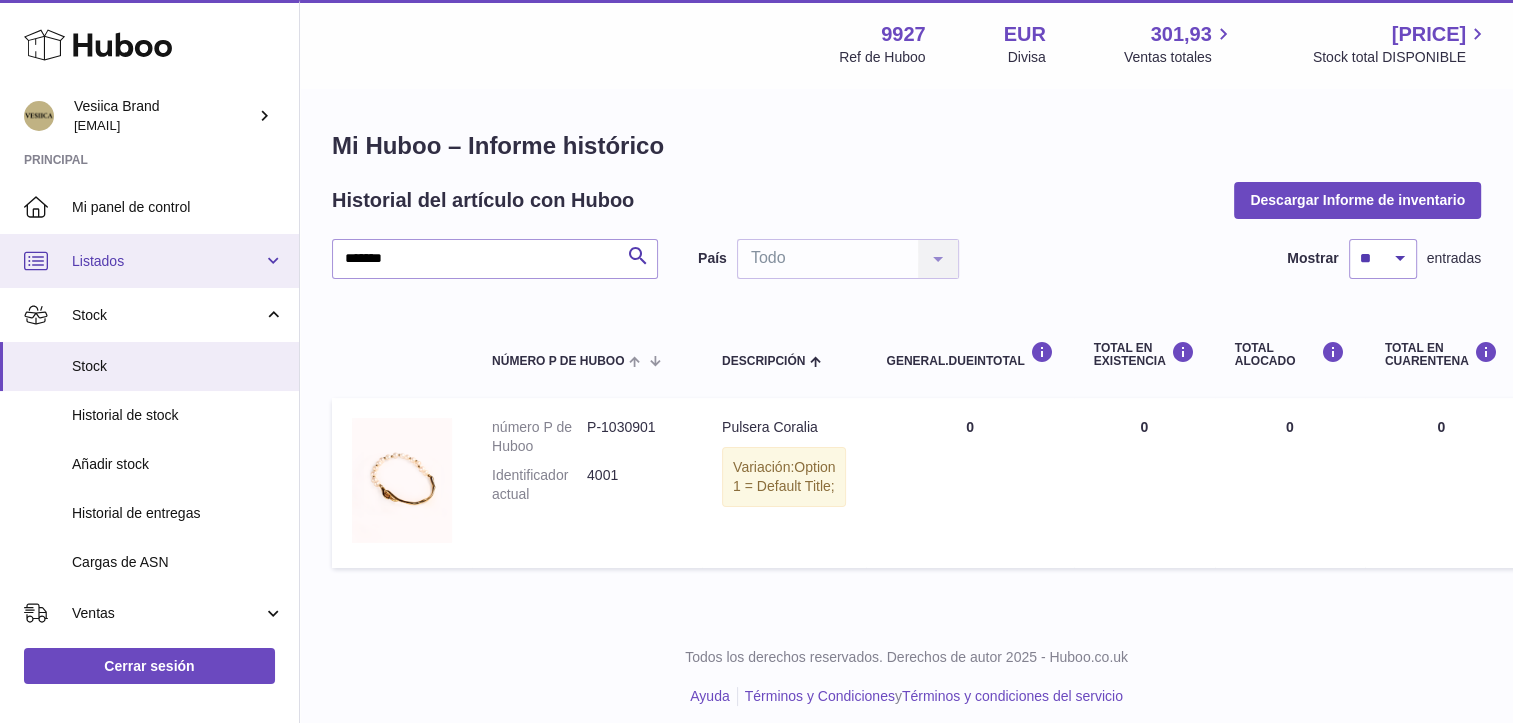 click on "Listados" at bounding box center (167, 261) 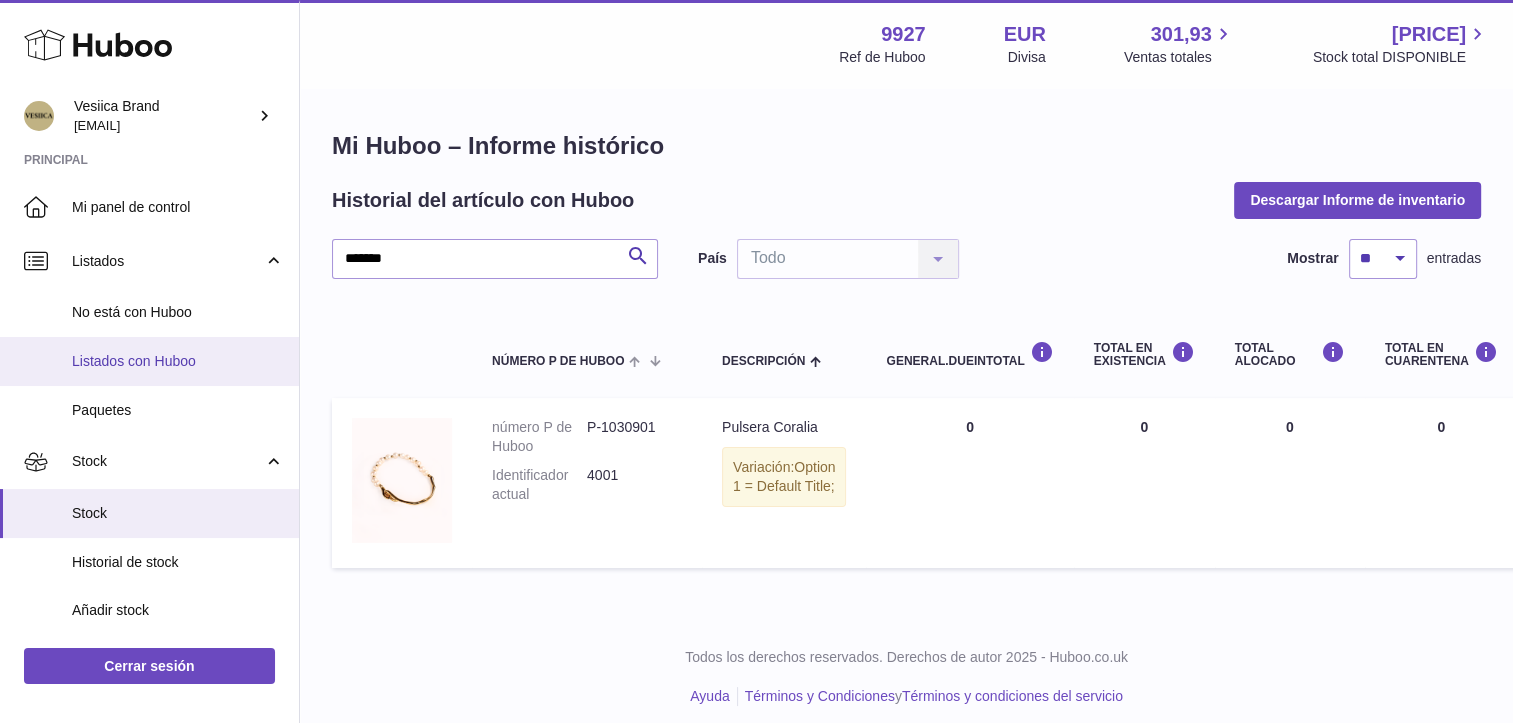 click on "Listados con Huboo" at bounding box center (149, 361) 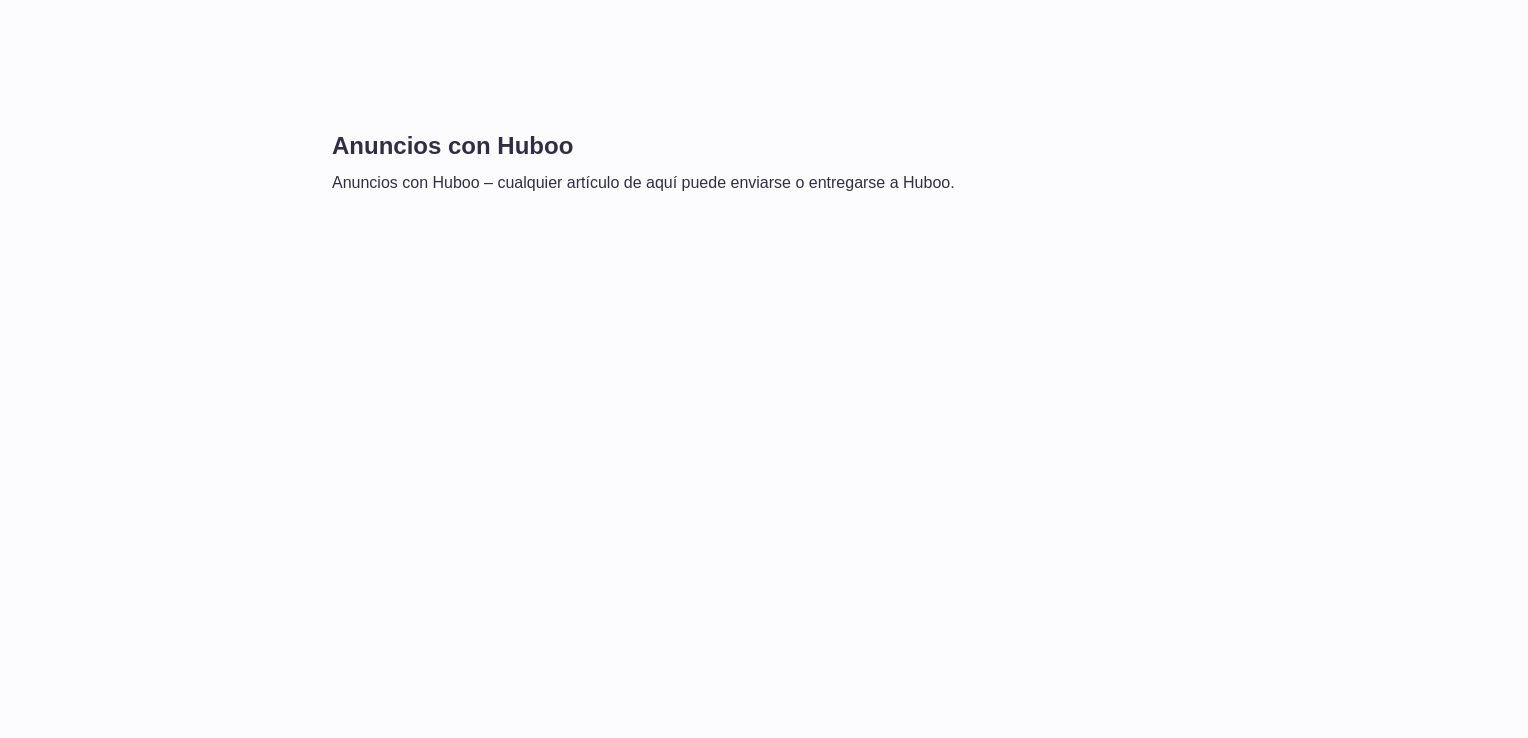 scroll, scrollTop: 0, scrollLeft: 0, axis: both 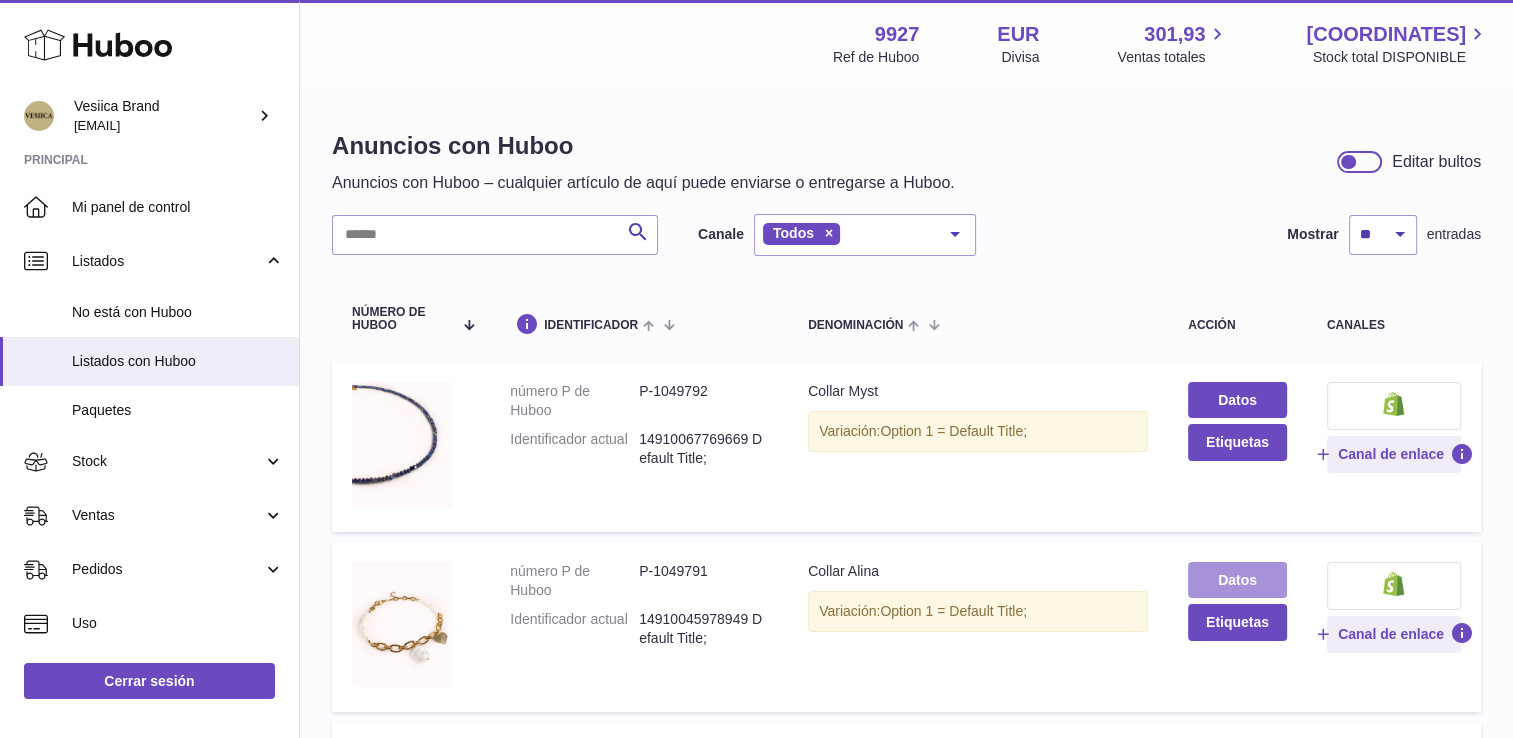 click on "Datos" at bounding box center [1237, 580] 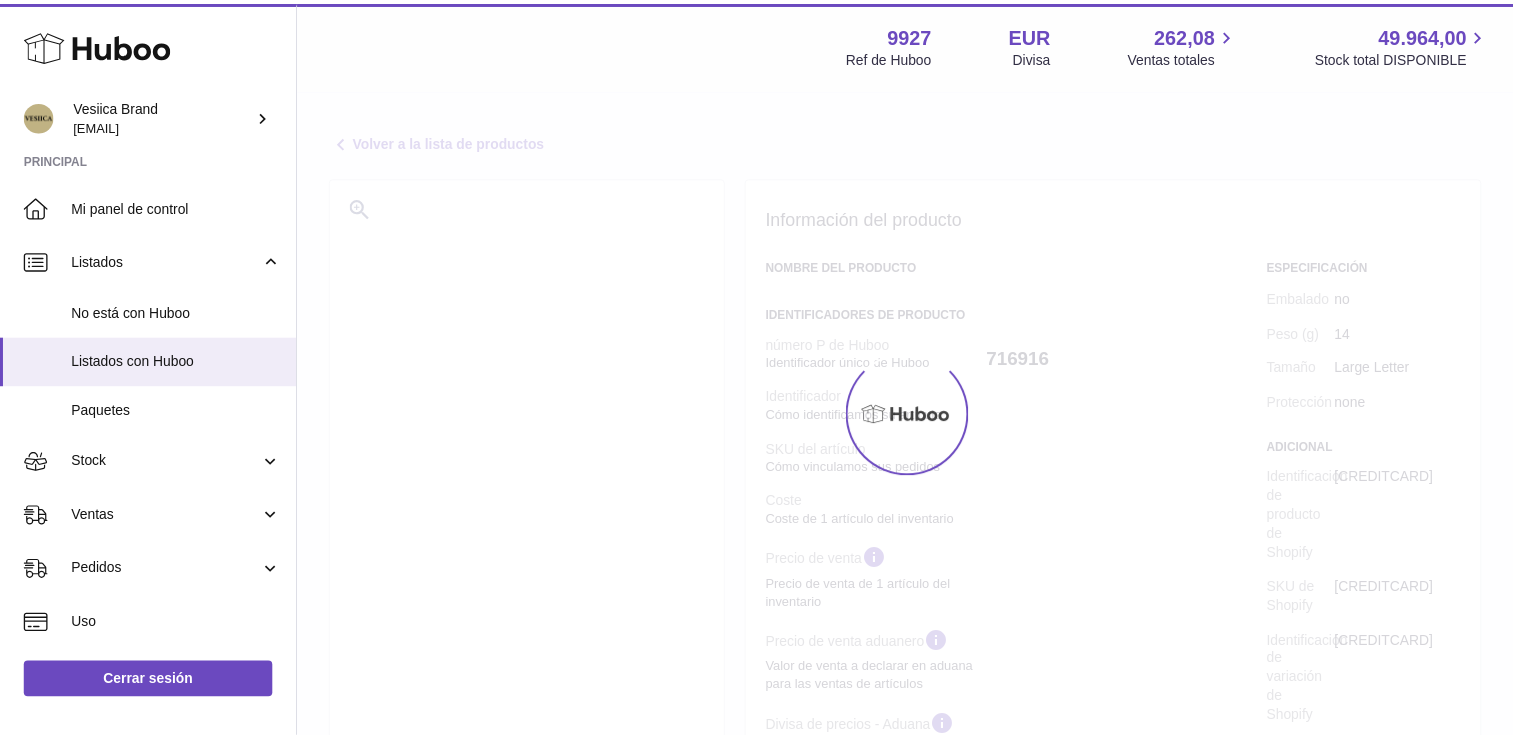 scroll, scrollTop: 0, scrollLeft: 0, axis: both 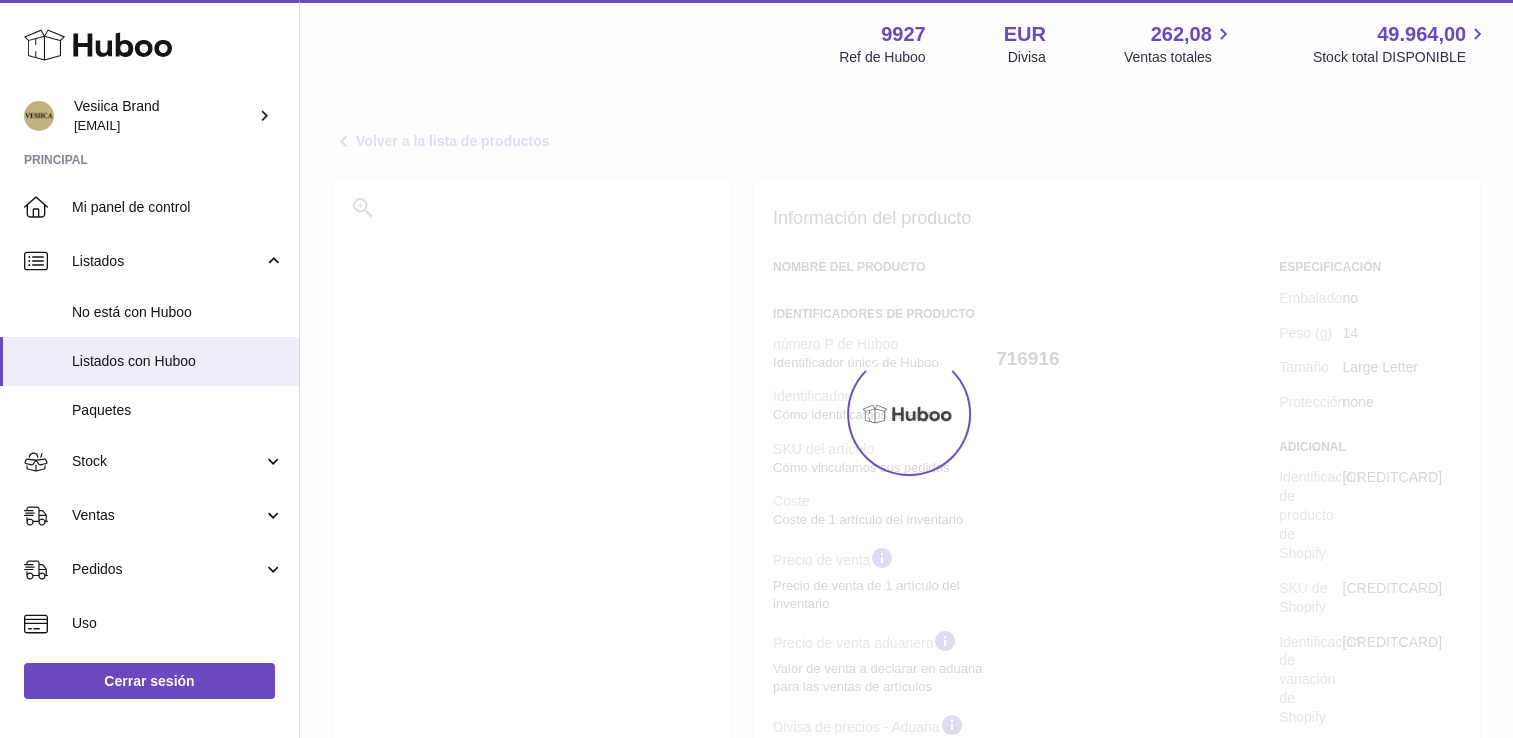 select on "***" 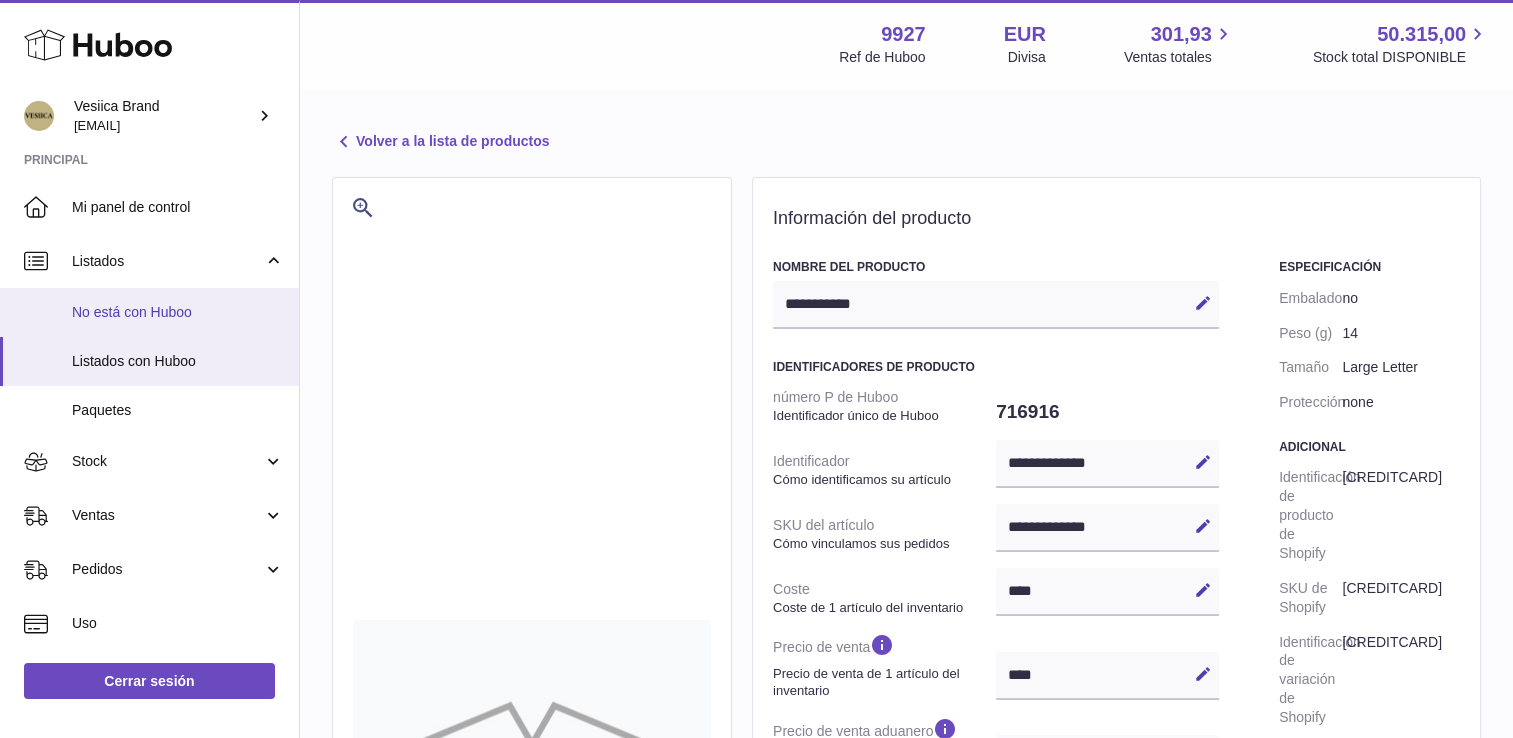 click on "No está con Huboo" at bounding box center (178, 312) 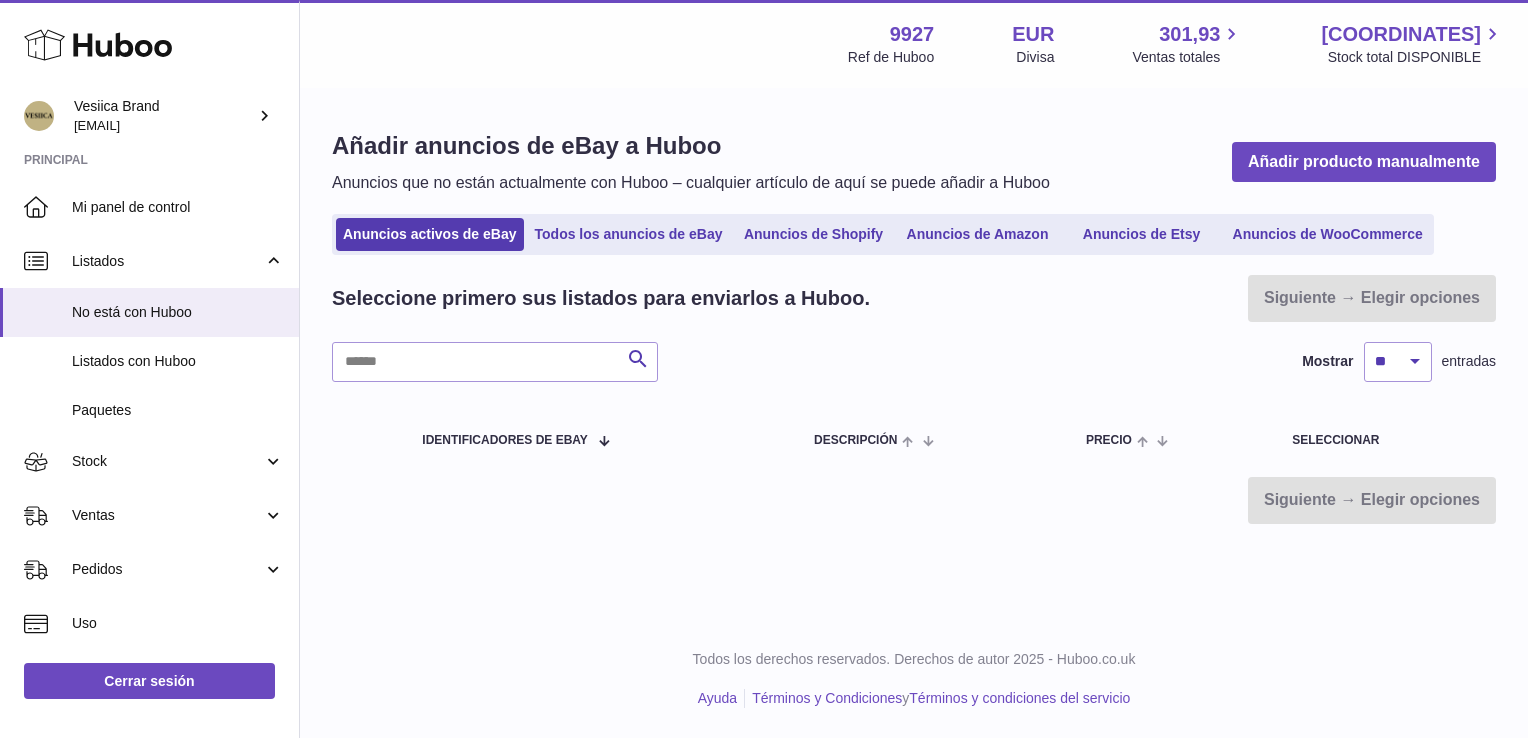 scroll, scrollTop: 0, scrollLeft: 0, axis: both 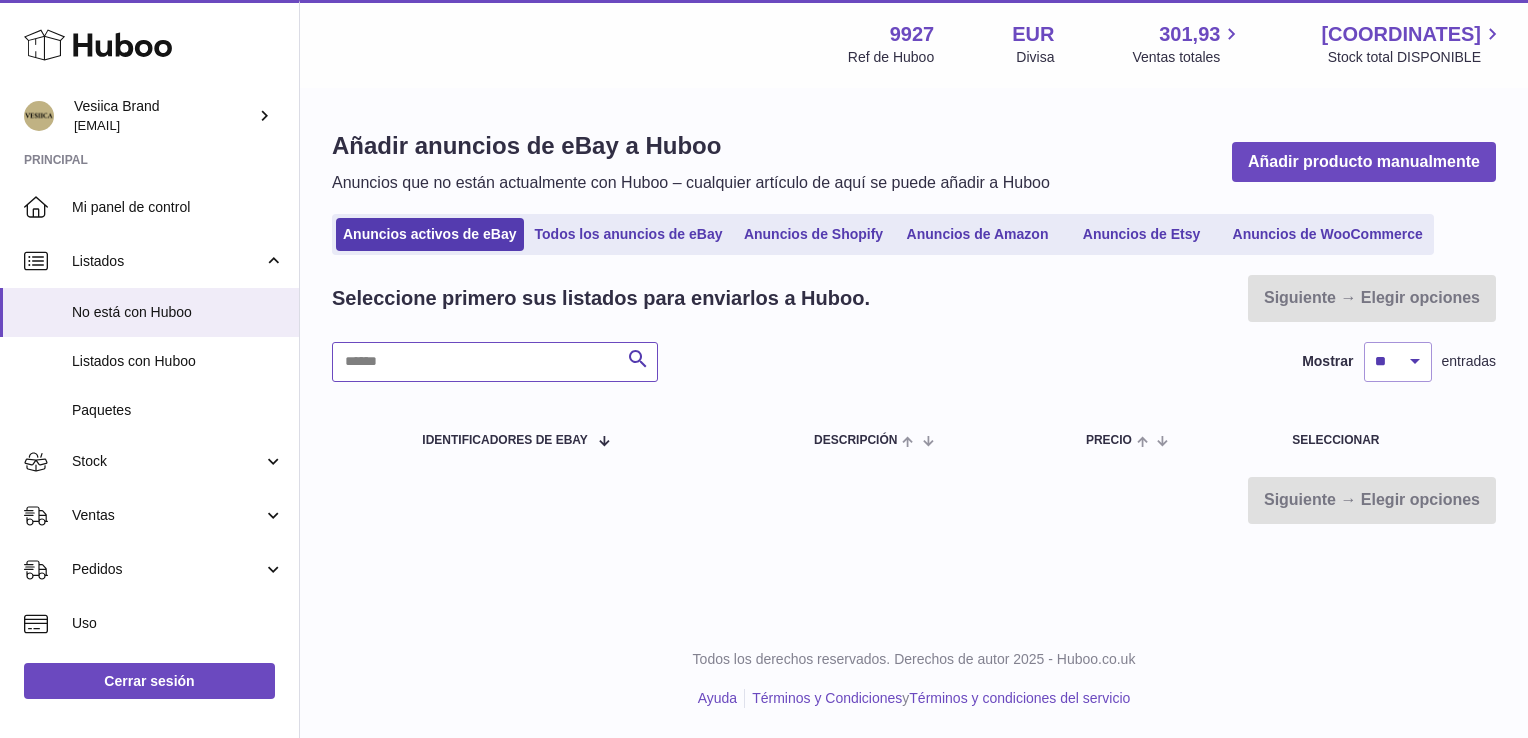 click at bounding box center (495, 362) 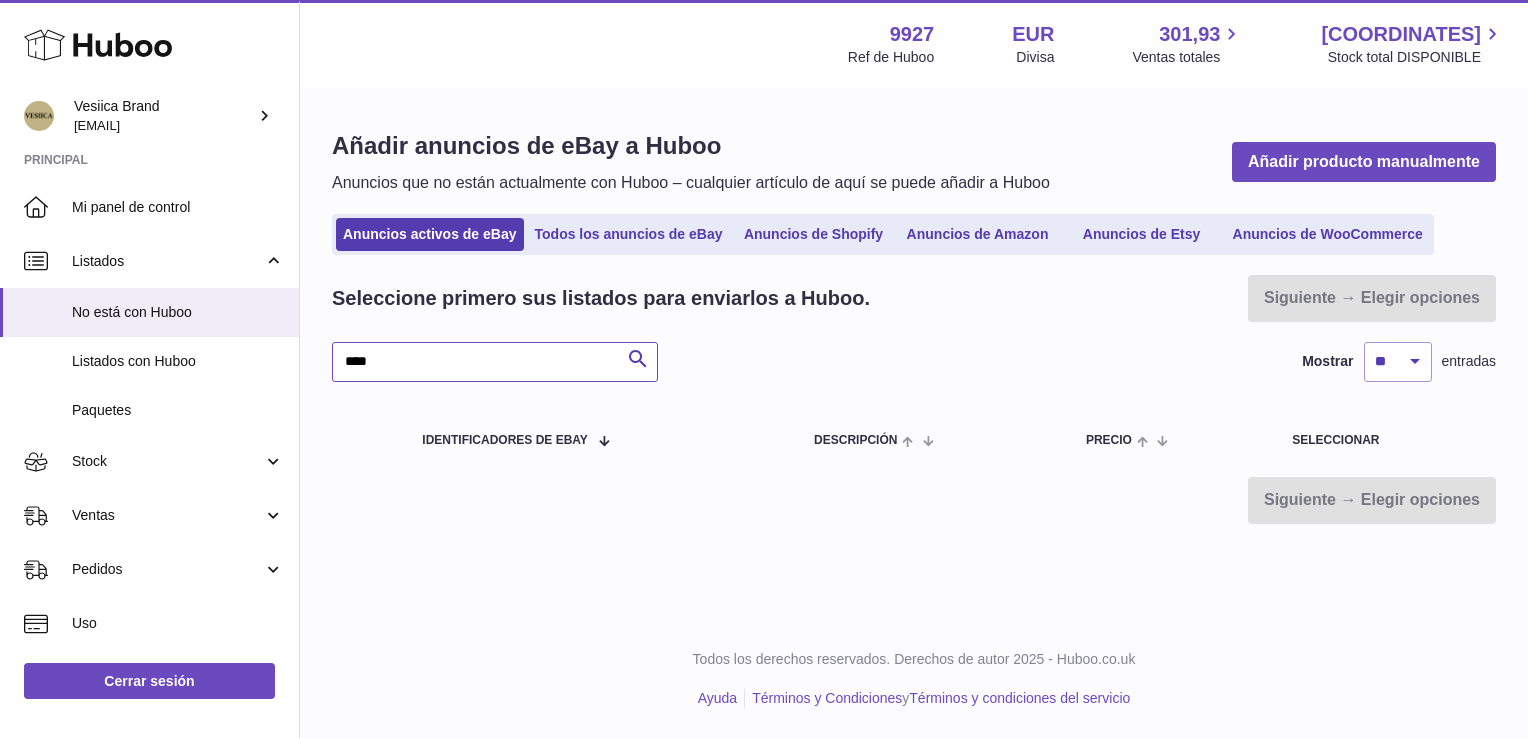 type on "****" 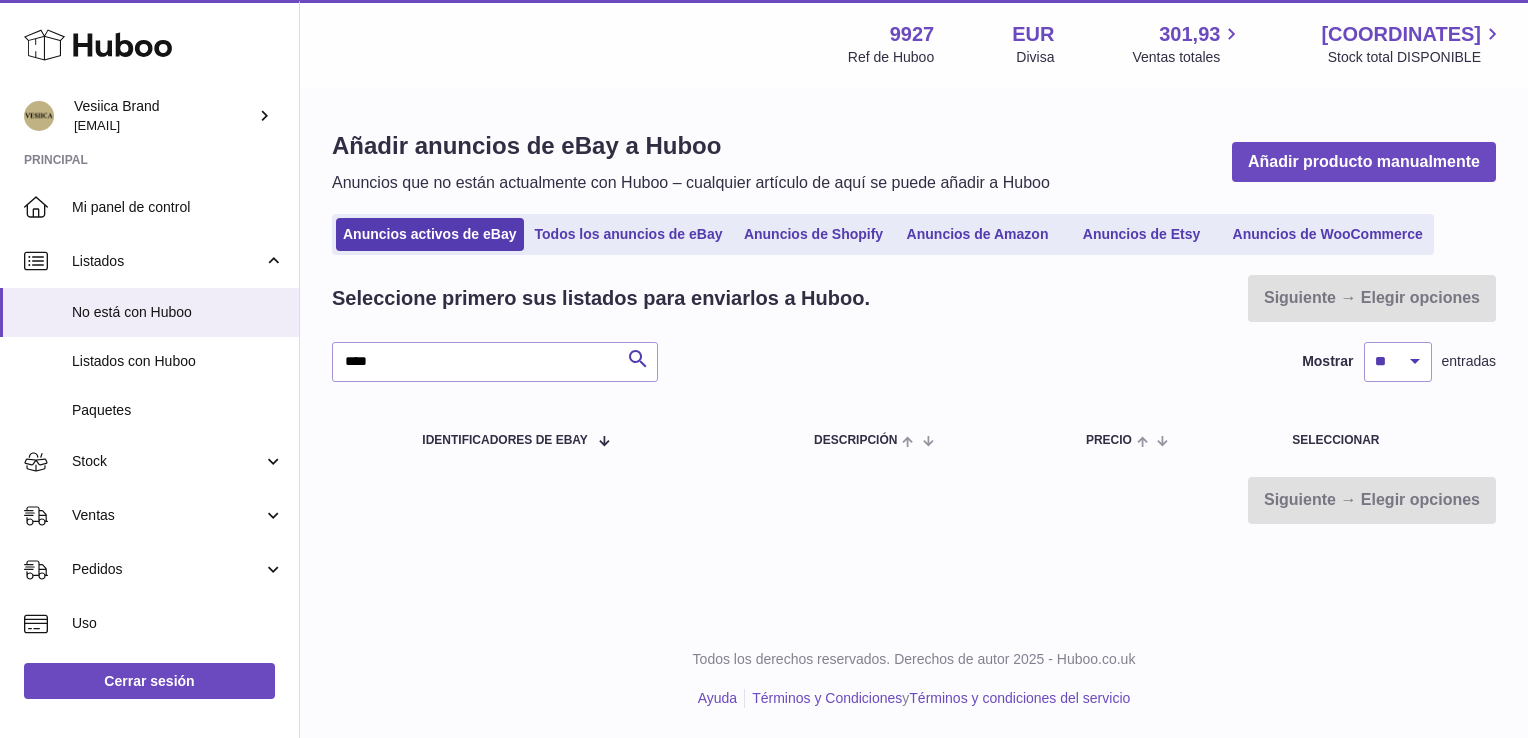 click on "Anuncios de Shopify" at bounding box center (814, 234) 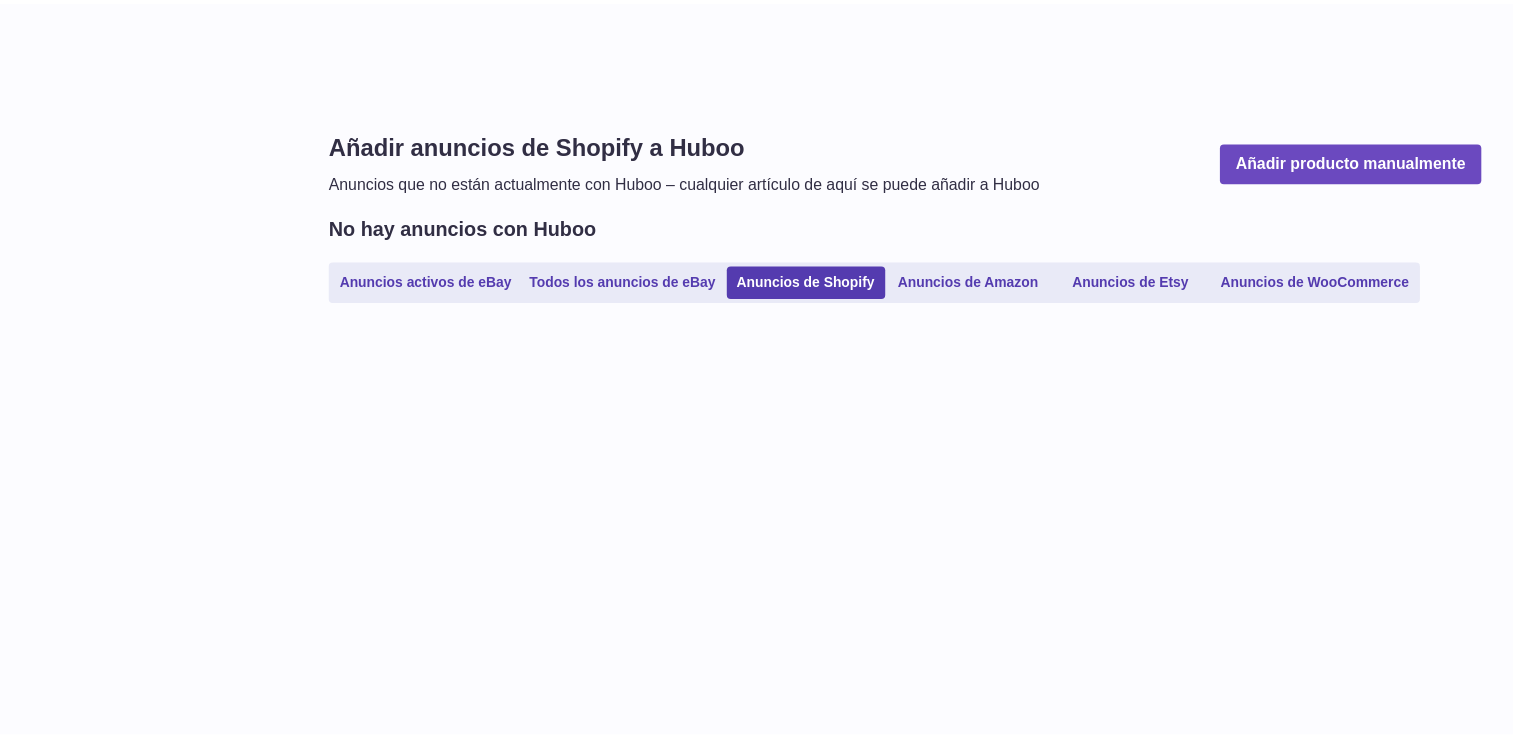 scroll, scrollTop: 0, scrollLeft: 0, axis: both 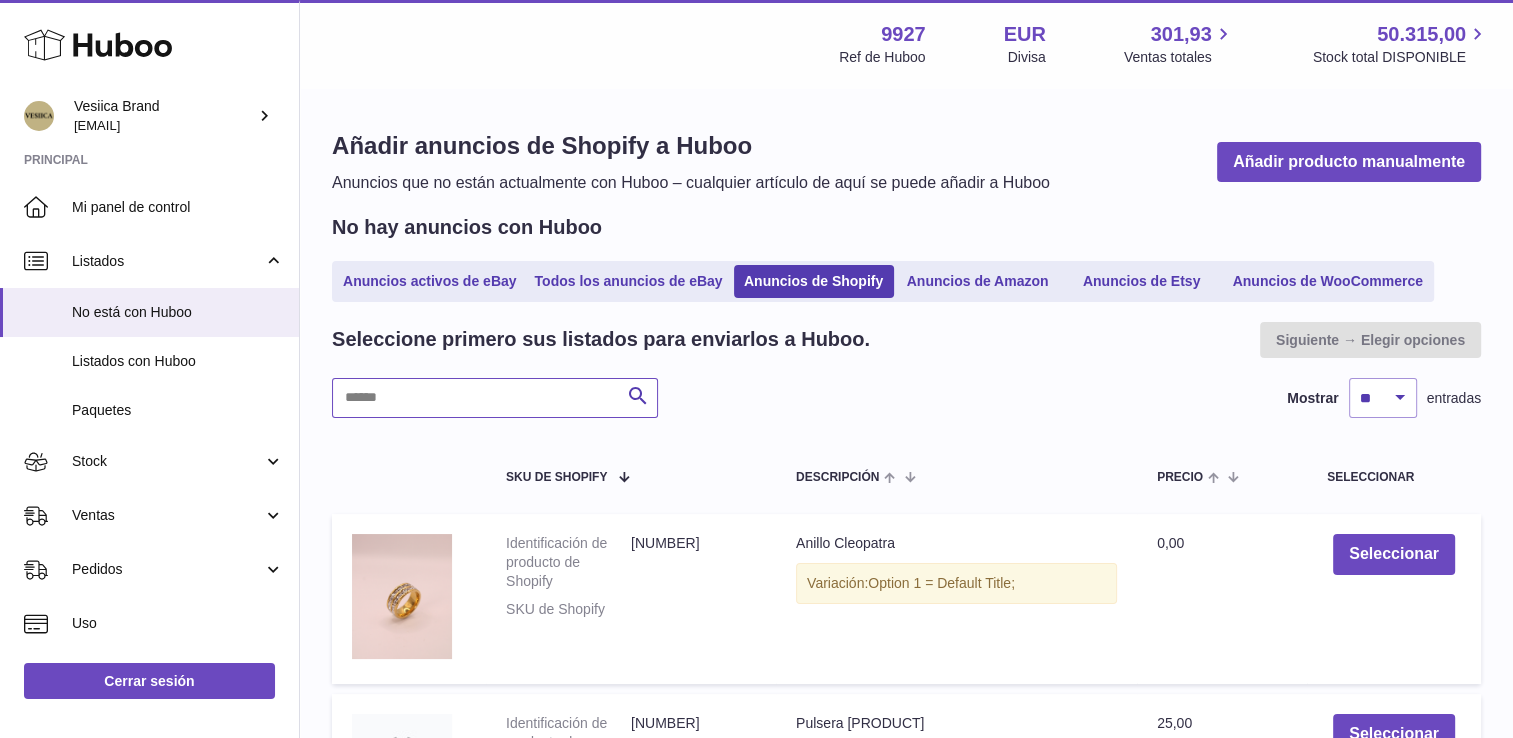 click at bounding box center [495, 398] 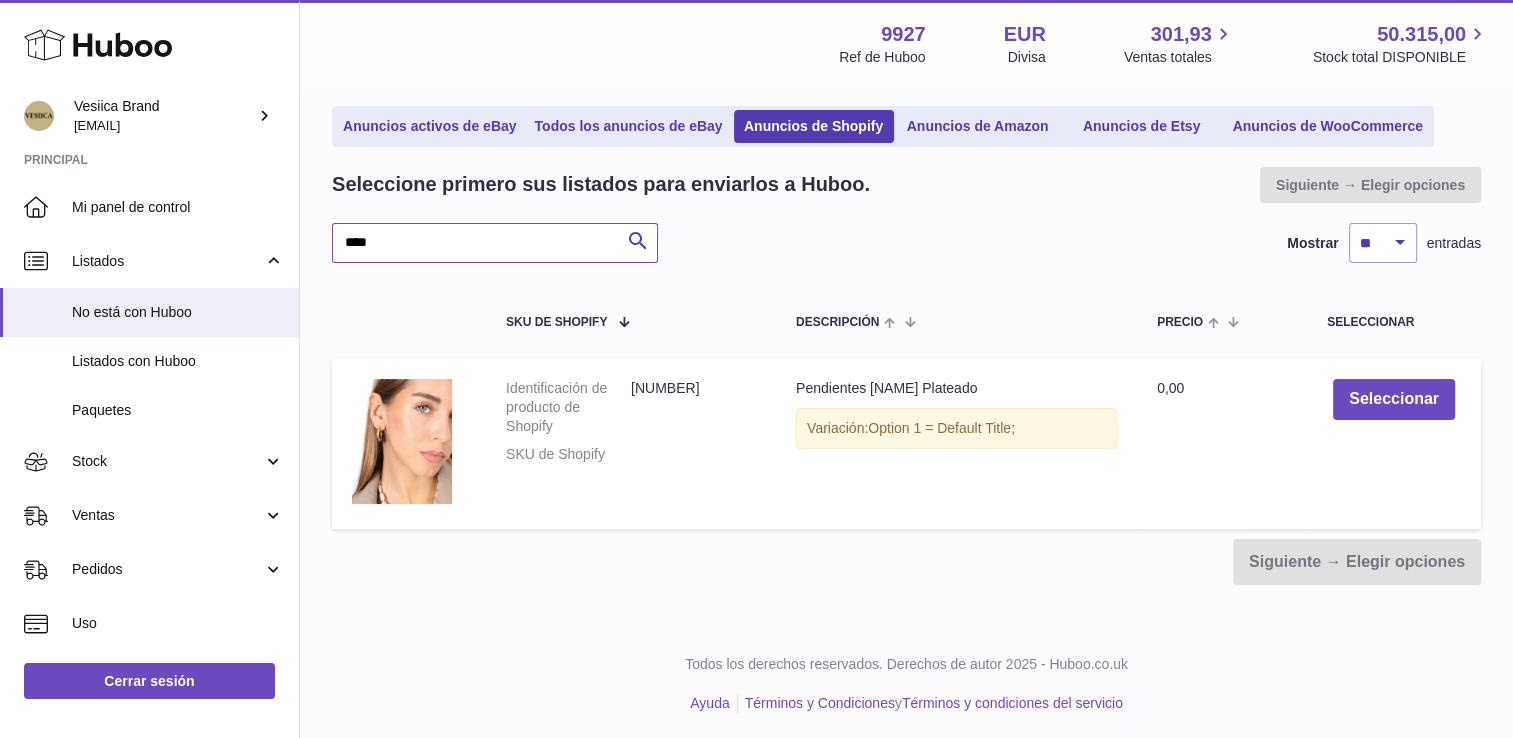 scroll, scrollTop: 0, scrollLeft: 0, axis: both 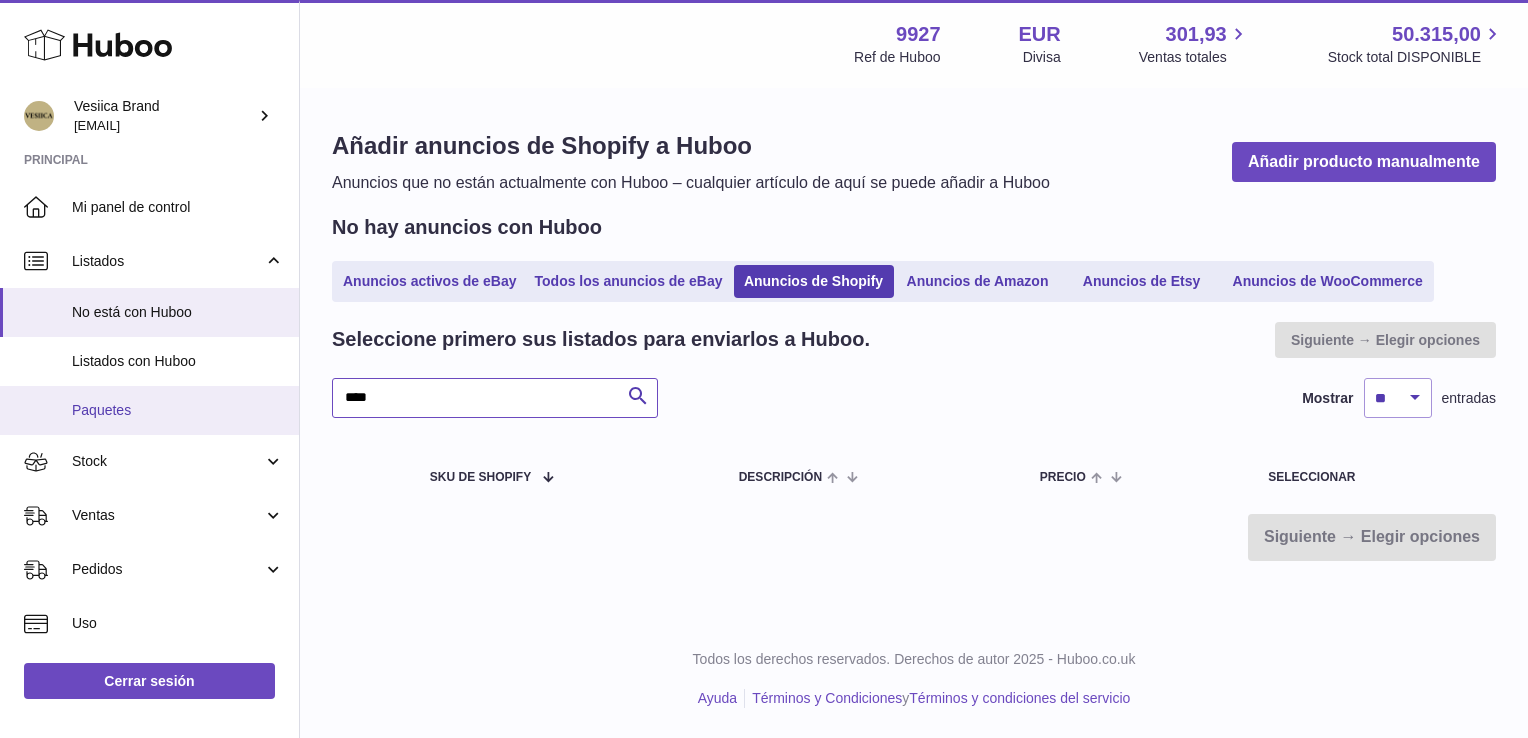 drag, startPoint x: 396, startPoint y: 398, endPoint x: 234, endPoint y: 422, distance: 163.76813 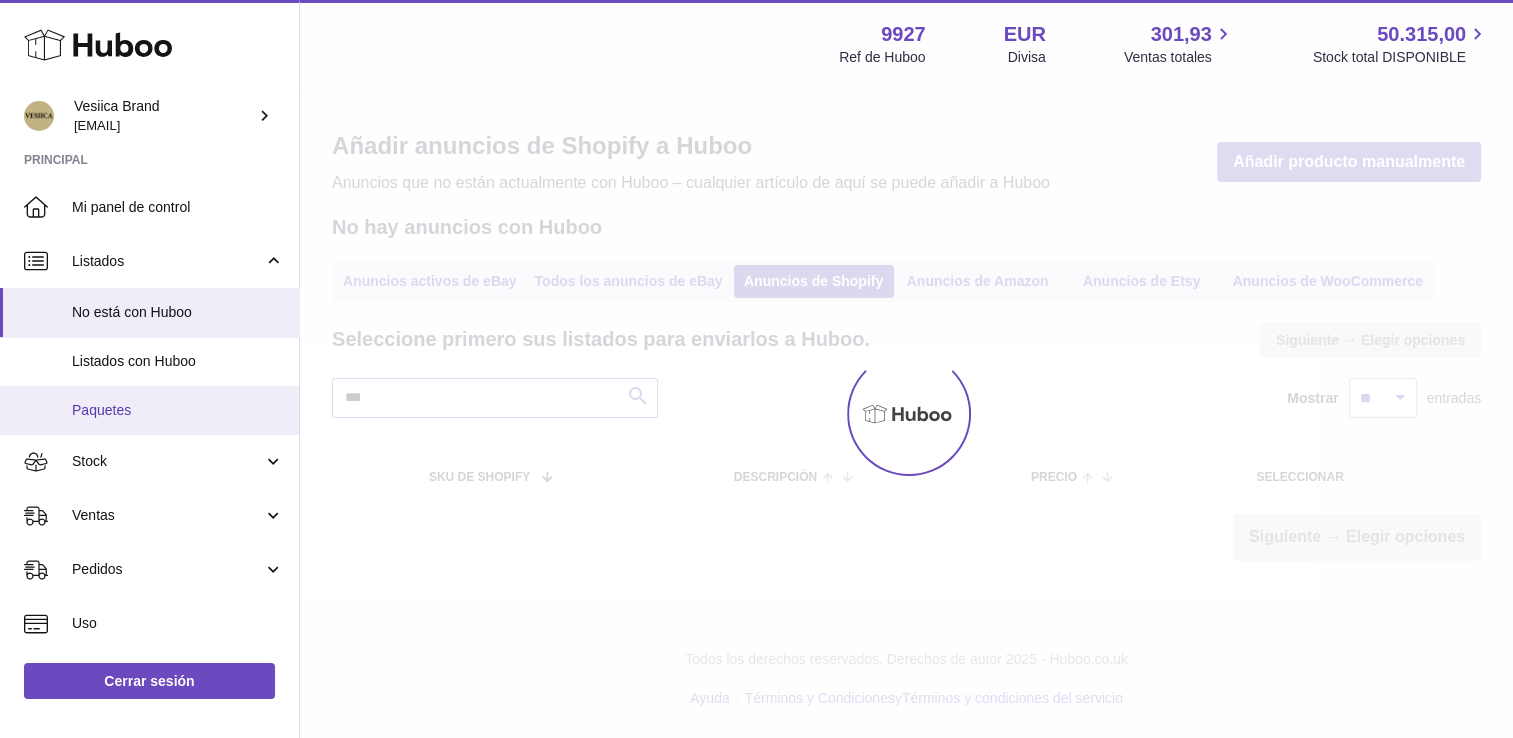 type on "****" 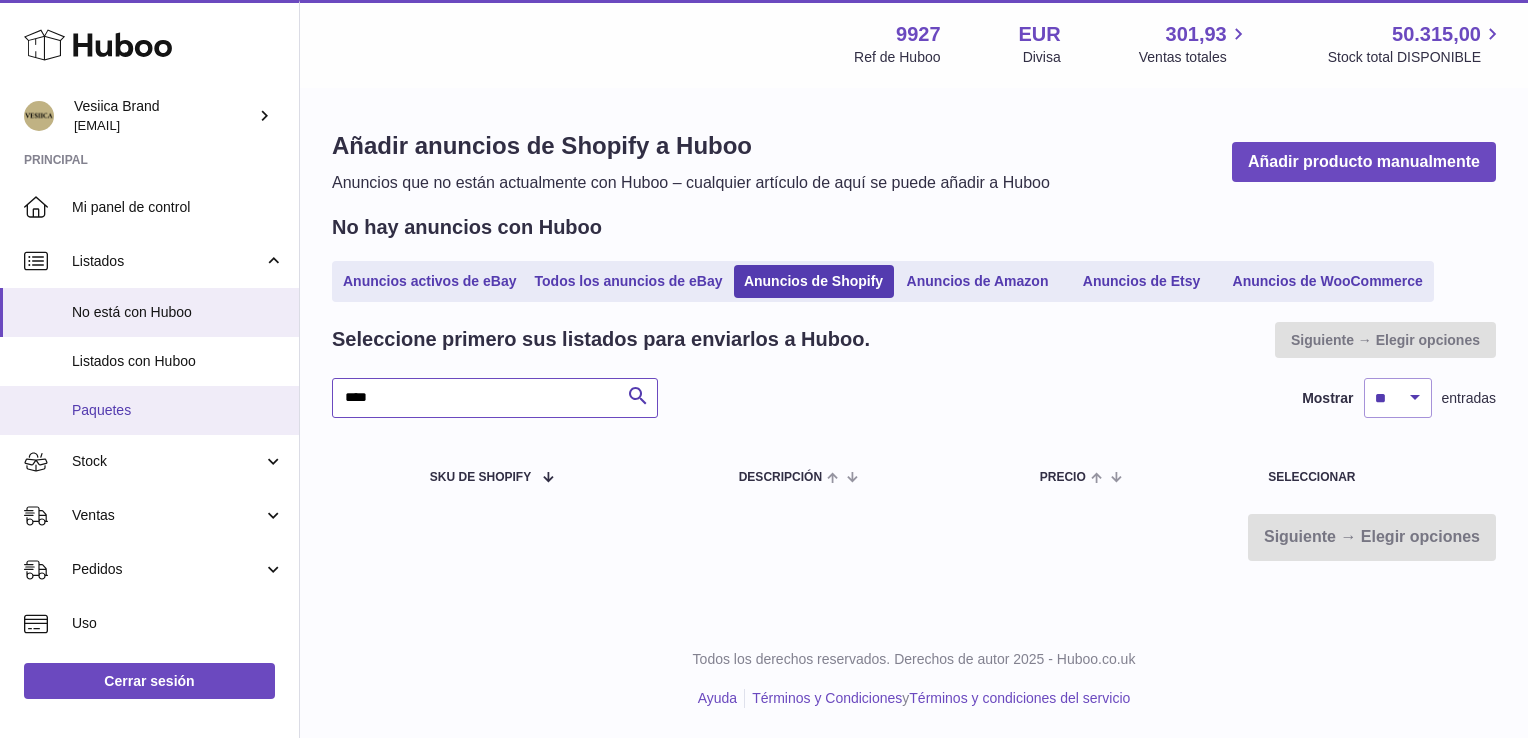 drag, startPoint x: 319, startPoint y: 409, endPoint x: 282, endPoint y: 408, distance: 37.01351 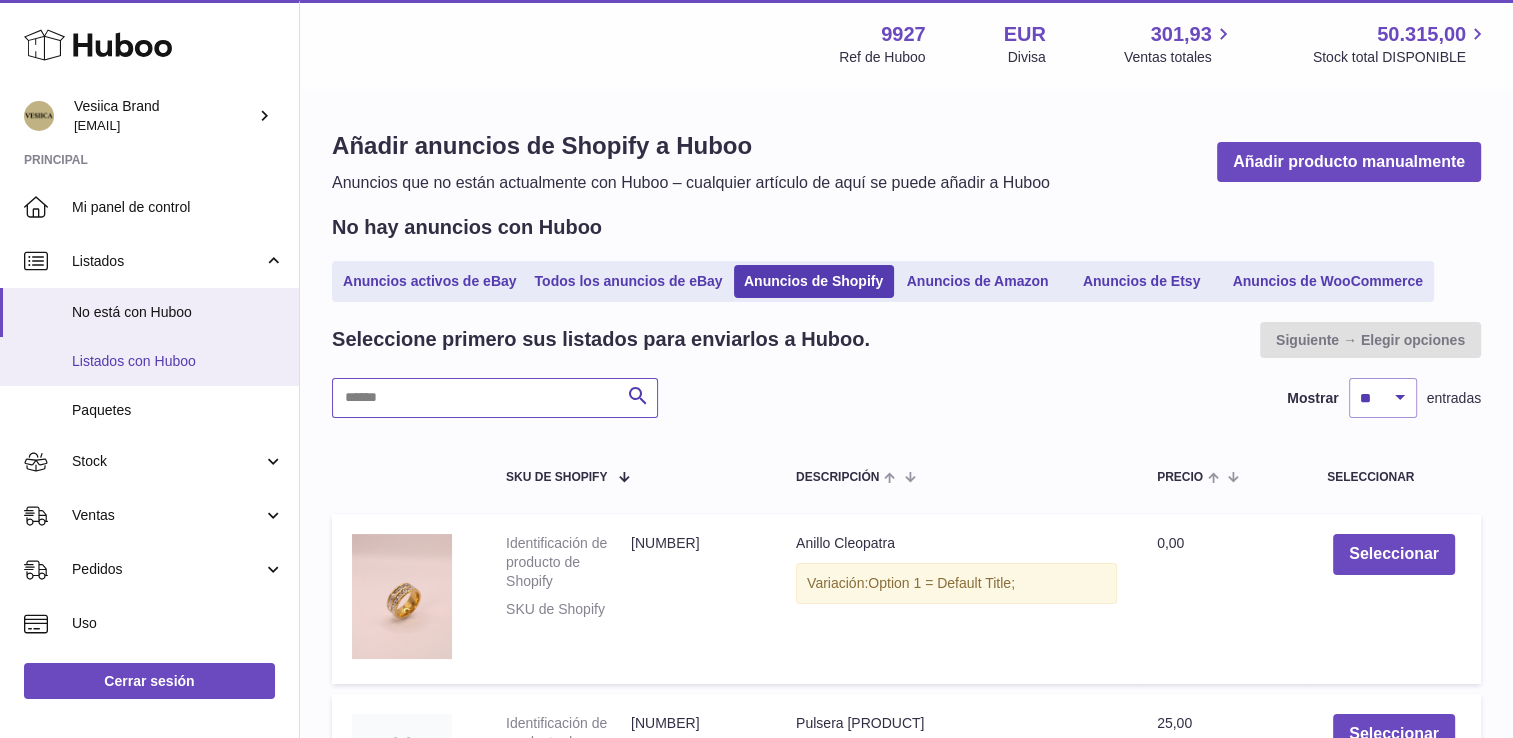 type 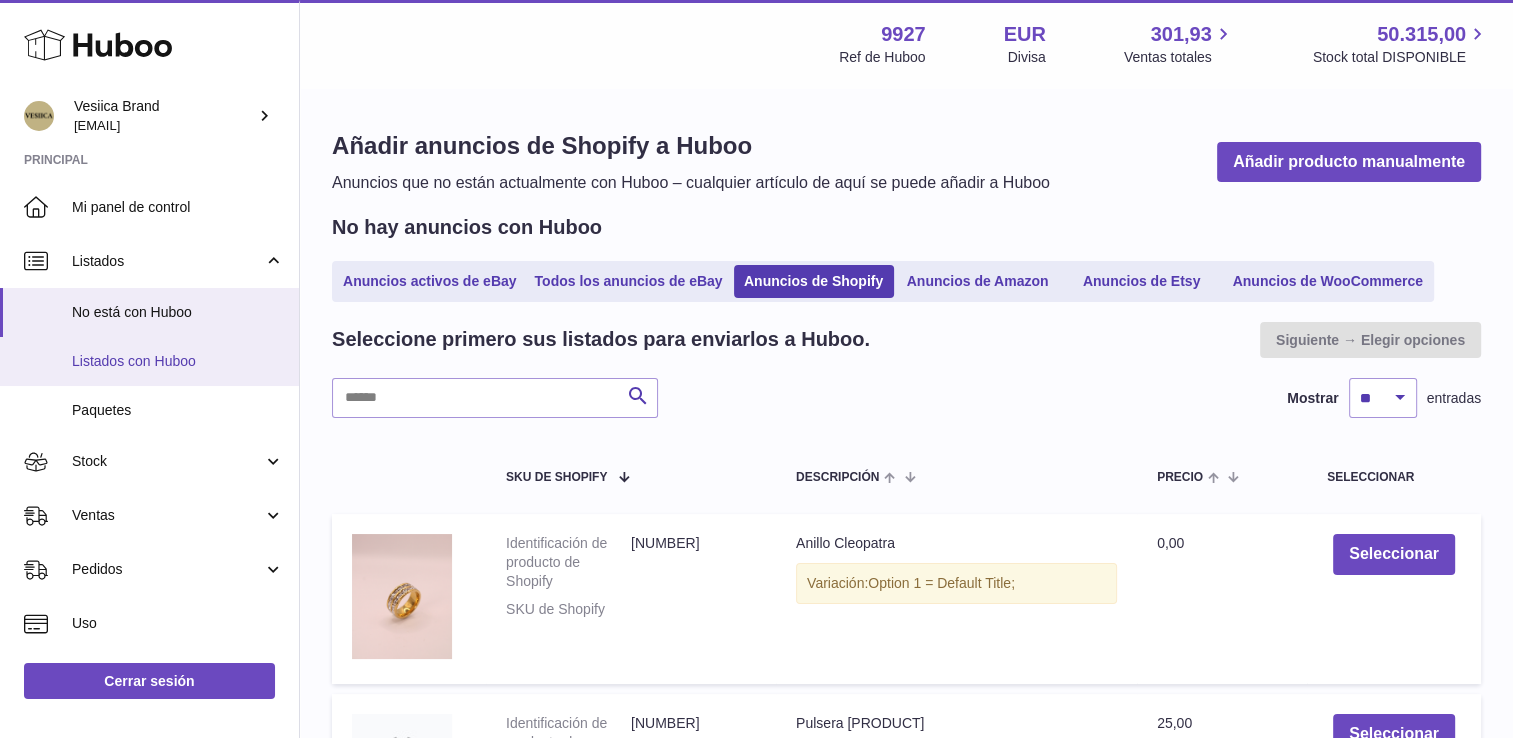 click on "Listados con Huboo" at bounding box center (149, 361) 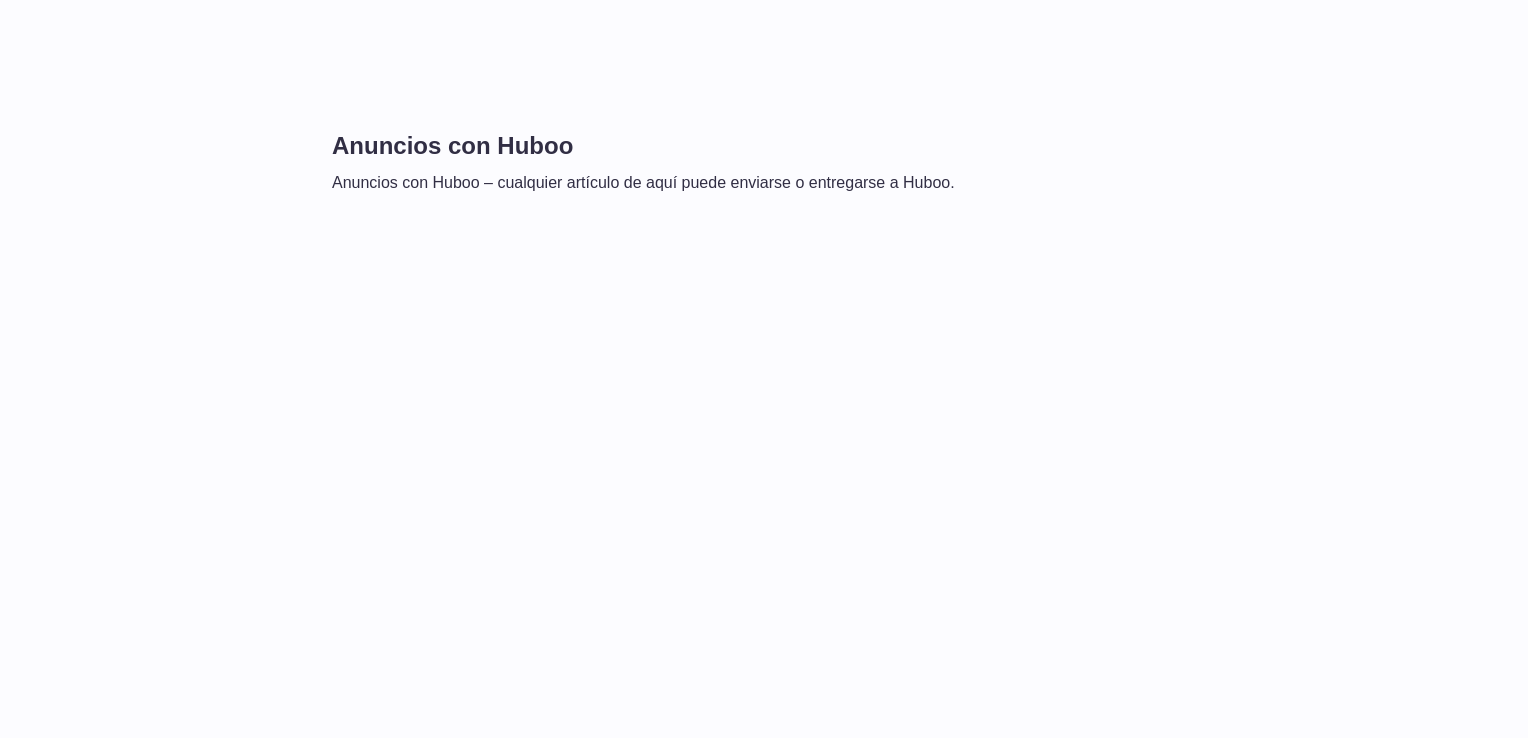 scroll, scrollTop: 0, scrollLeft: 0, axis: both 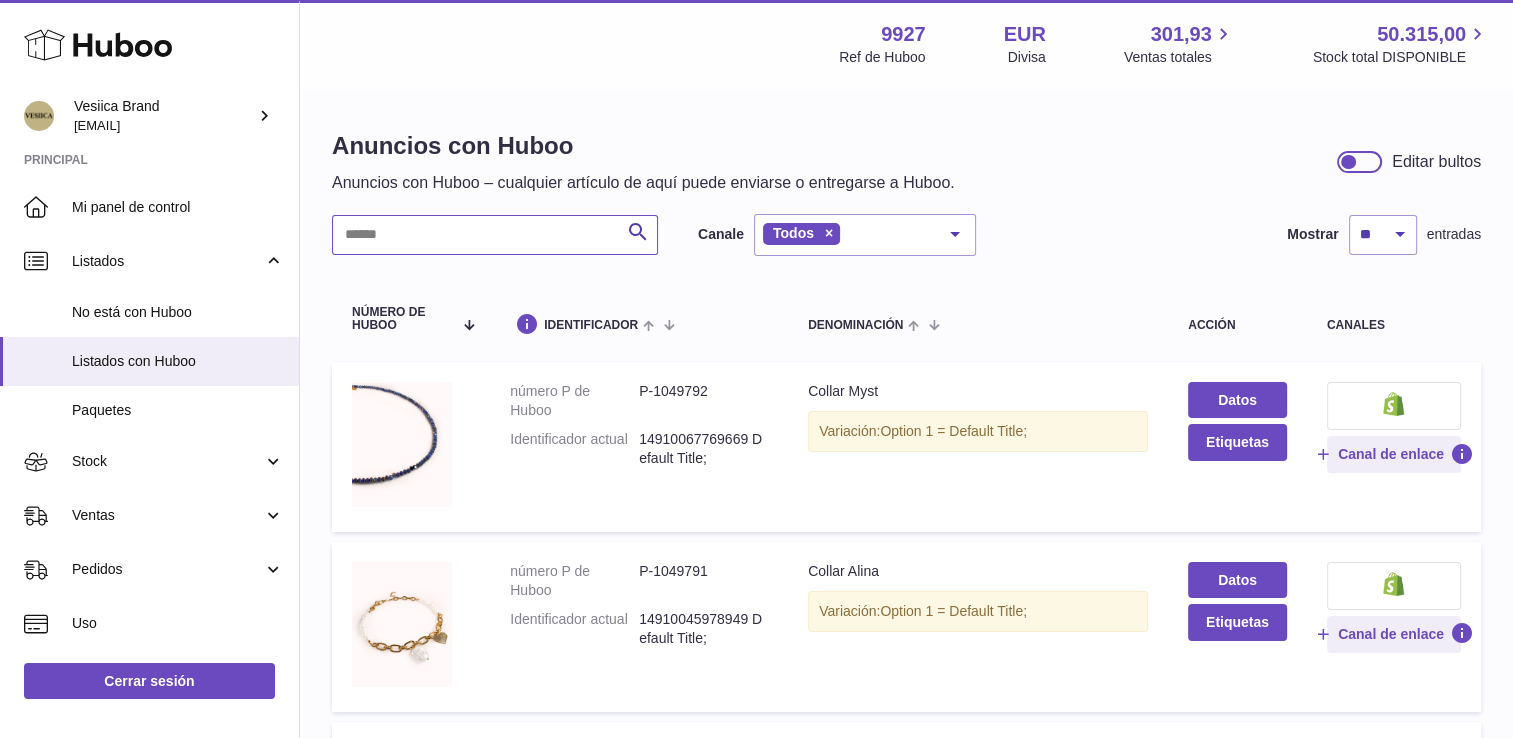 click at bounding box center [495, 235] 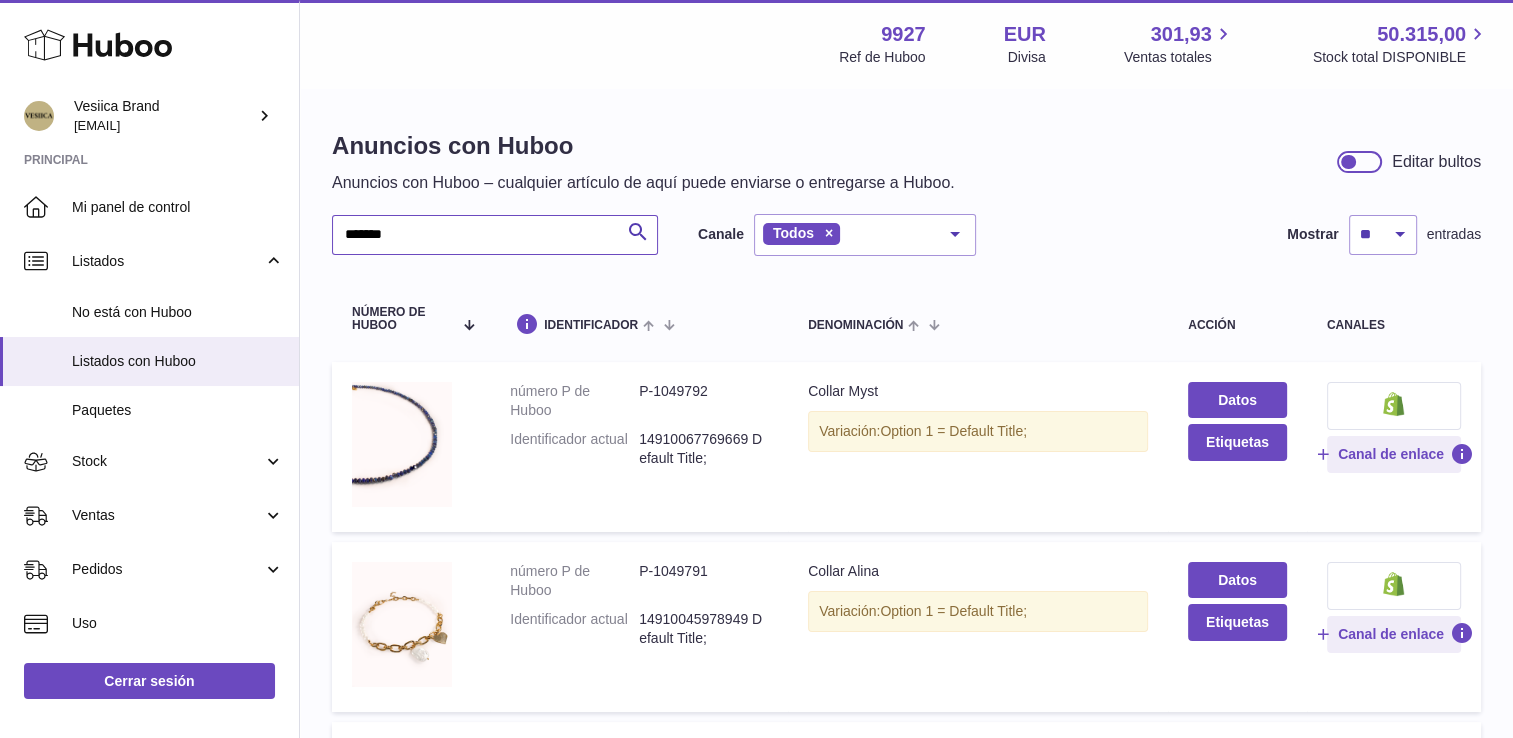 type on "*******" 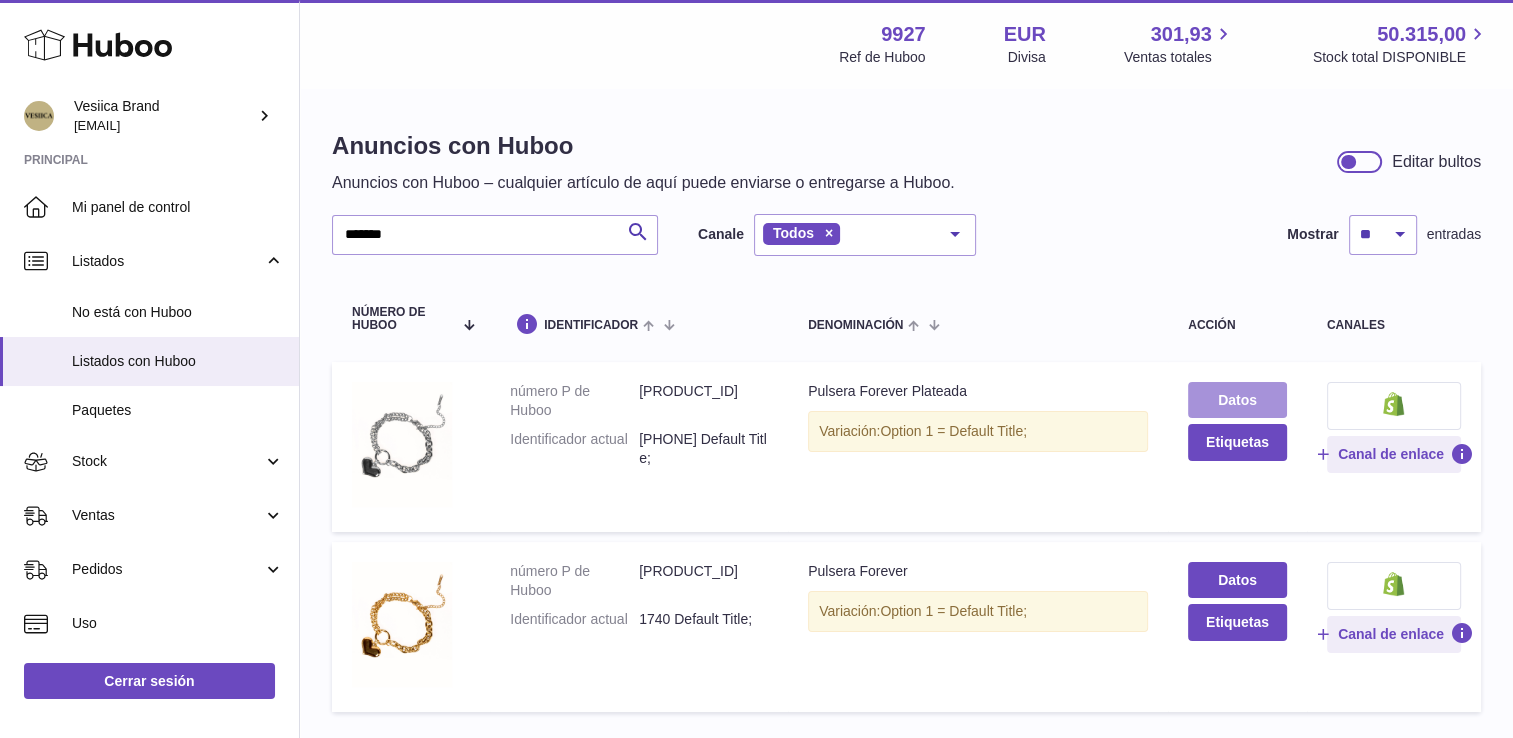click on "Datos" at bounding box center (1237, 400) 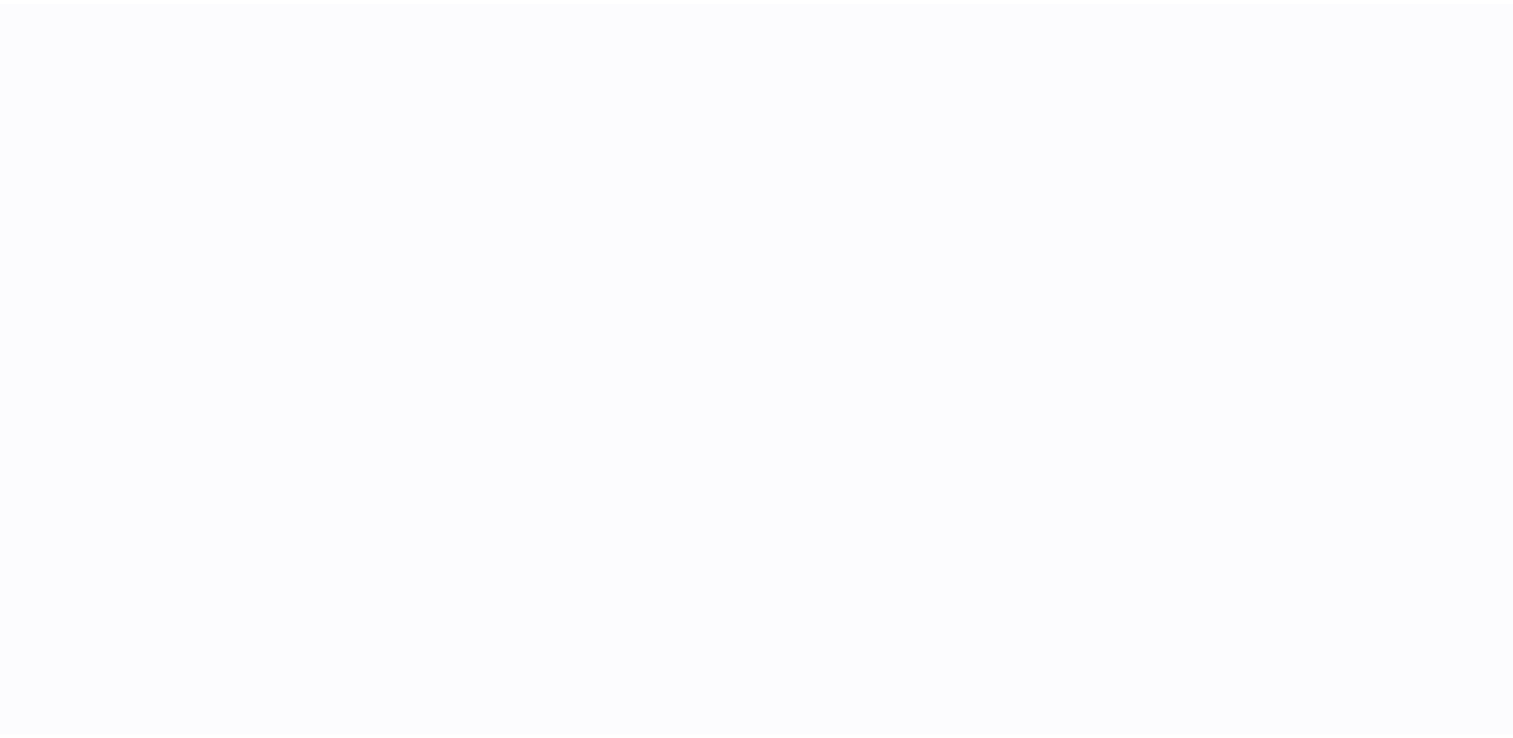 scroll, scrollTop: 0, scrollLeft: 0, axis: both 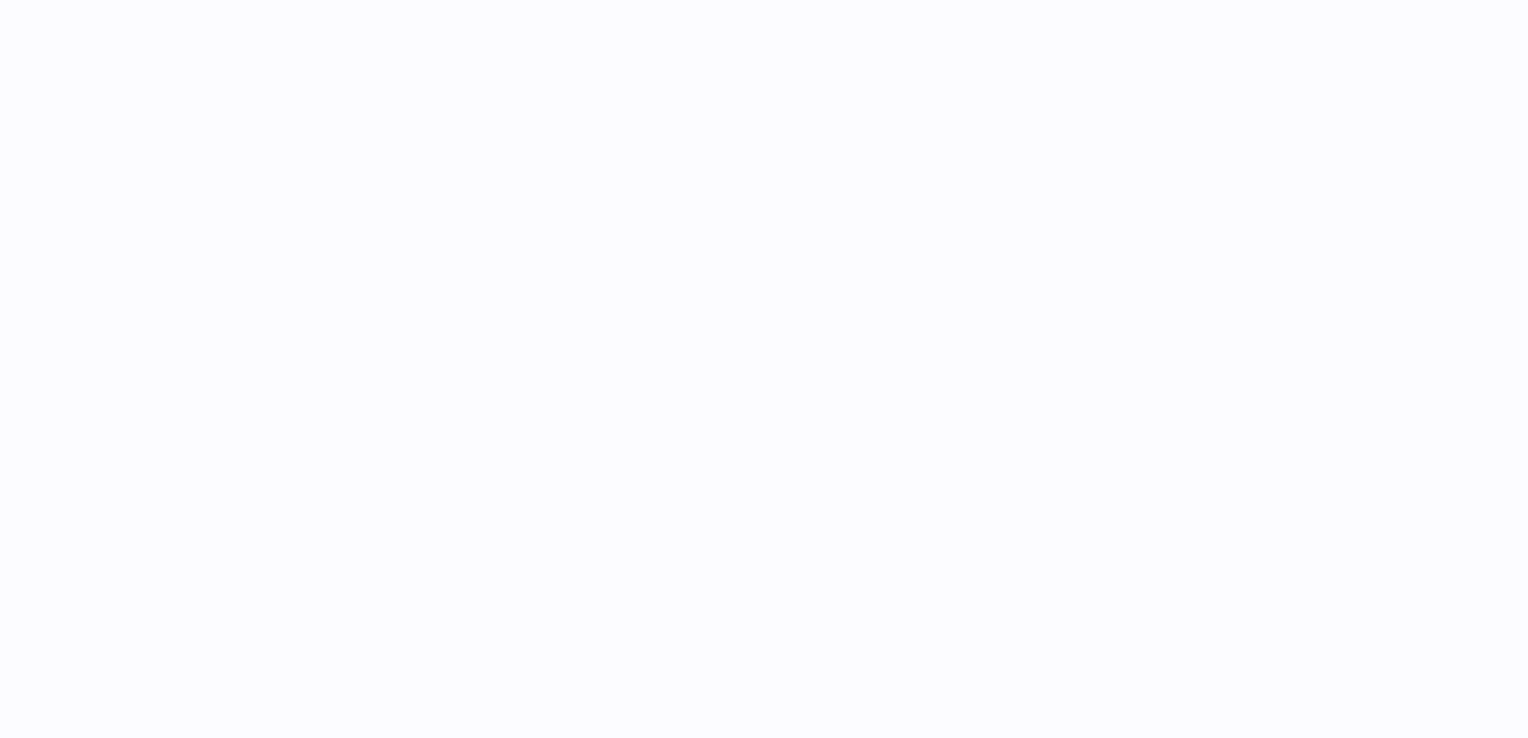 select 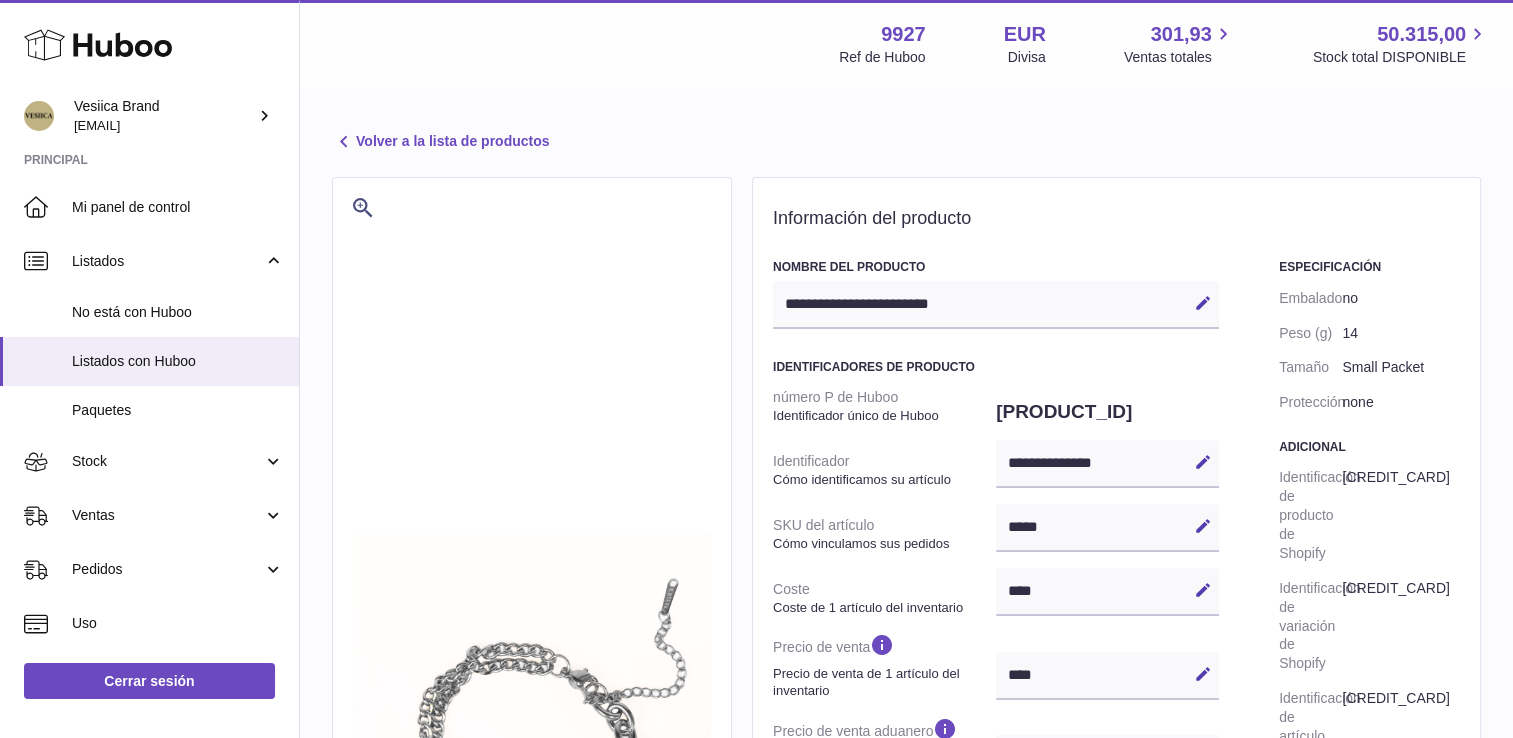 scroll, scrollTop: 0, scrollLeft: 0, axis: both 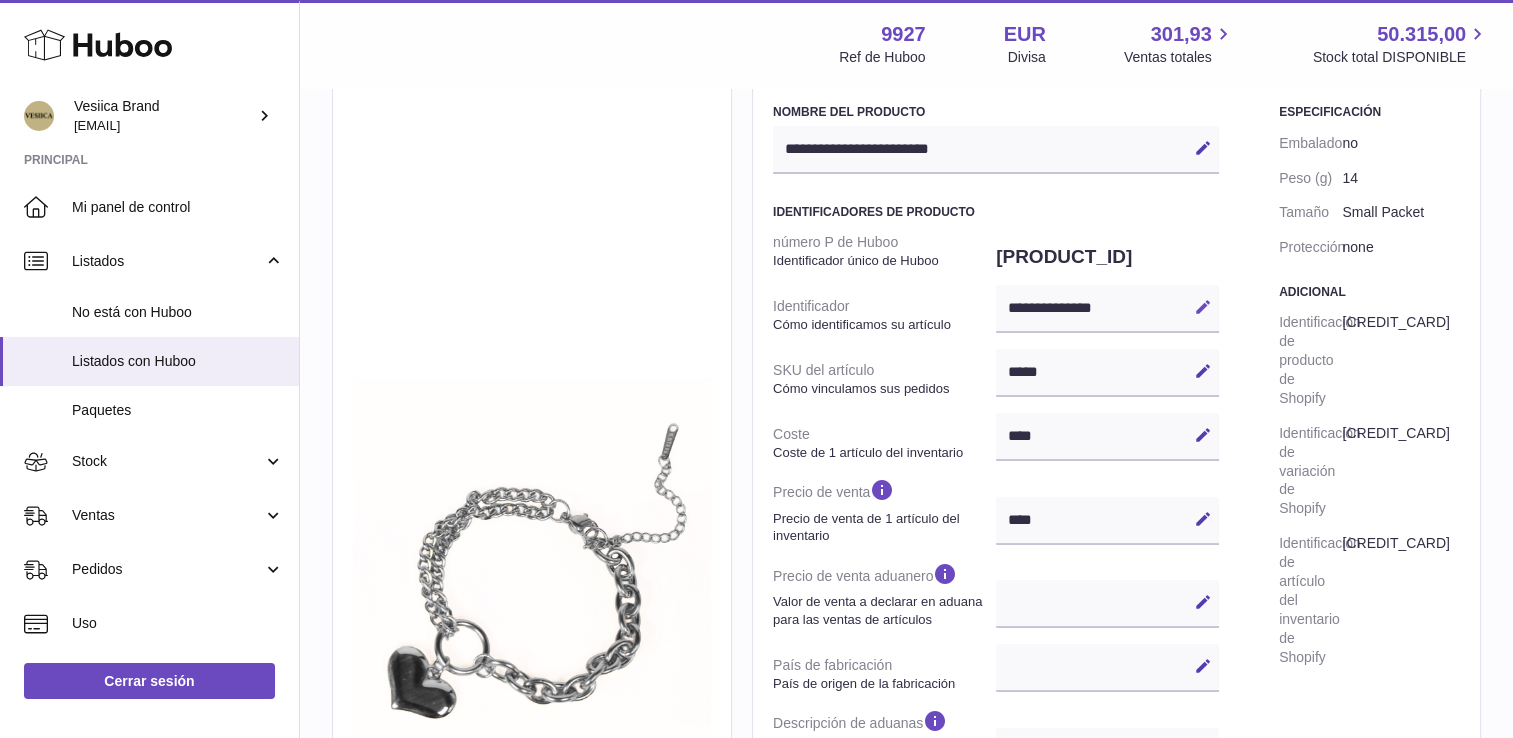 click at bounding box center (1203, 307) 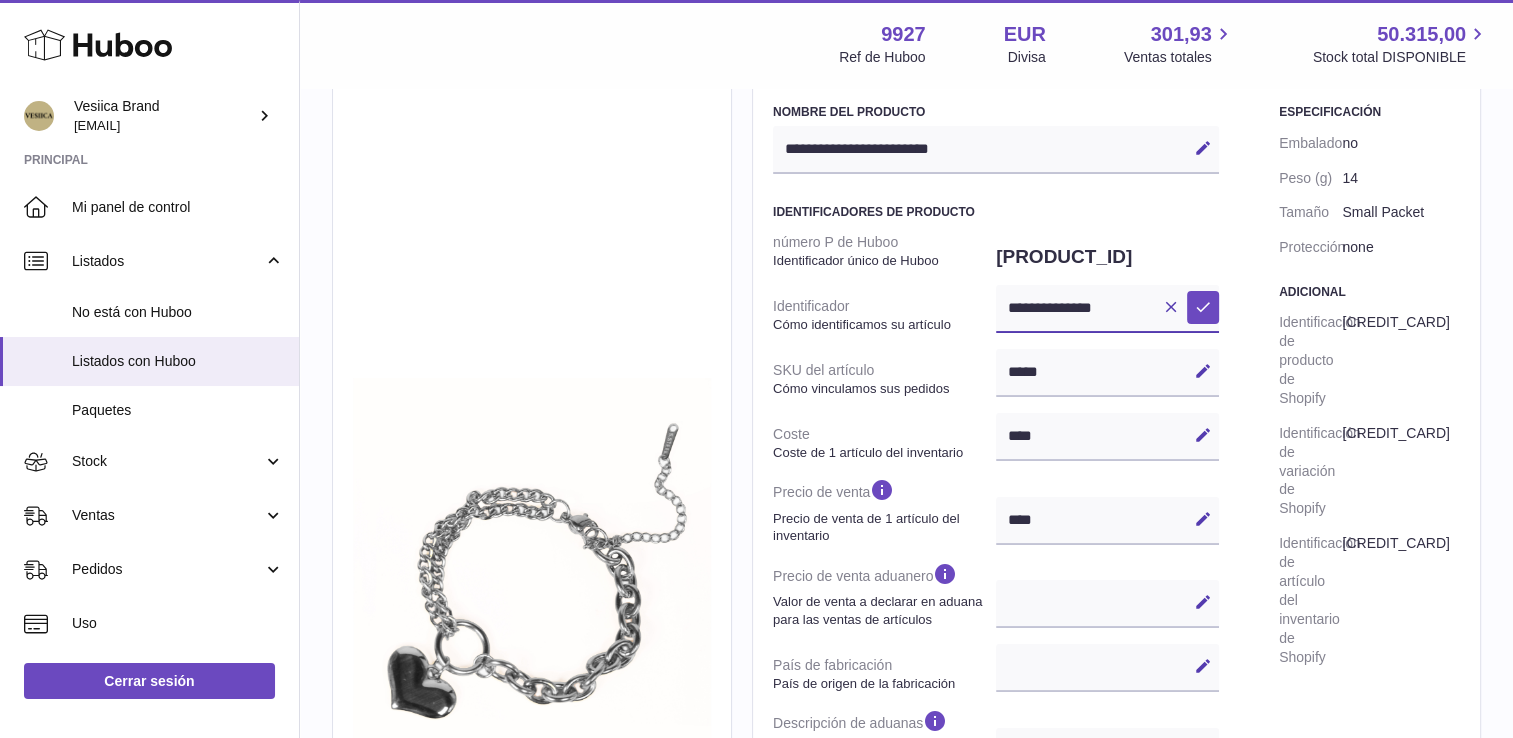 click on "**********" at bounding box center [1107, 309] 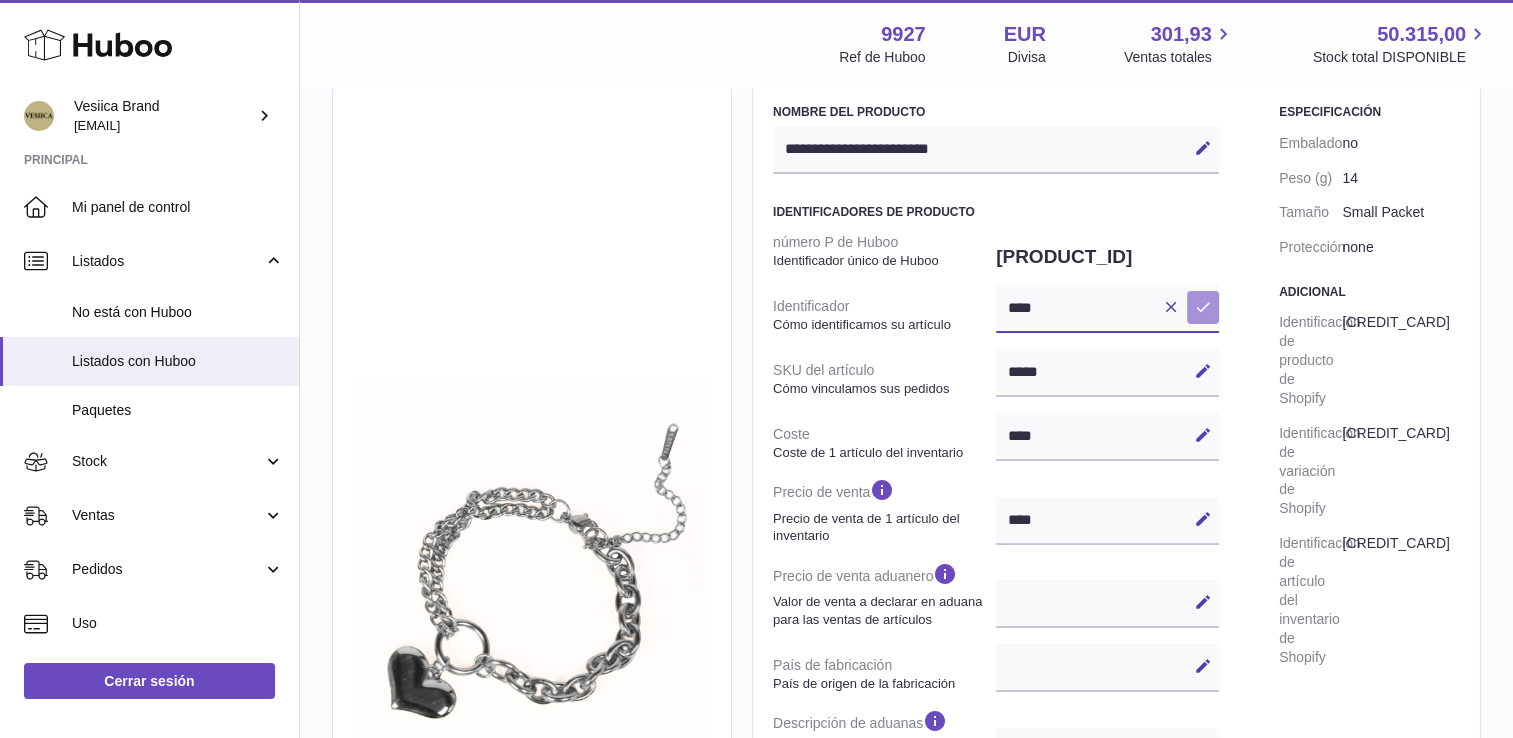 type on "****" 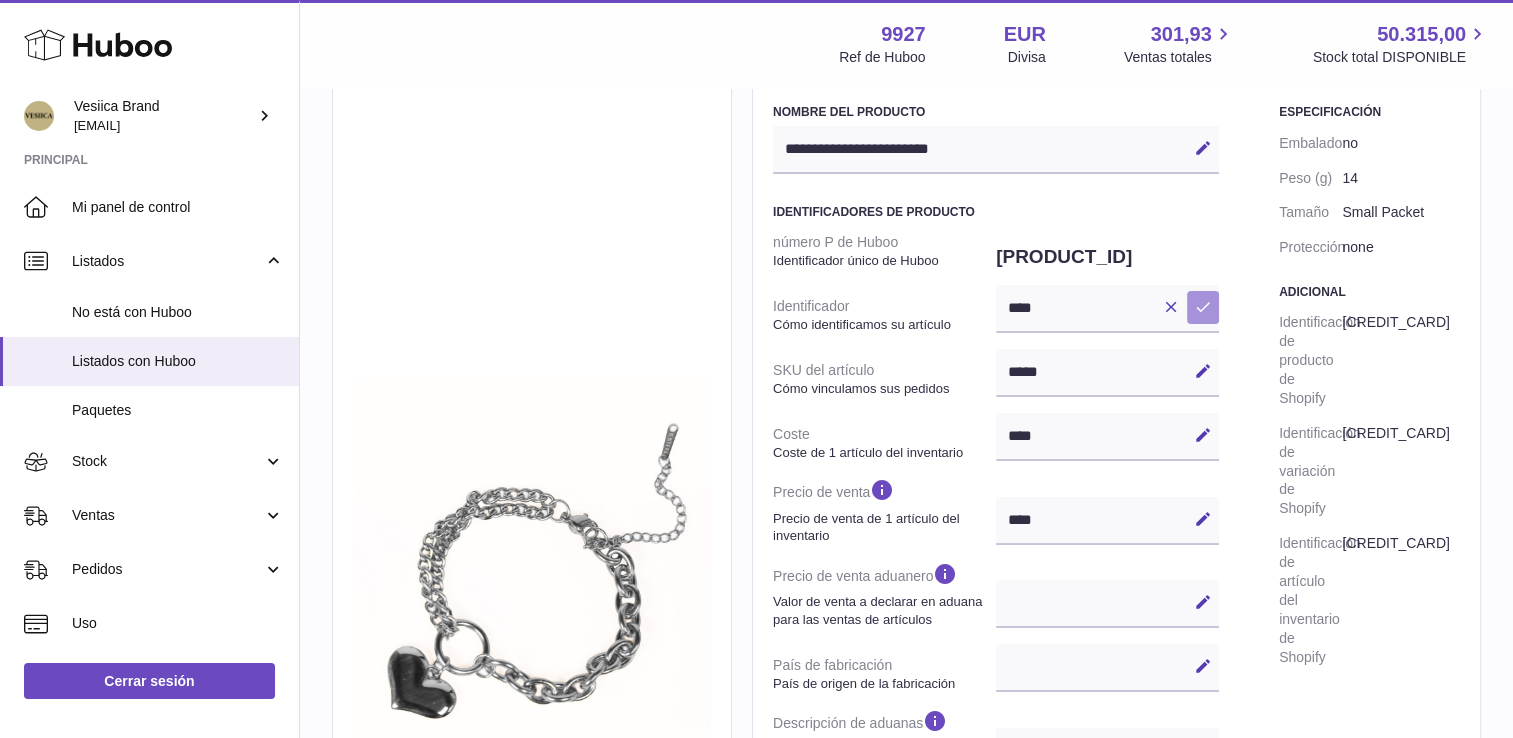 click on "Guardar" at bounding box center (1203, 307) 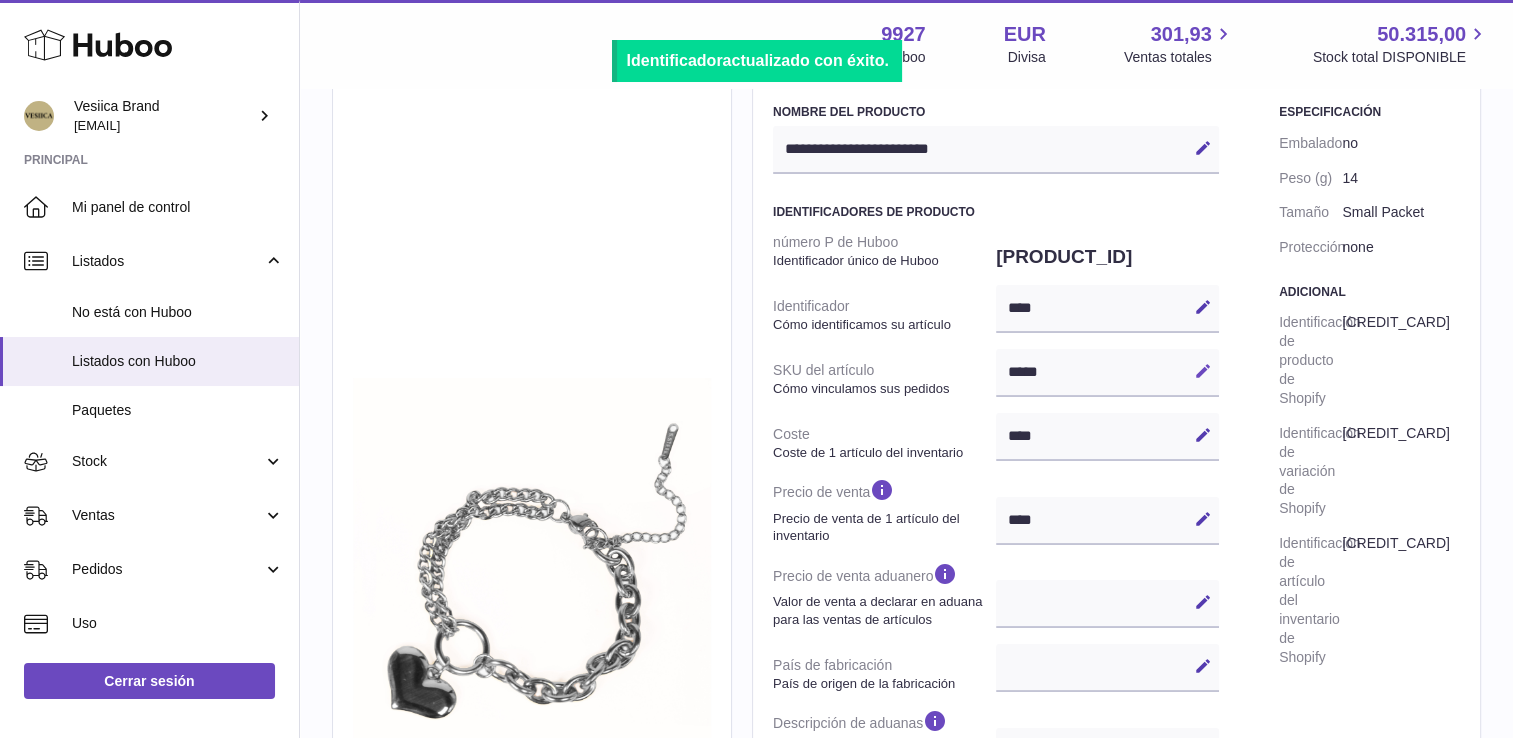 click on "Editar" at bounding box center (1203, 371) 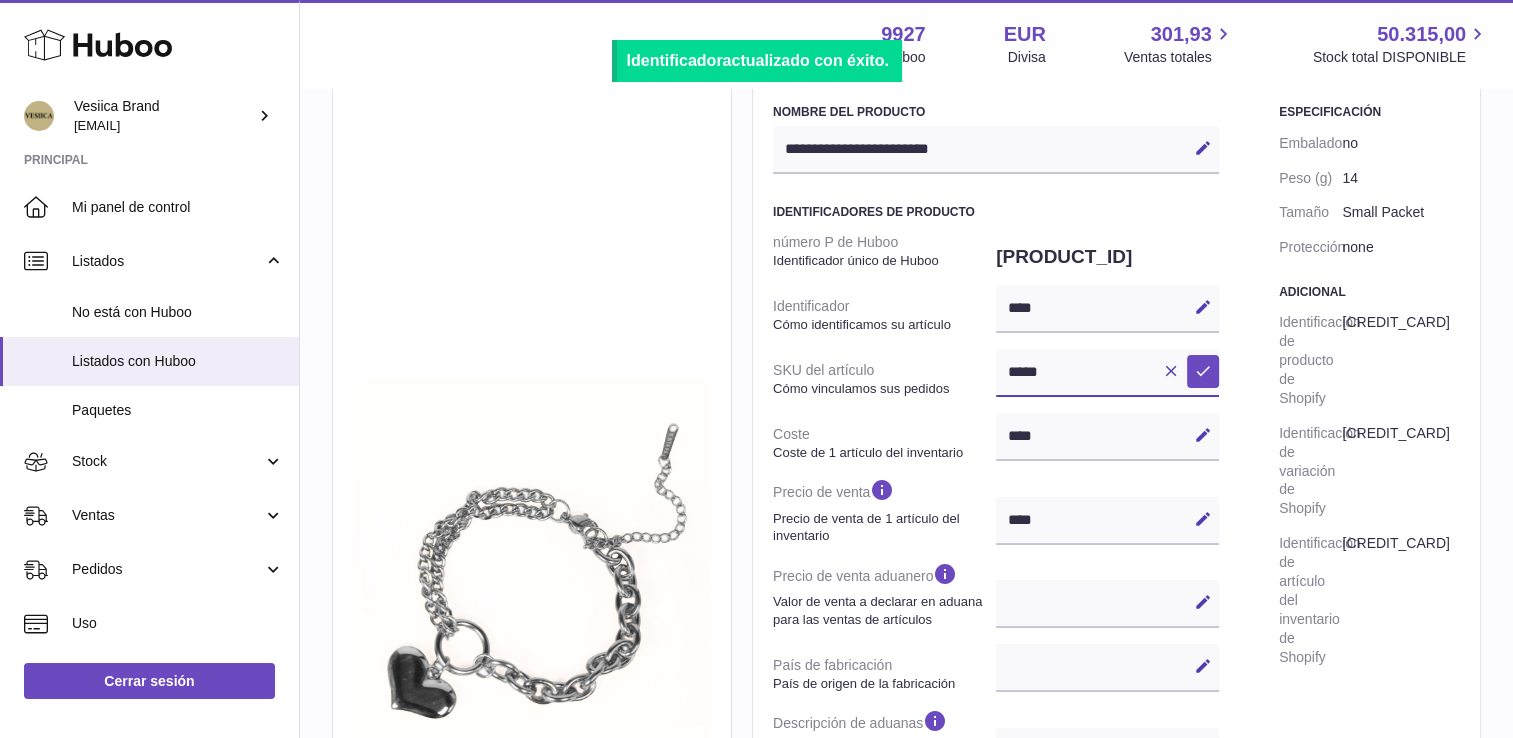 drag, startPoint x: 1104, startPoint y: 367, endPoint x: 781, endPoint y: 412, distance: 326.1196 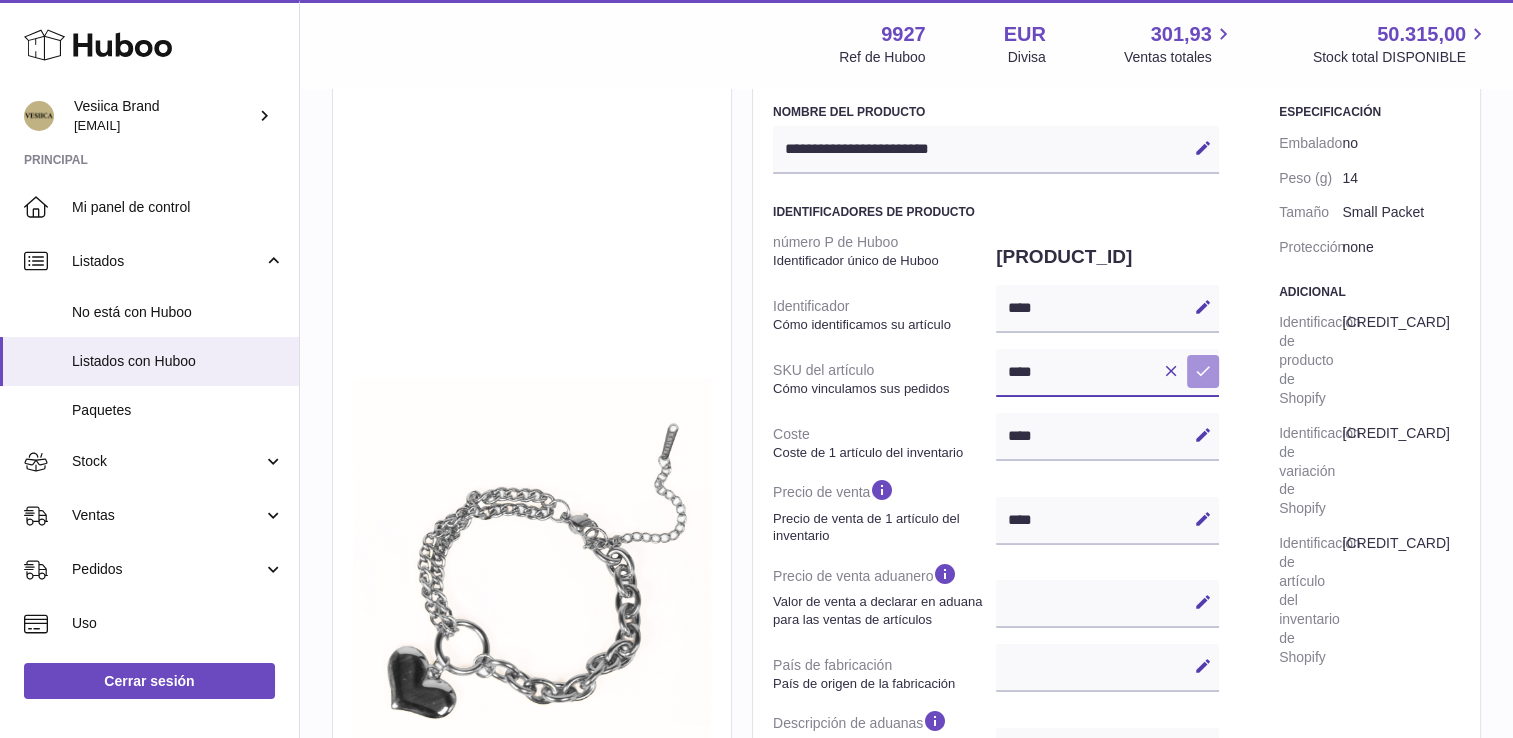 type on "****" 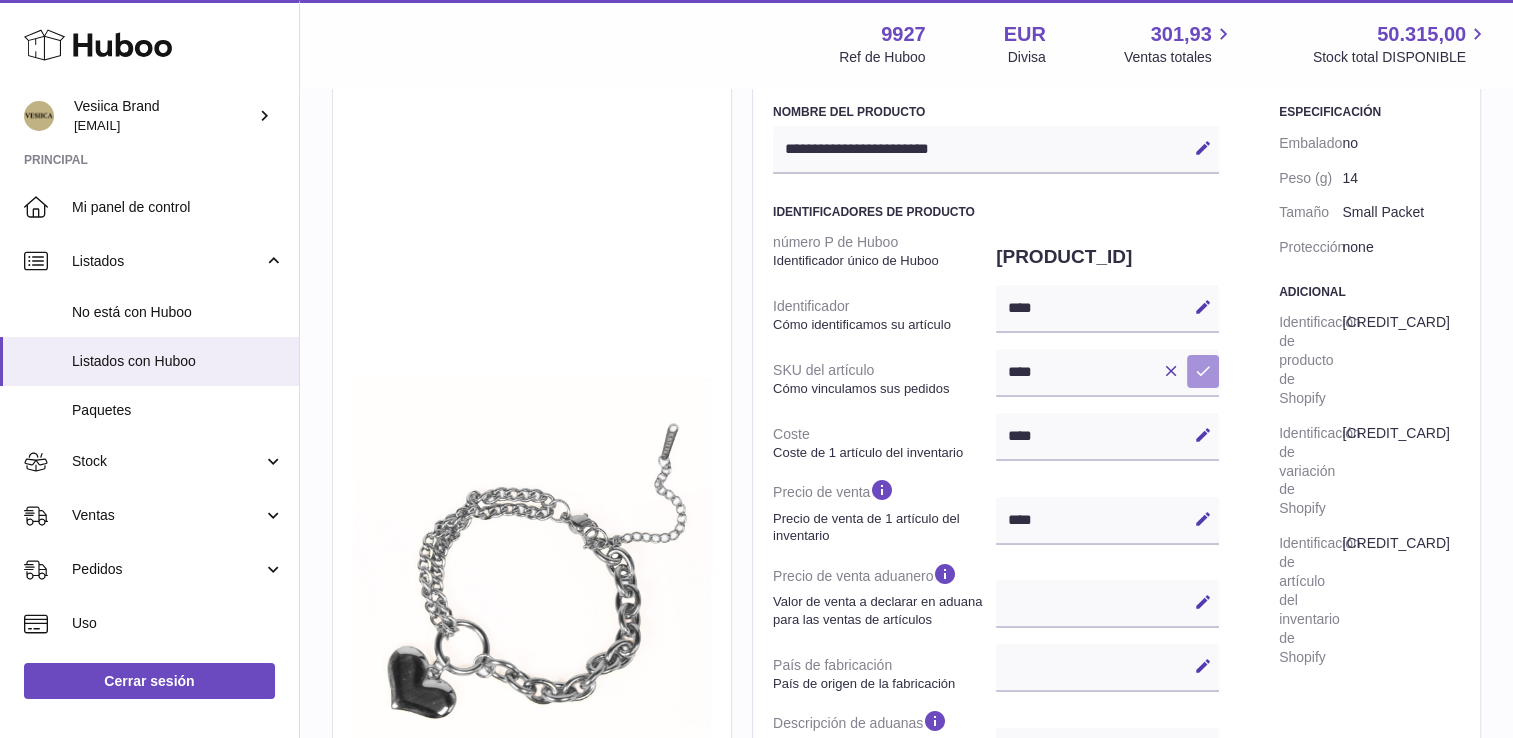 click on "Guardar" at bounding box center (1203, 371) 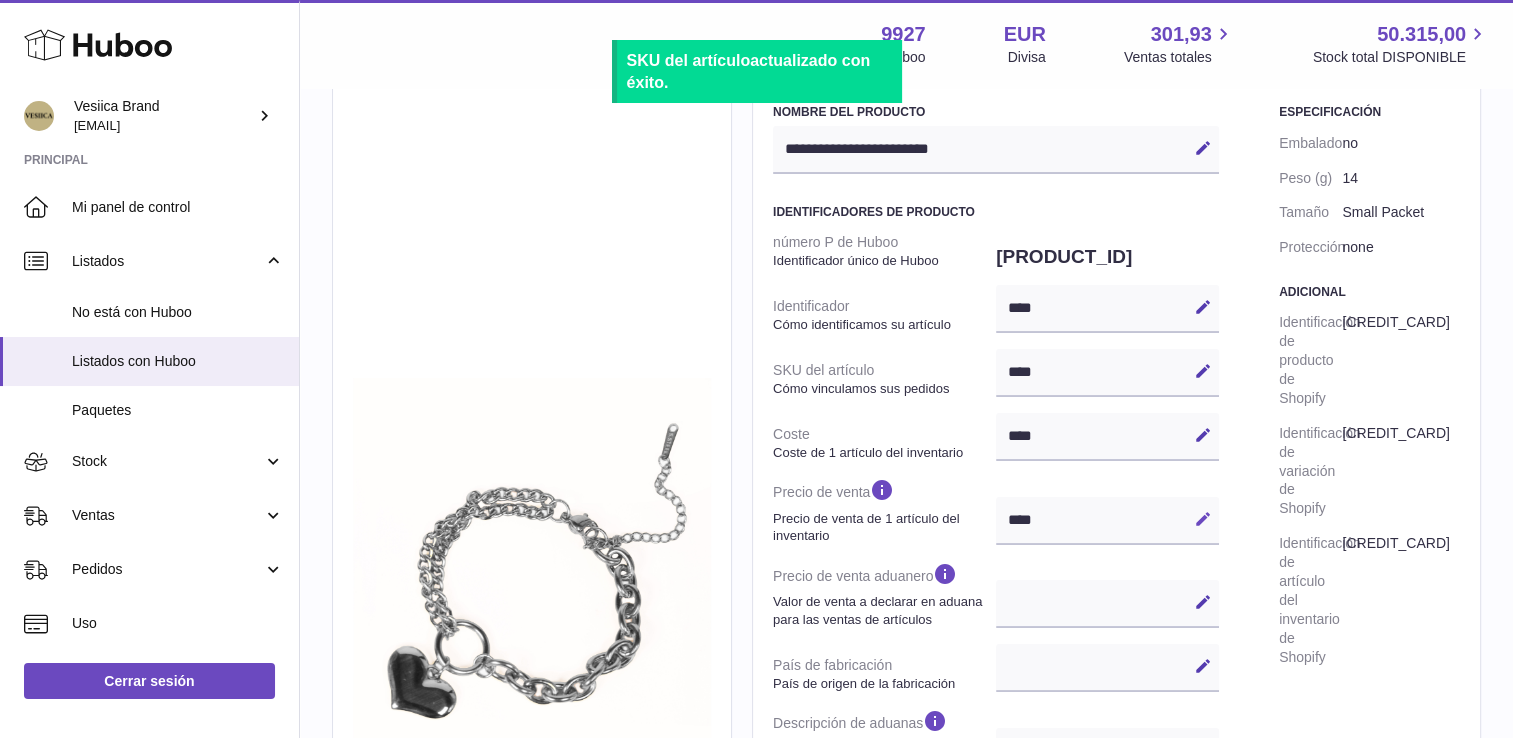 click at bounding box center (1203, 519) 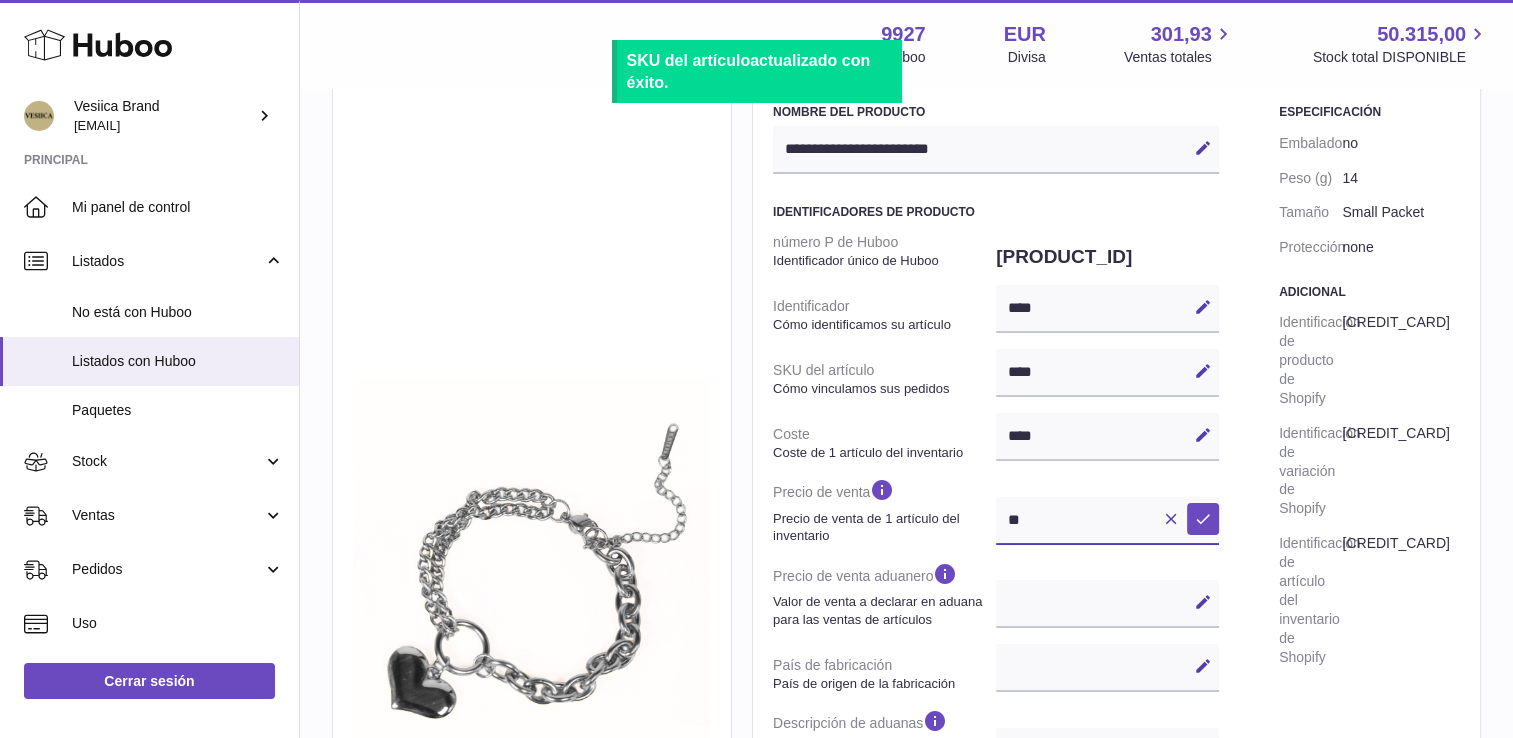 type on "*" 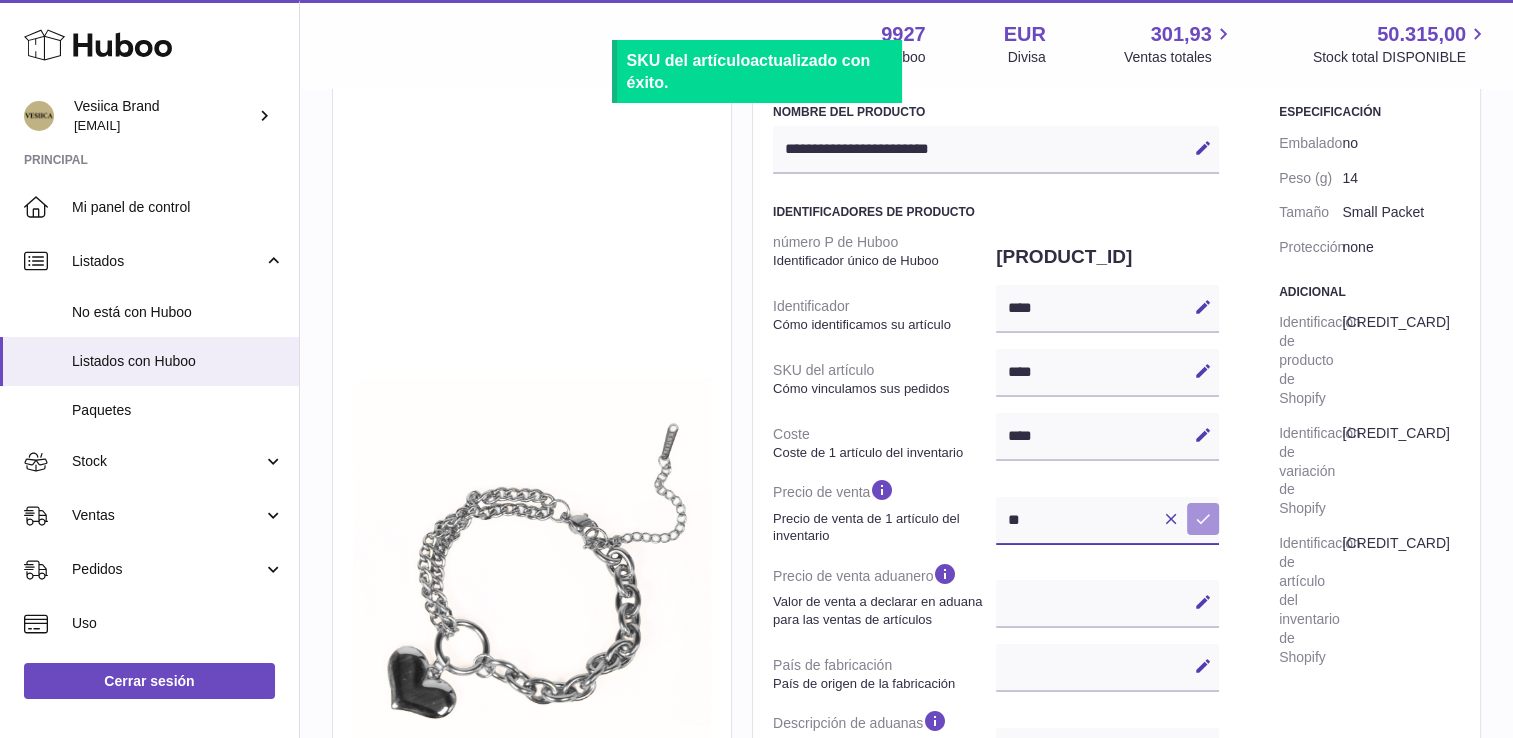 type on "**" 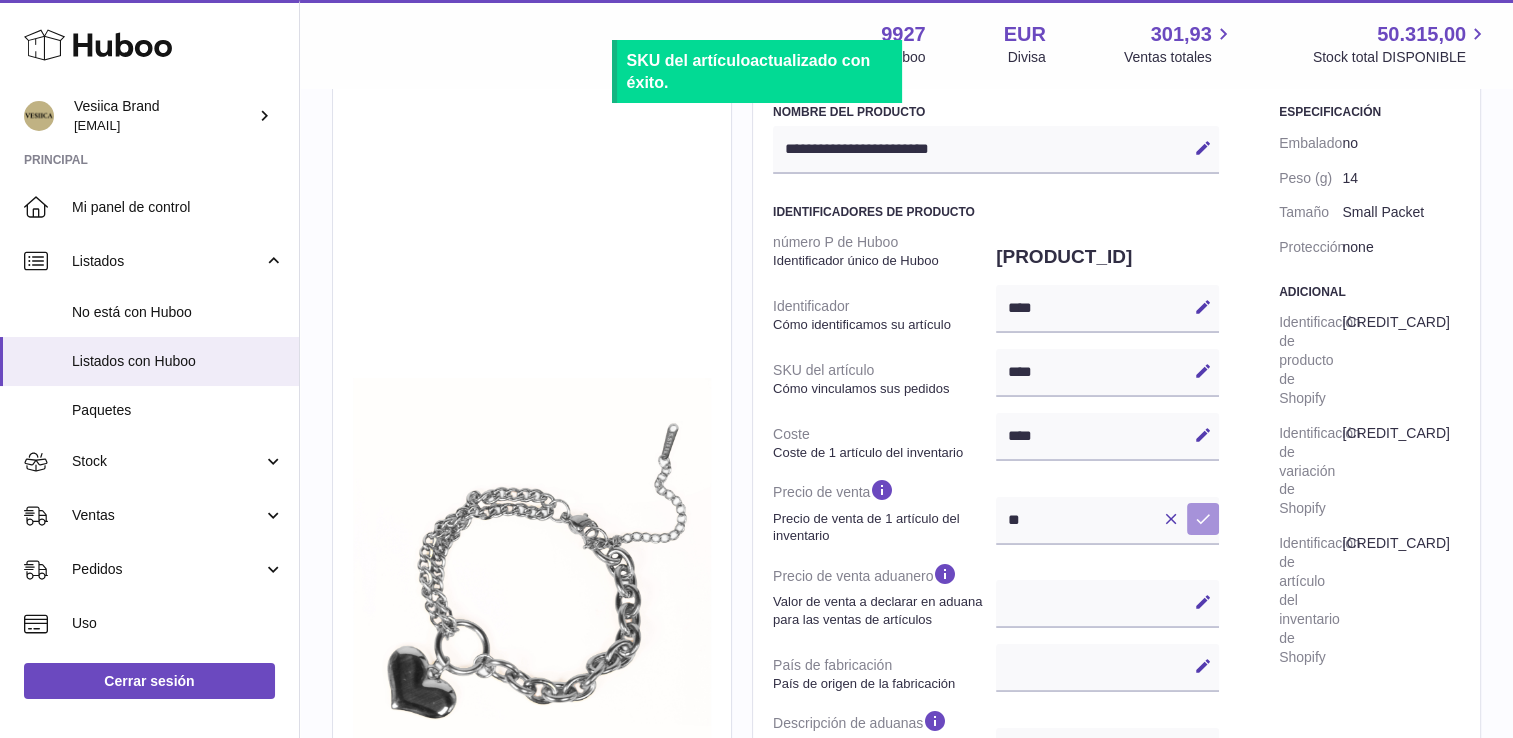 click at bounding box center (1203, 519) 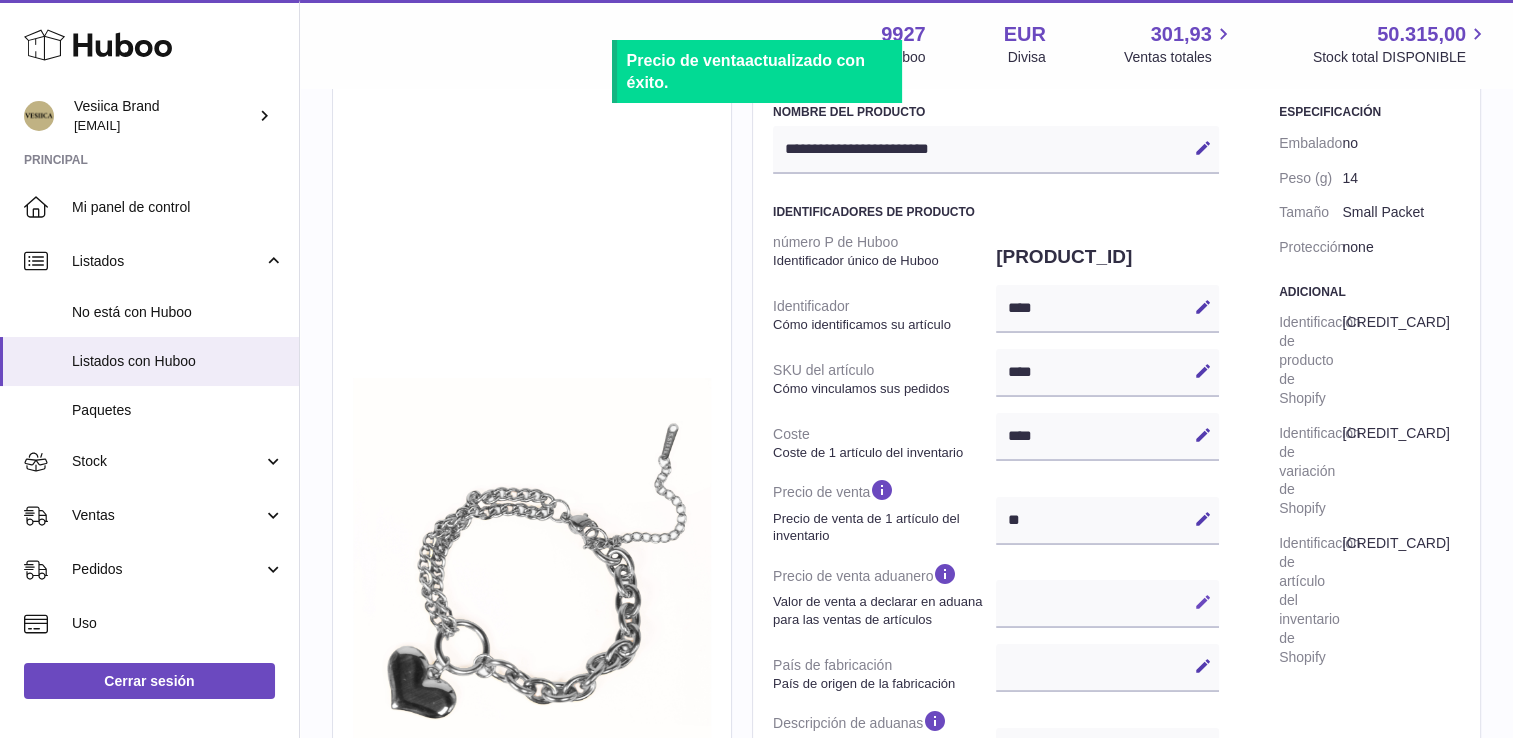 click at bounding box center [1203, 602] 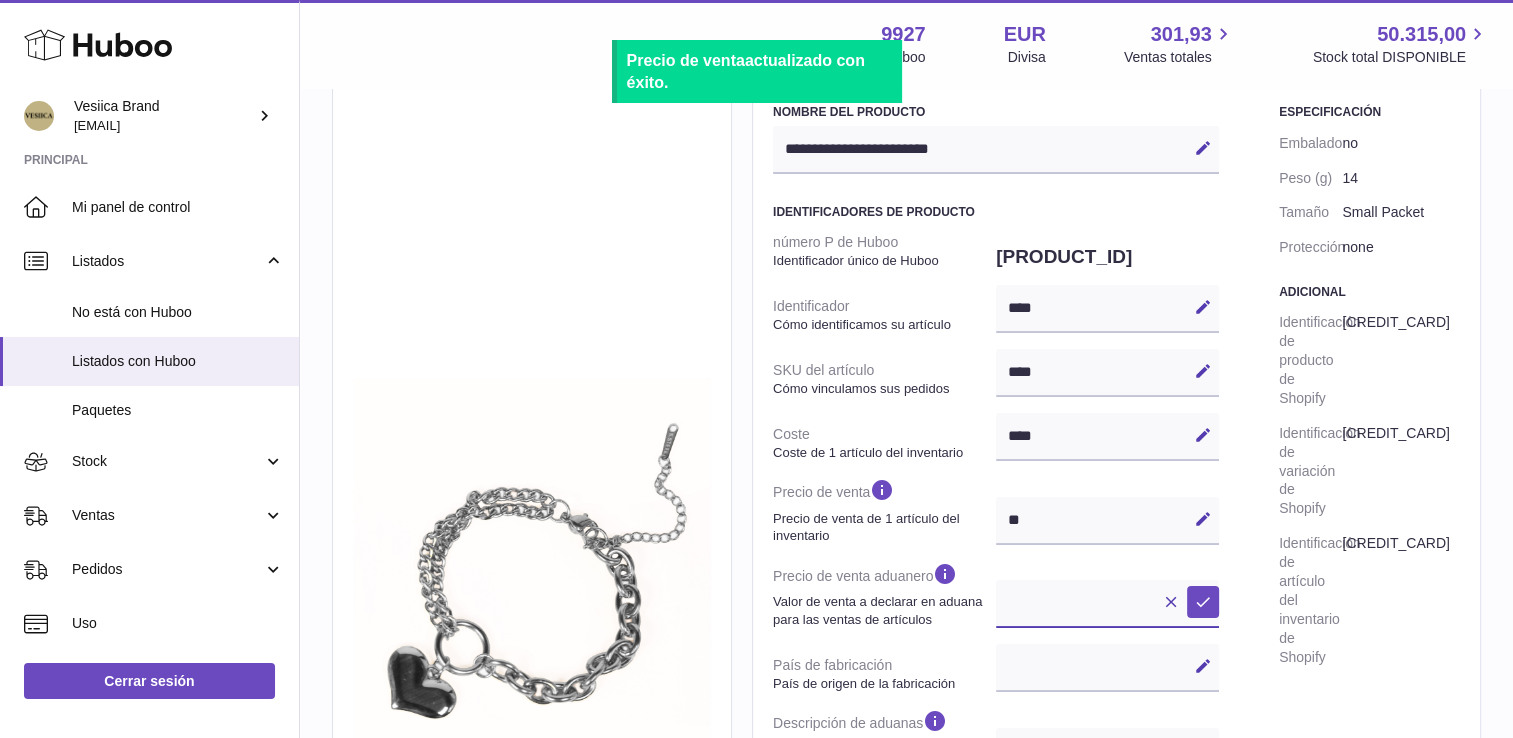type on "*" 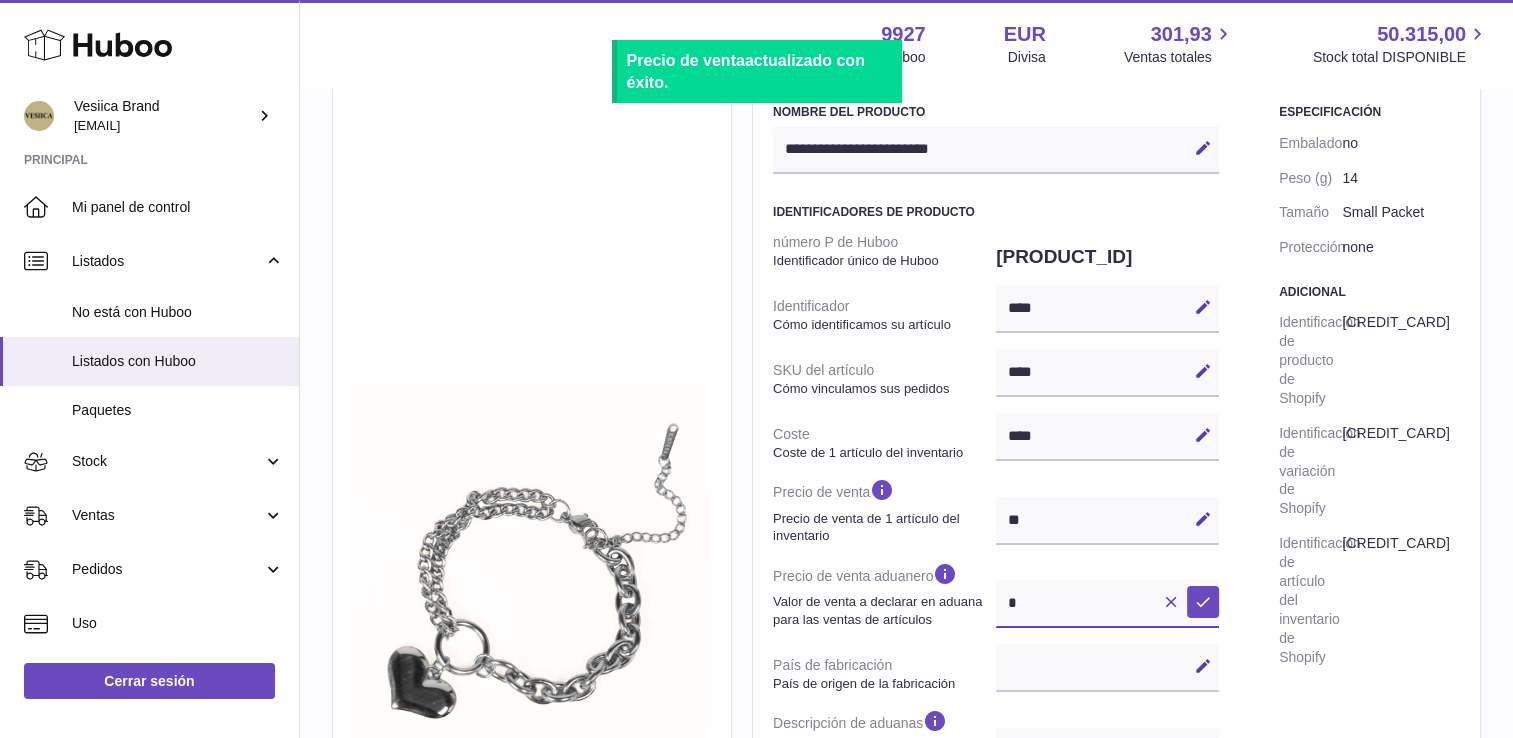 select 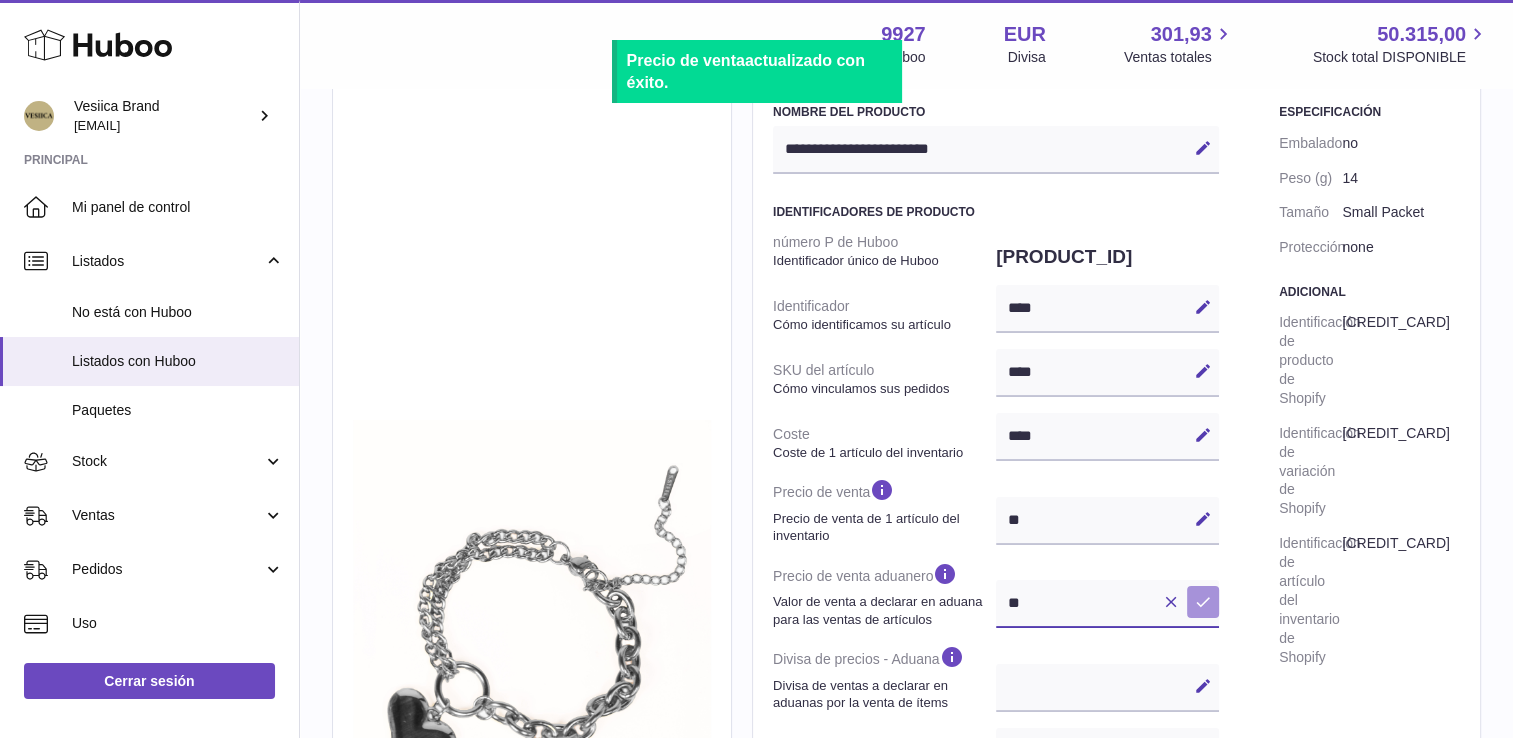 type on "**" 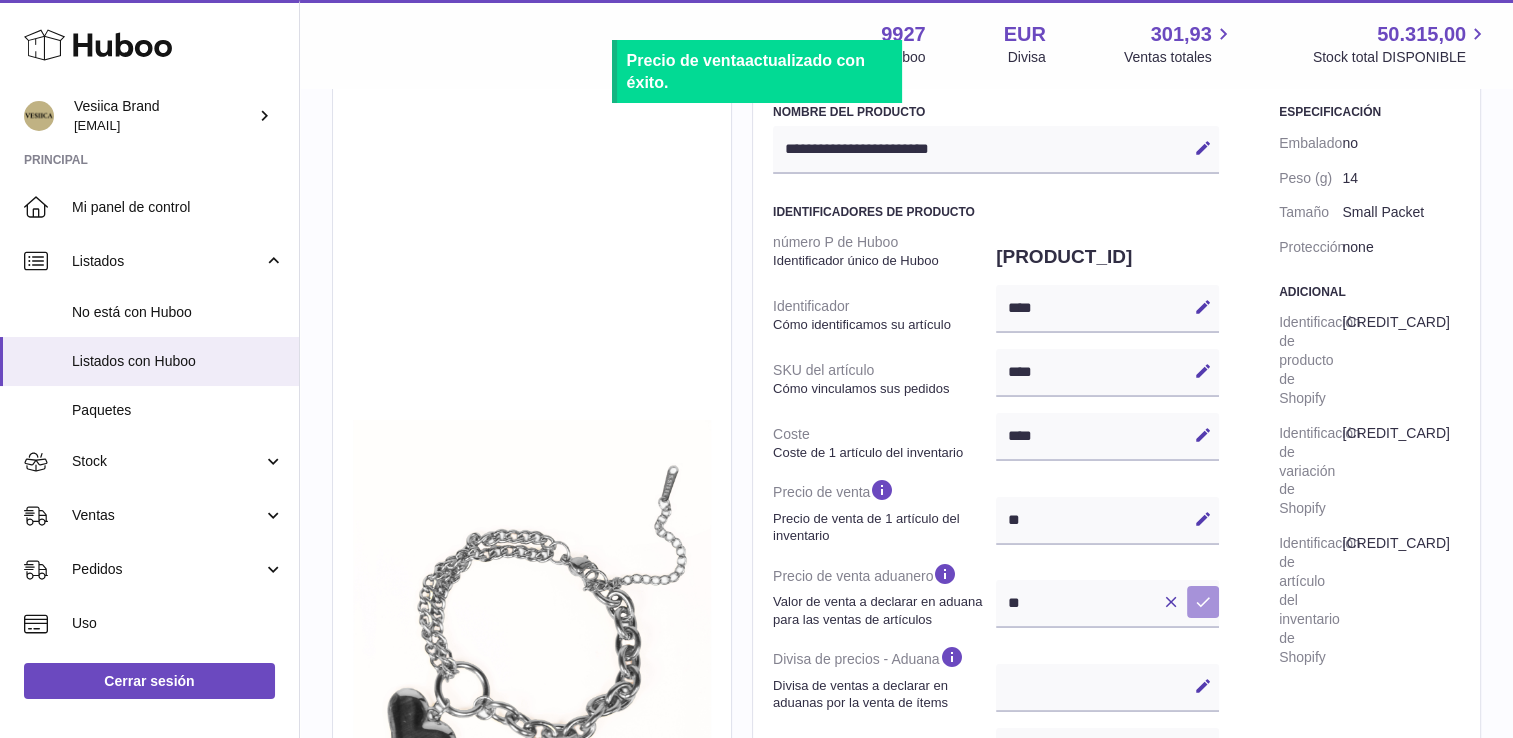 click at bounding box center [1203, 602] 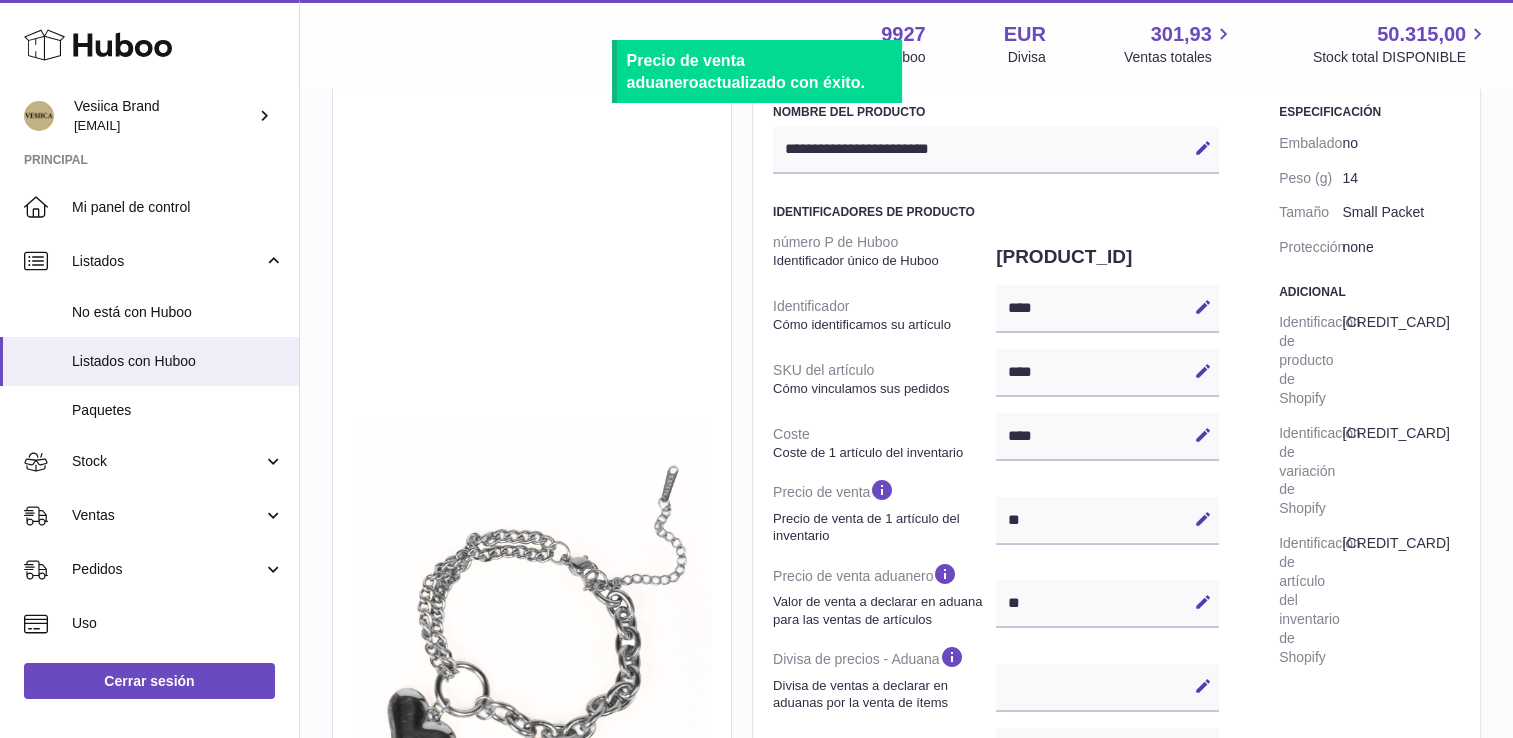 click on "**********" at bounding box center (1116, 689) 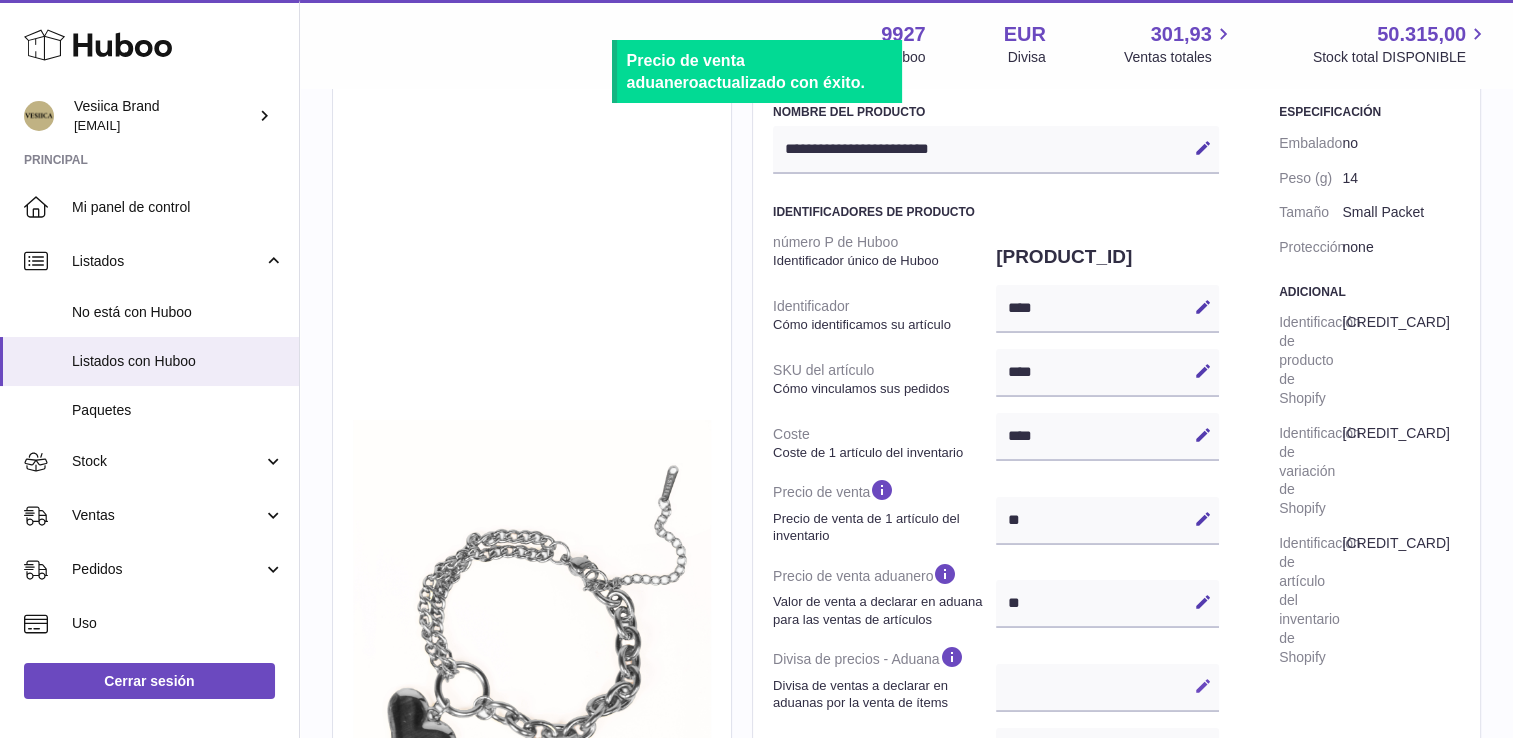 click at bounding box center [1203, 686] 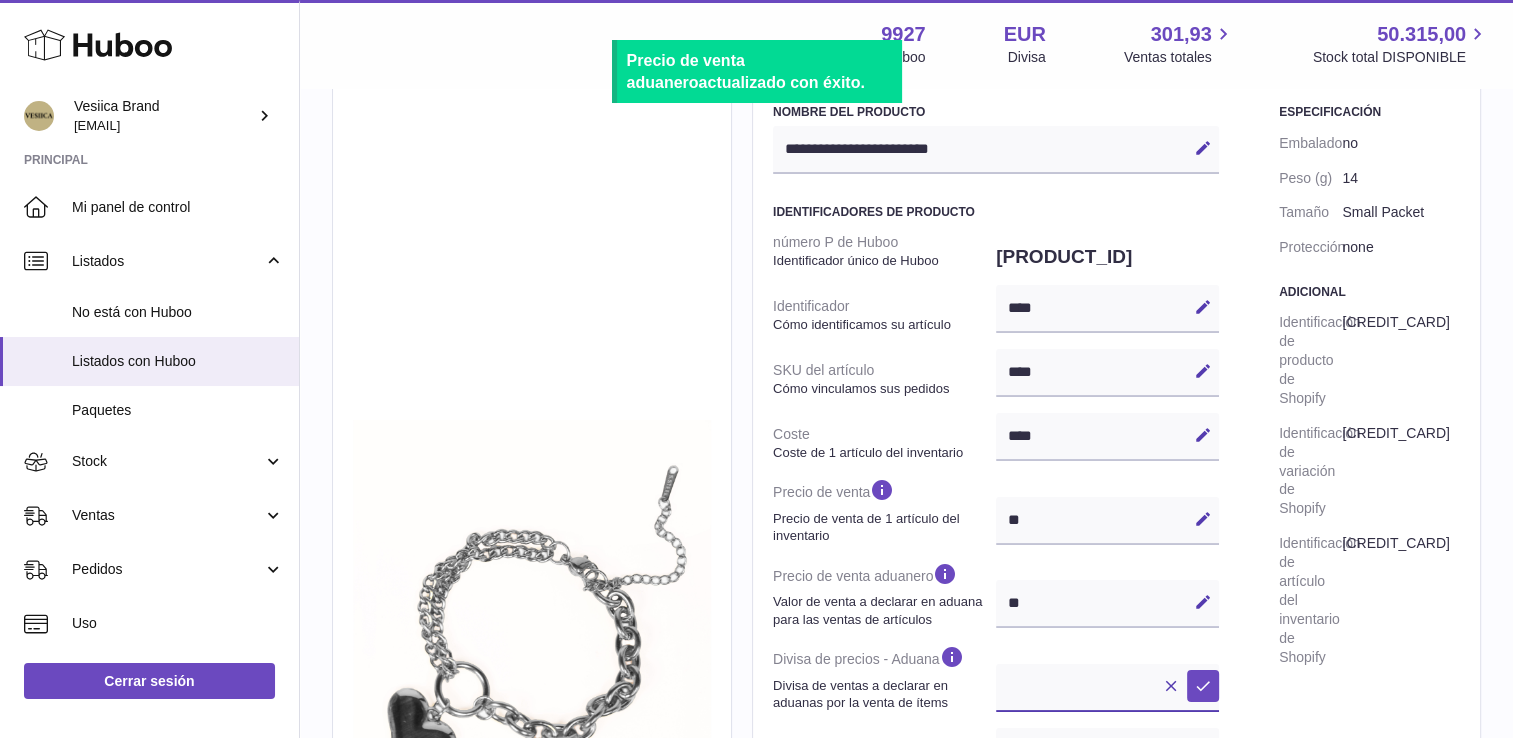 click on "*** ***" at bounding box center [1107, 688] 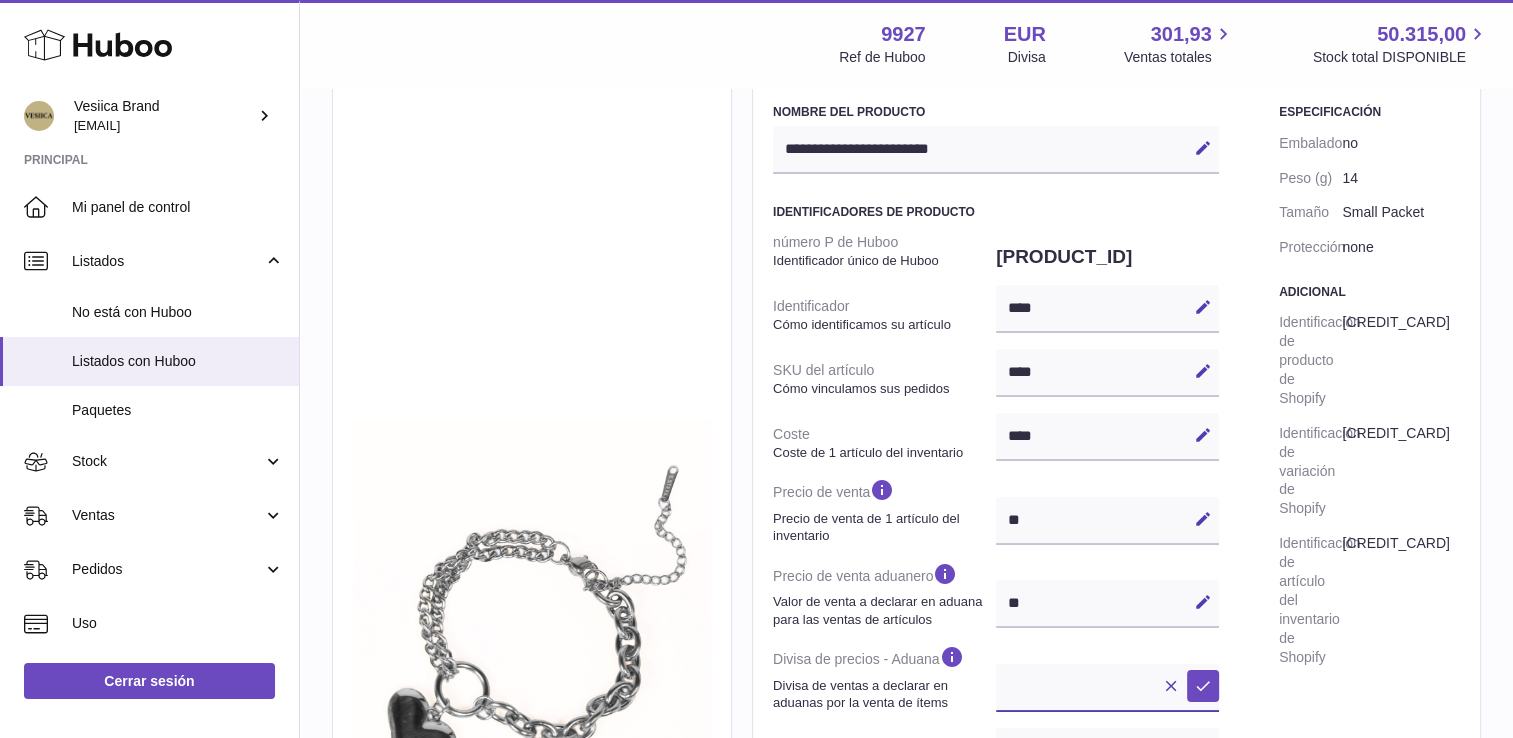 select on "***" 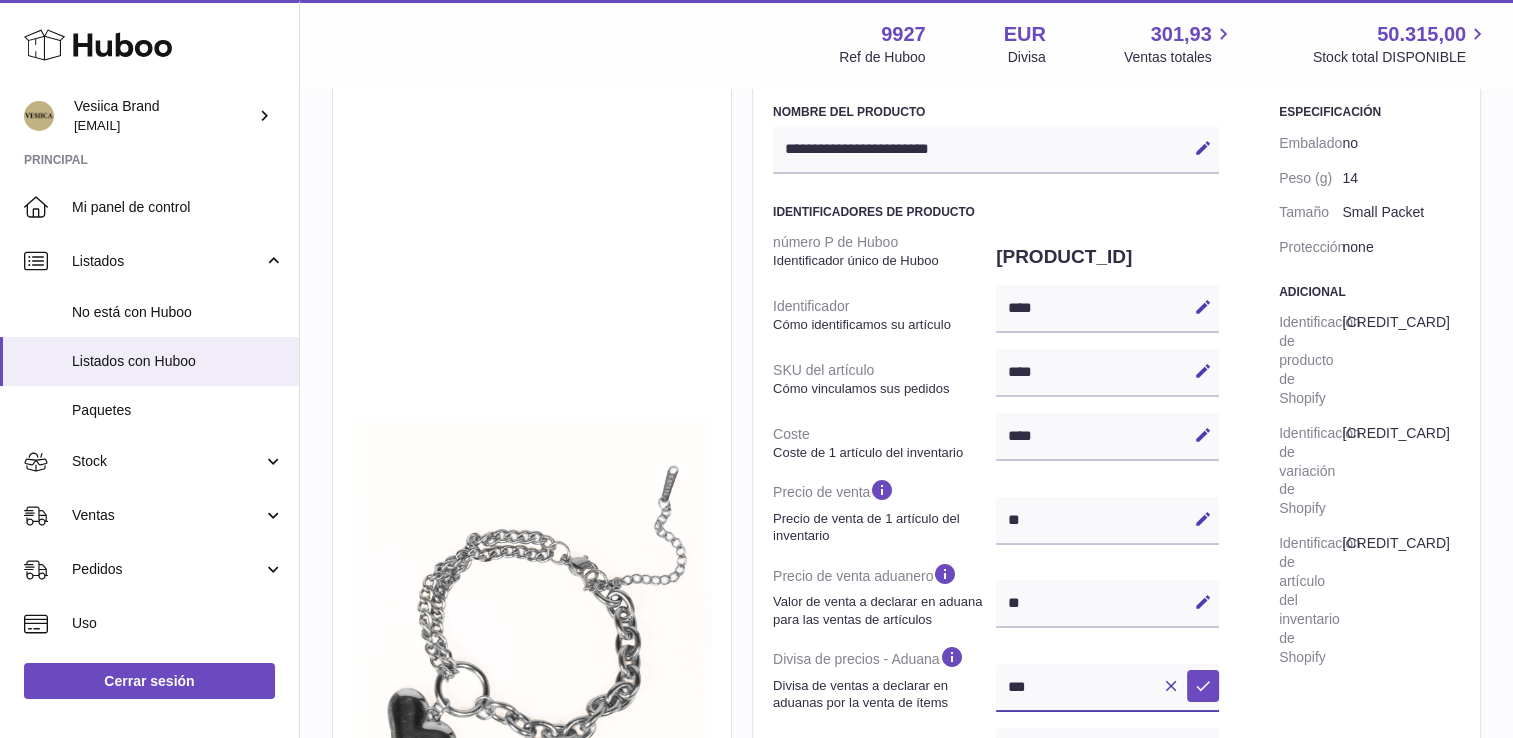 click on "*** ***" at bounding box center [1107, 688] 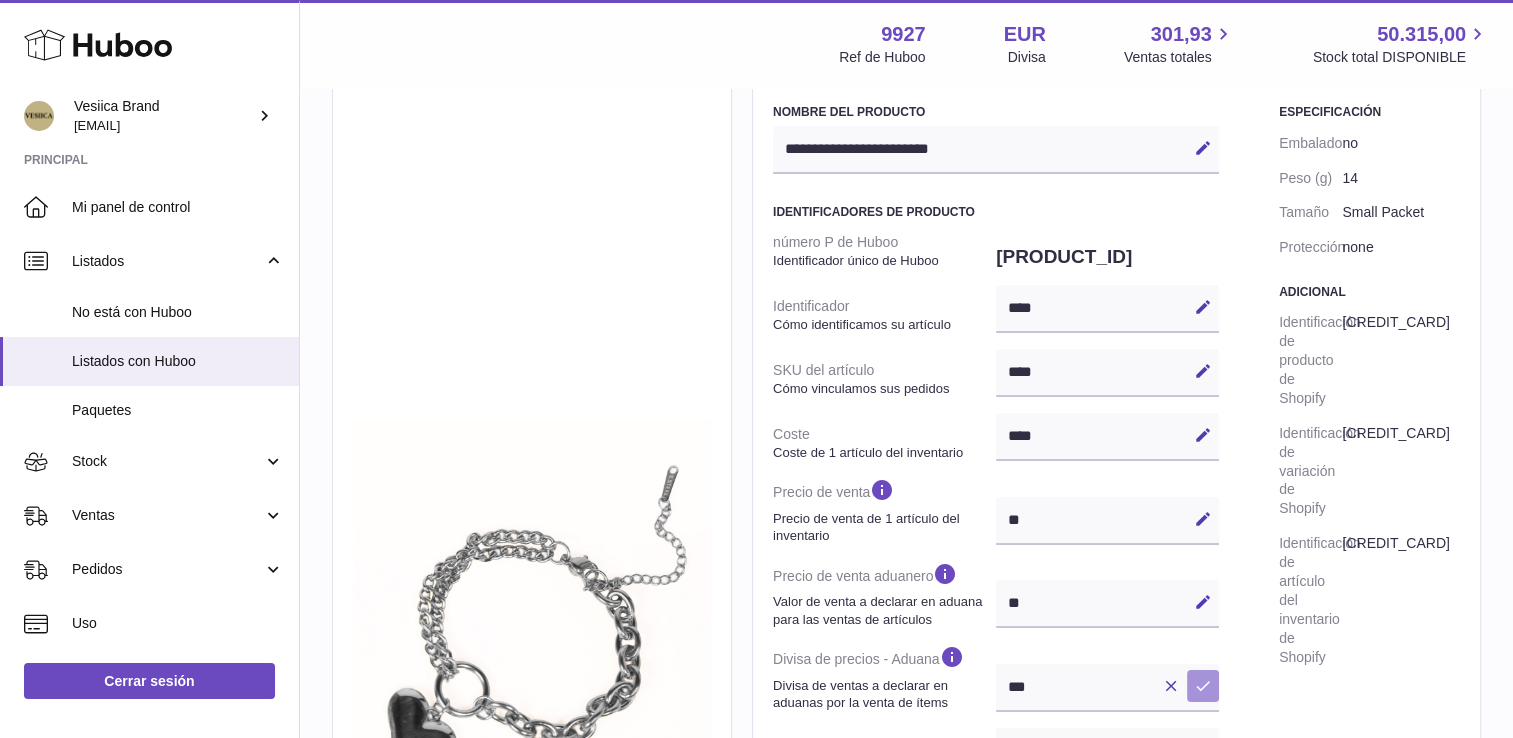 click at bounding box center [1203, 686] 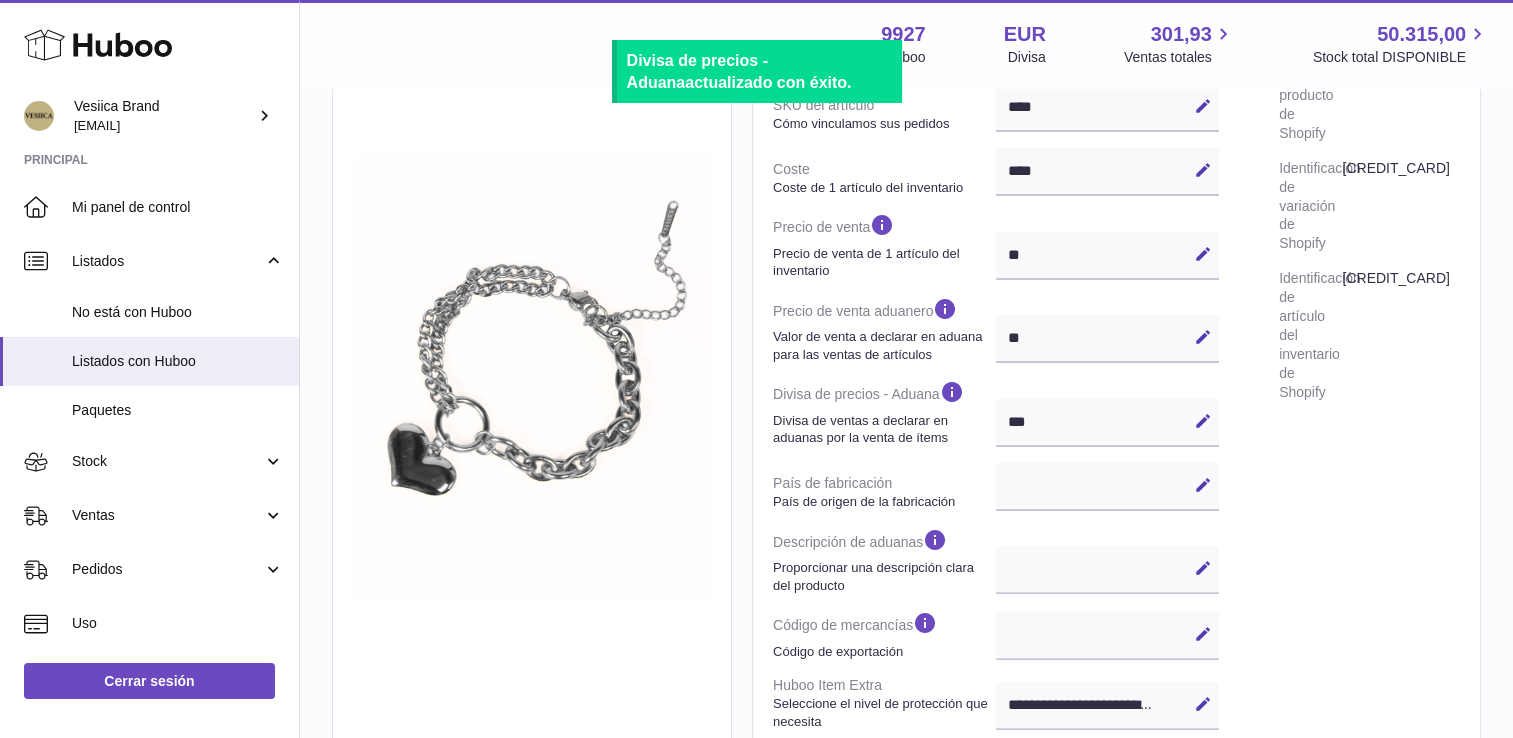 scroll, scrollTop: 529, scrollLeft: 0, axis: vertical 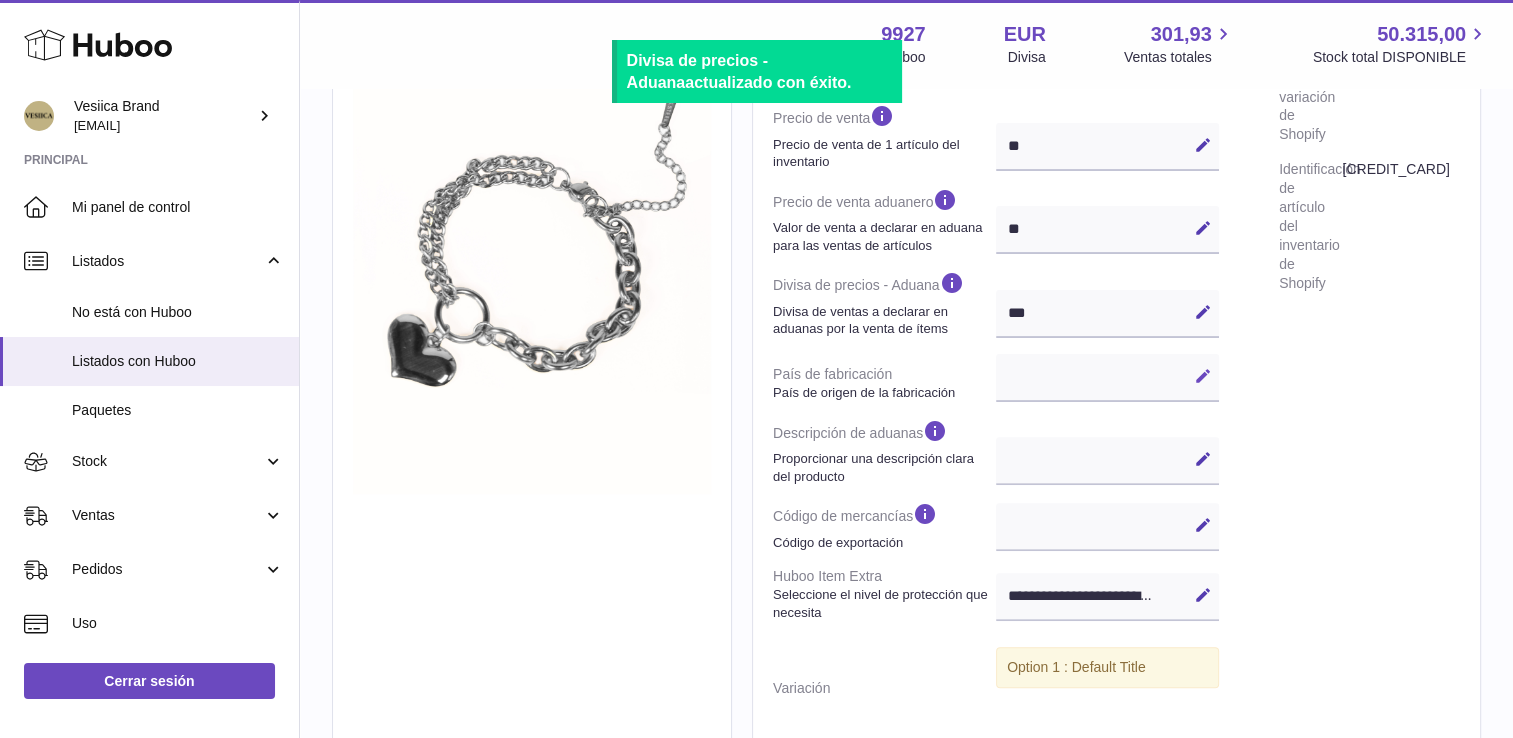 click at bounding box center (1203, 376) 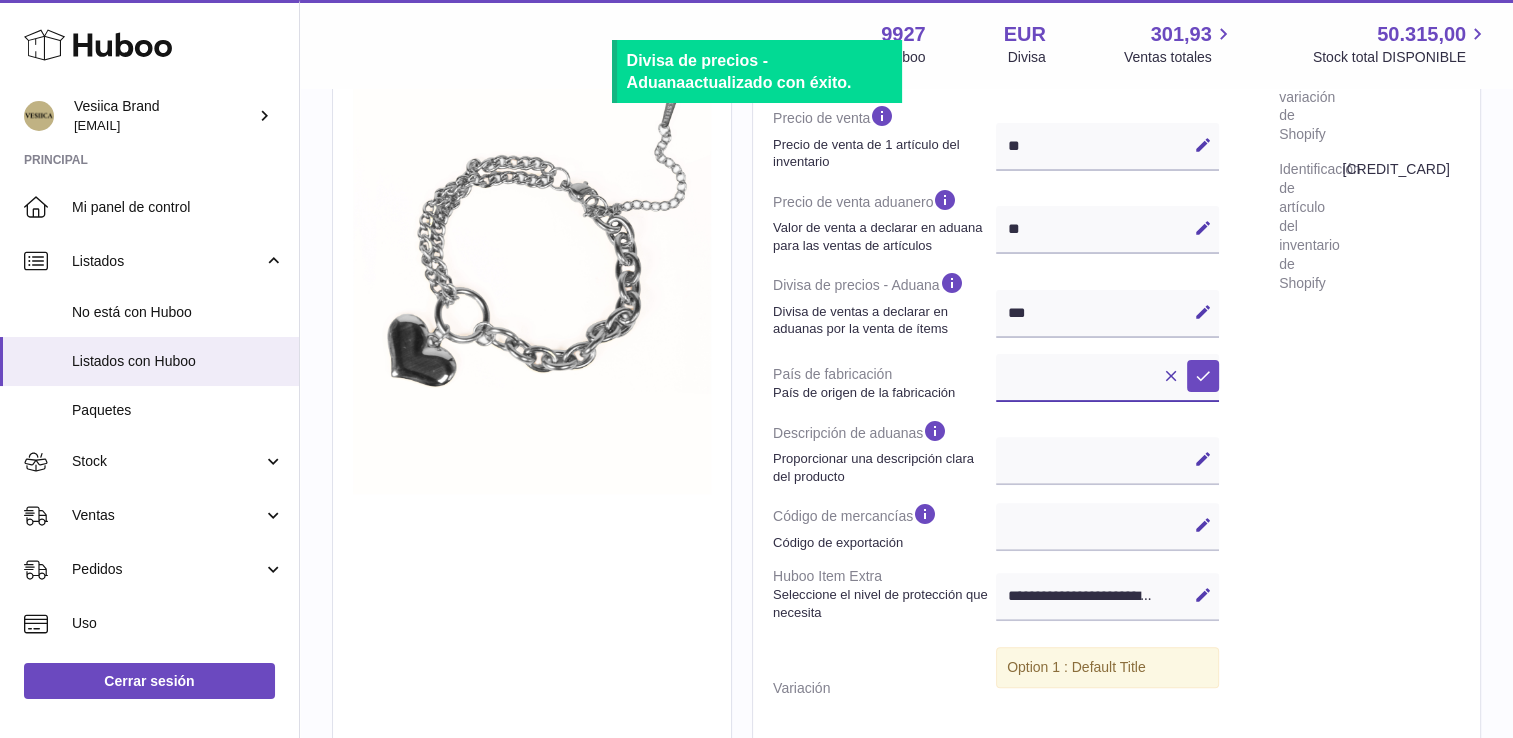 click on "**********" at bounding box center (1107, 378) 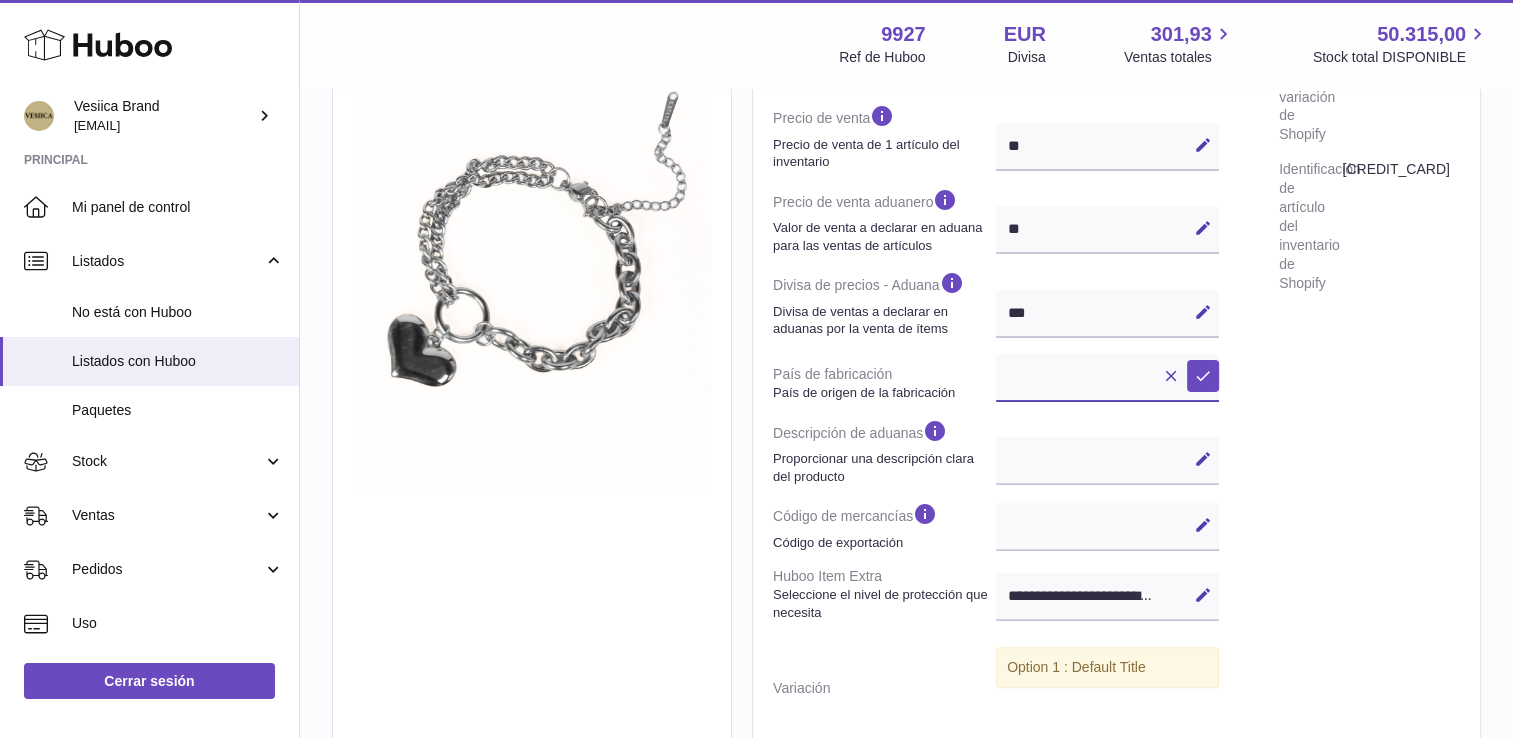 select on "***" 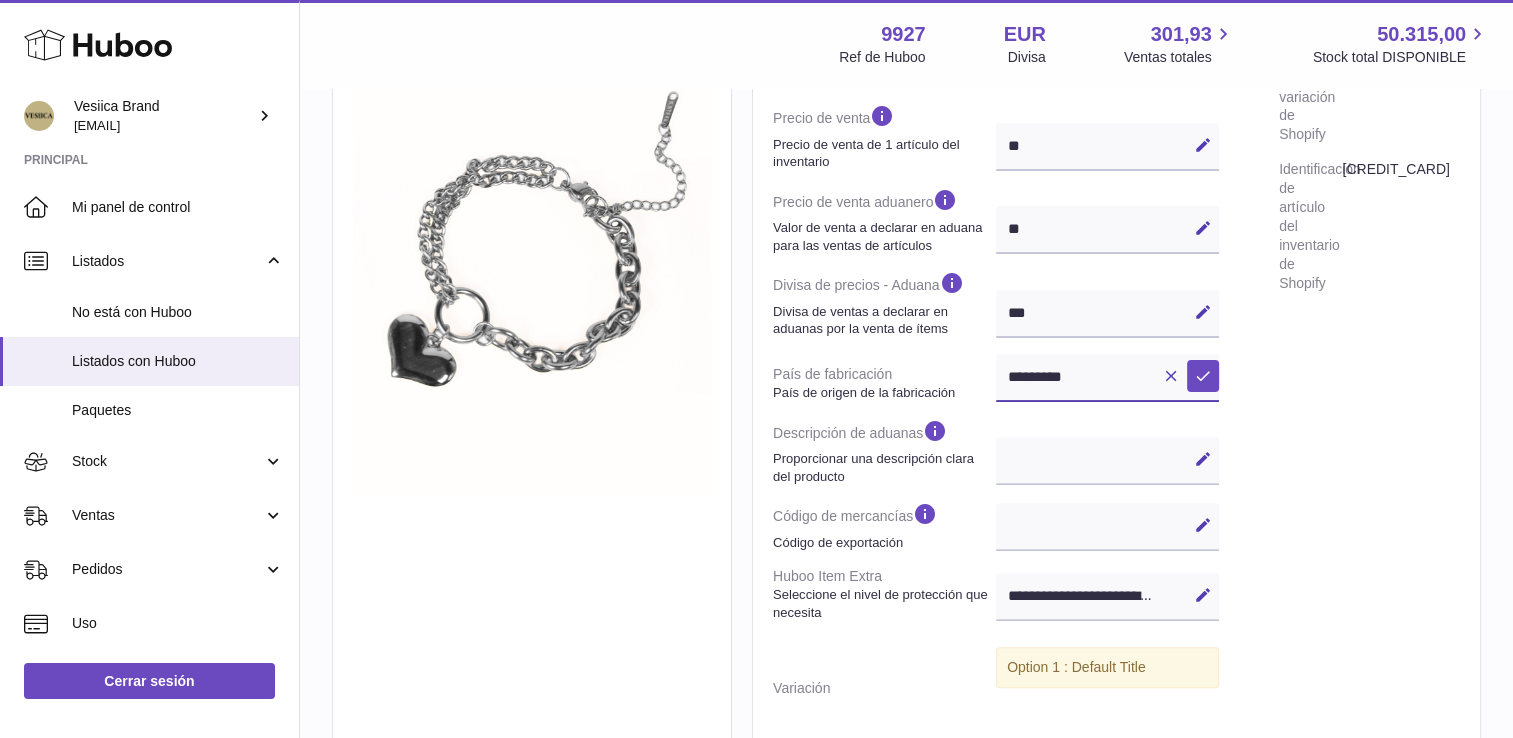 click on "**********" at bounding box center [1107, 378] 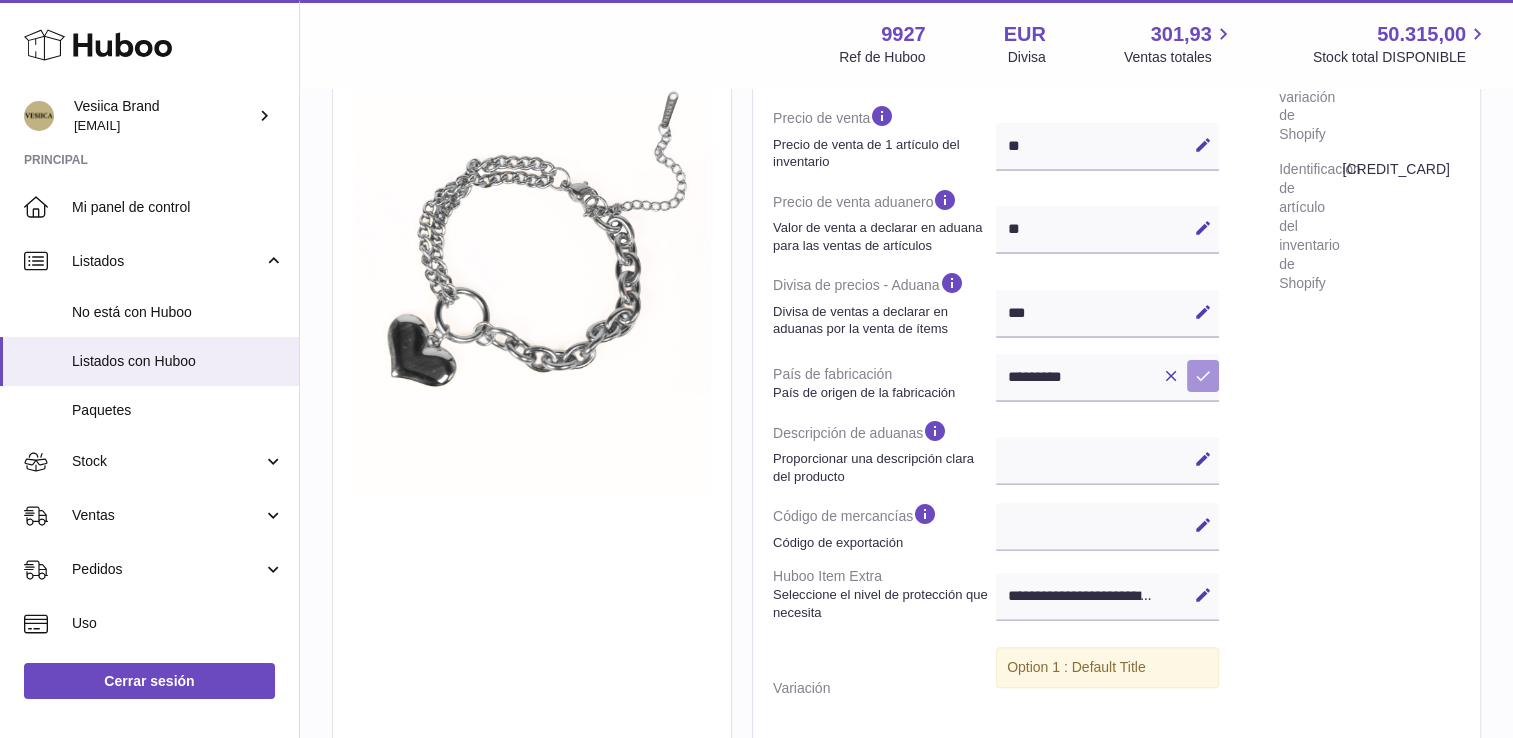 click at bounding box center (1203, 376) 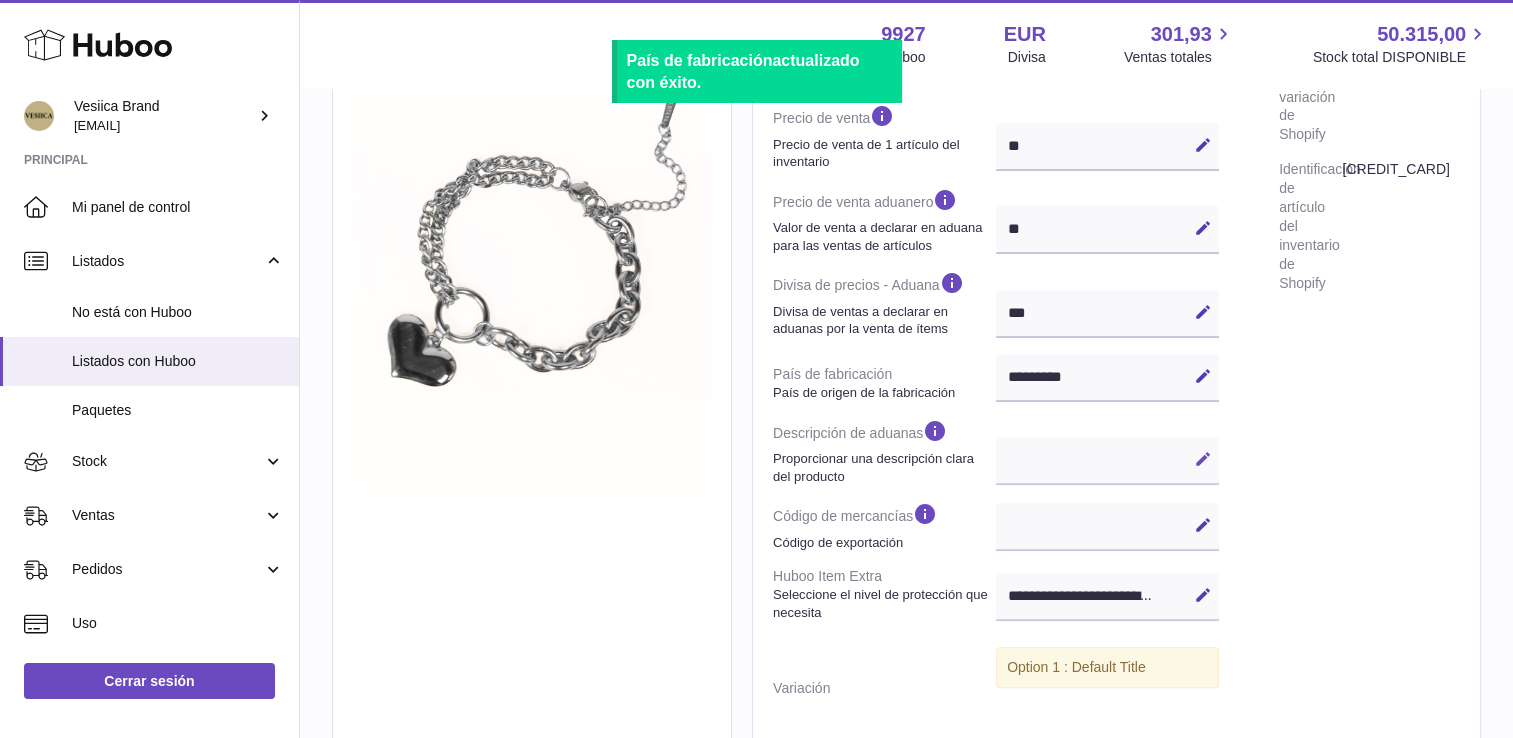 click on "Editar" at bounding box center (1203, 459) 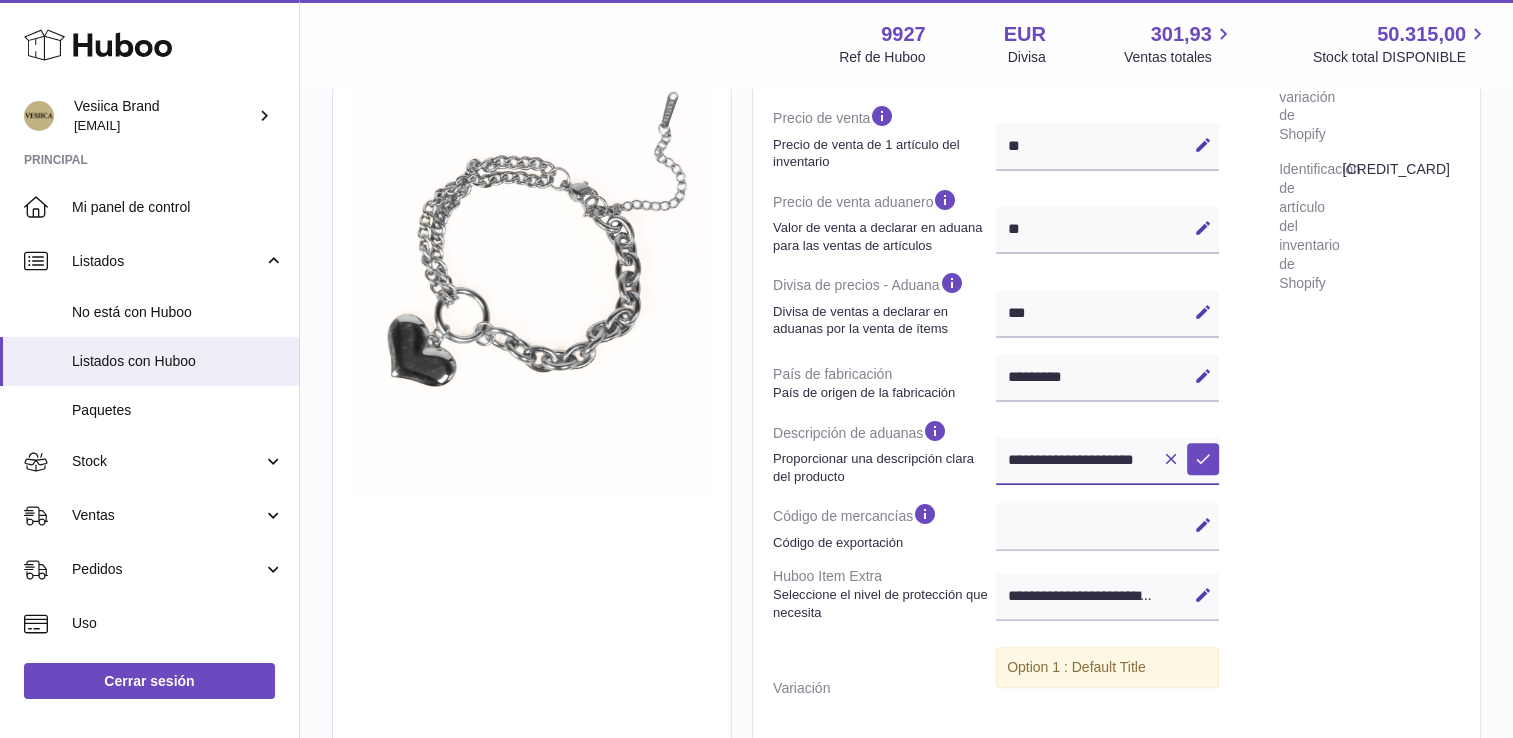 scroll, scrollTop: 0, scrollLeft: 2, axis: horizontal 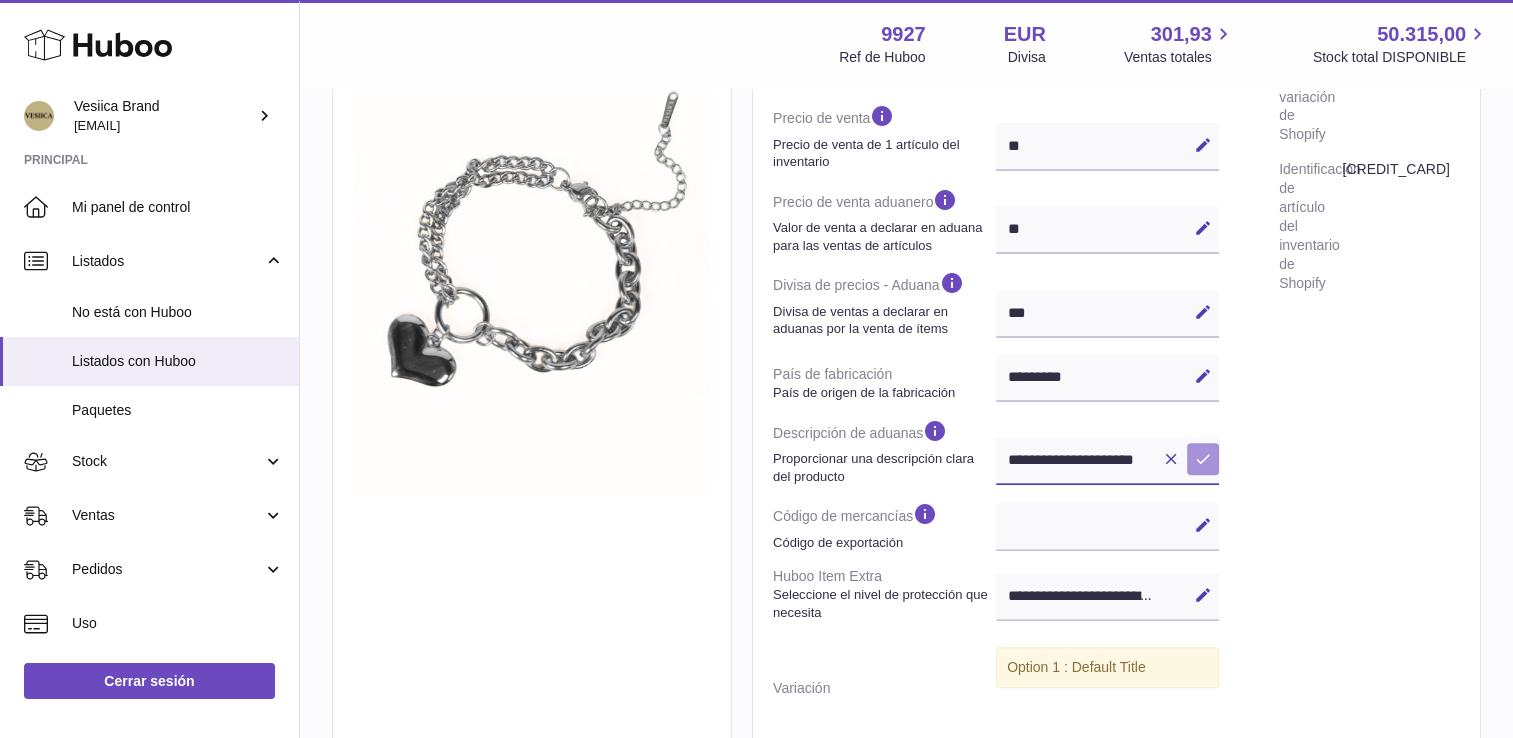 type on "**********" 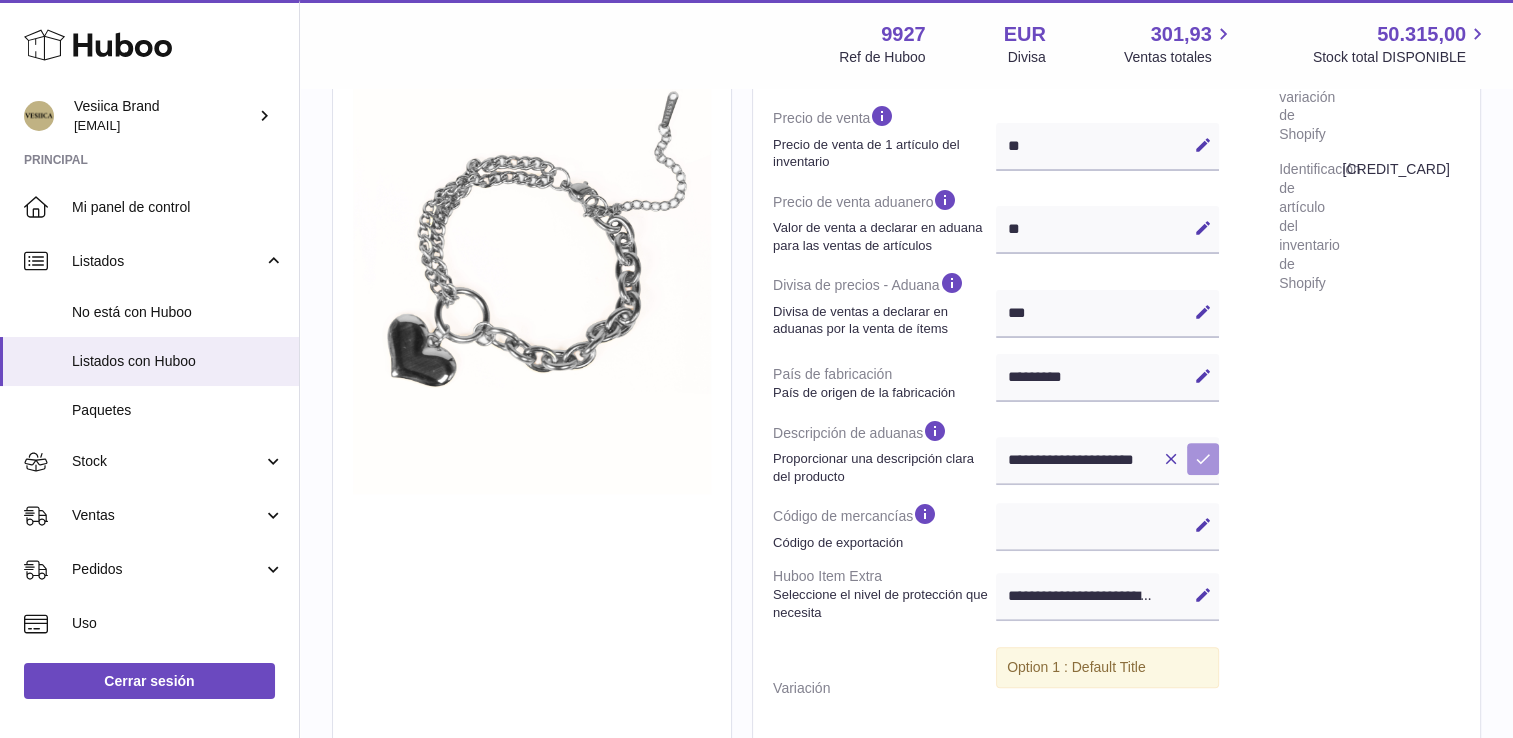 click at bounding box center [1203, 459] 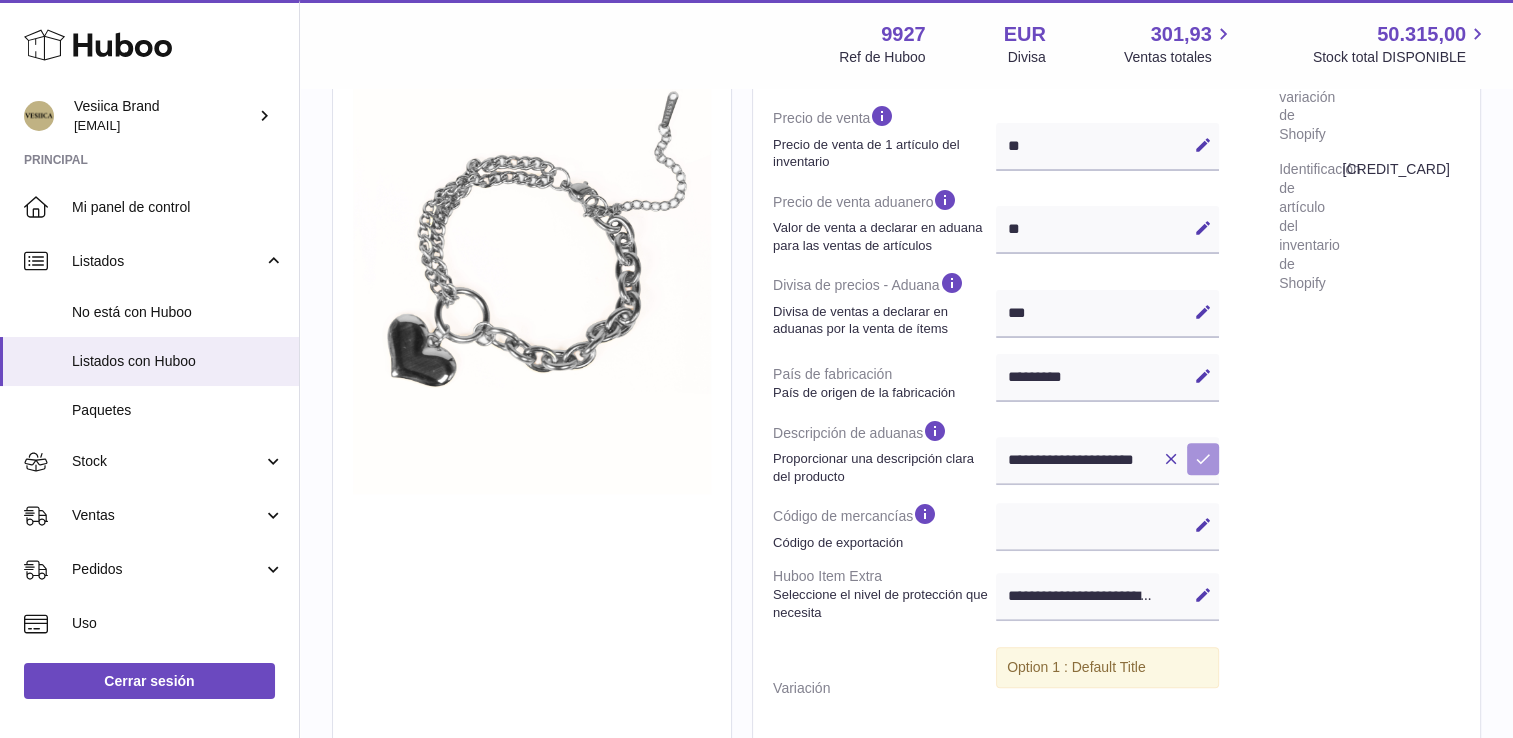 scroll, scrollTop: 0, scrollLeft: 0, axis: both 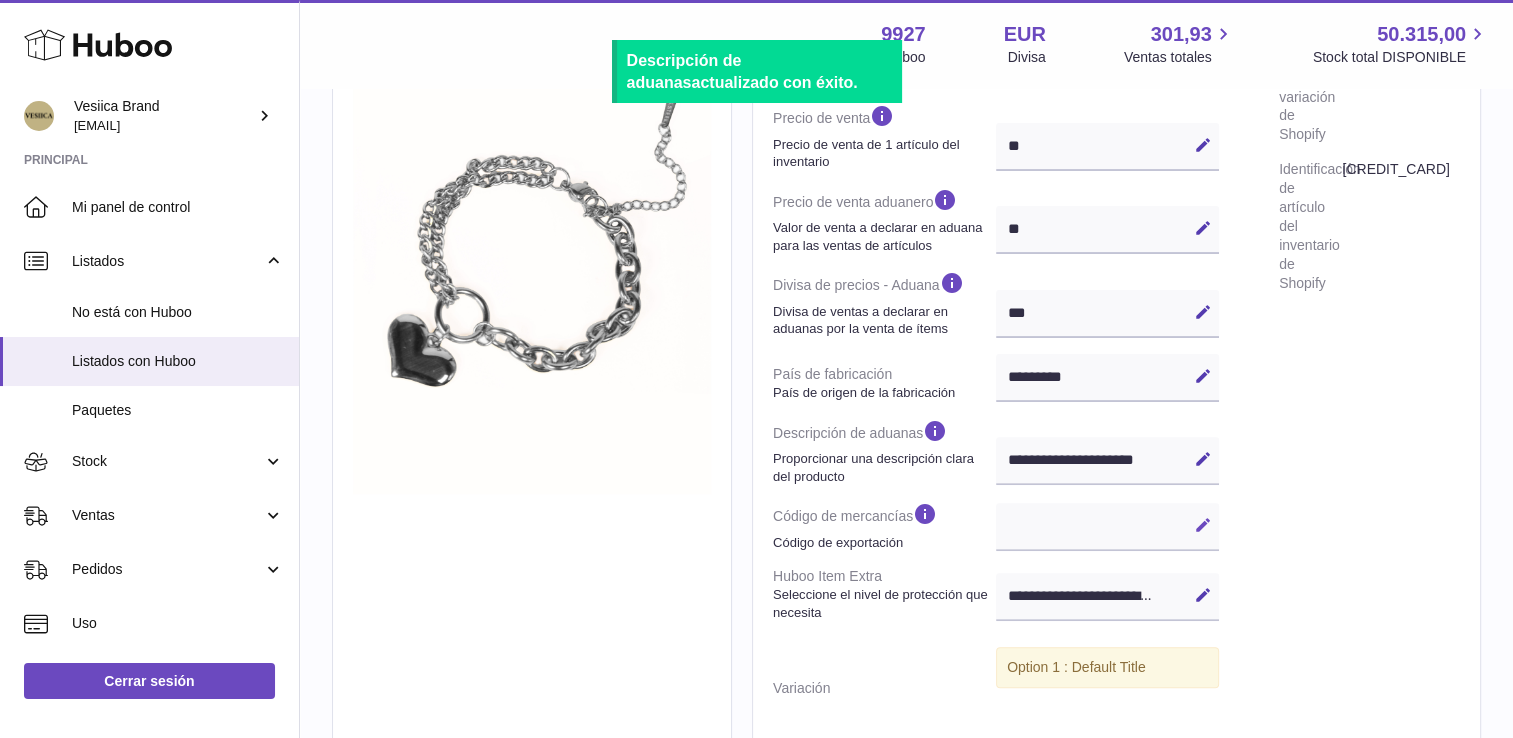click on "Editar" at bounding box center [1203, 525] 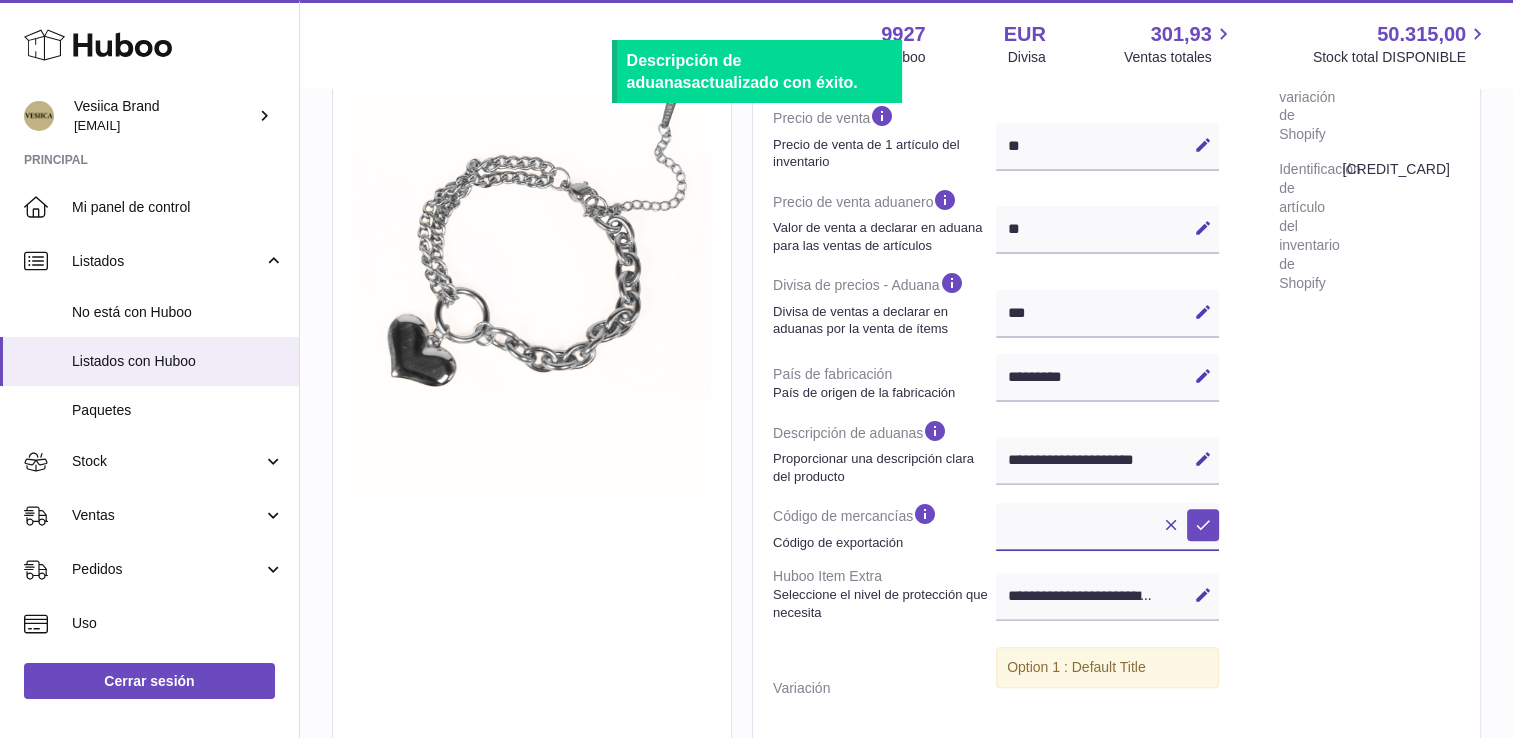 paste on "********" 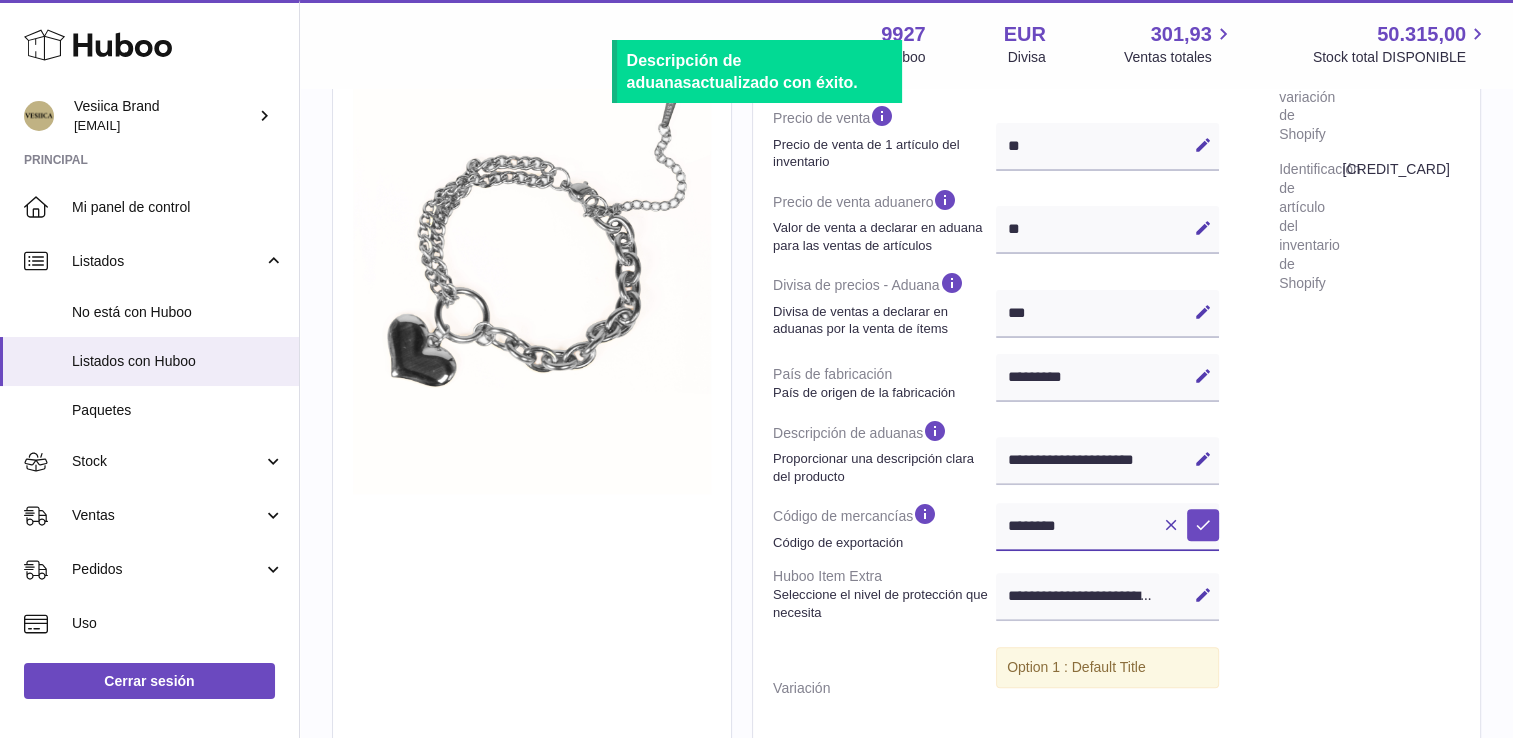 click on "********" at bounding box center [1107, 527] 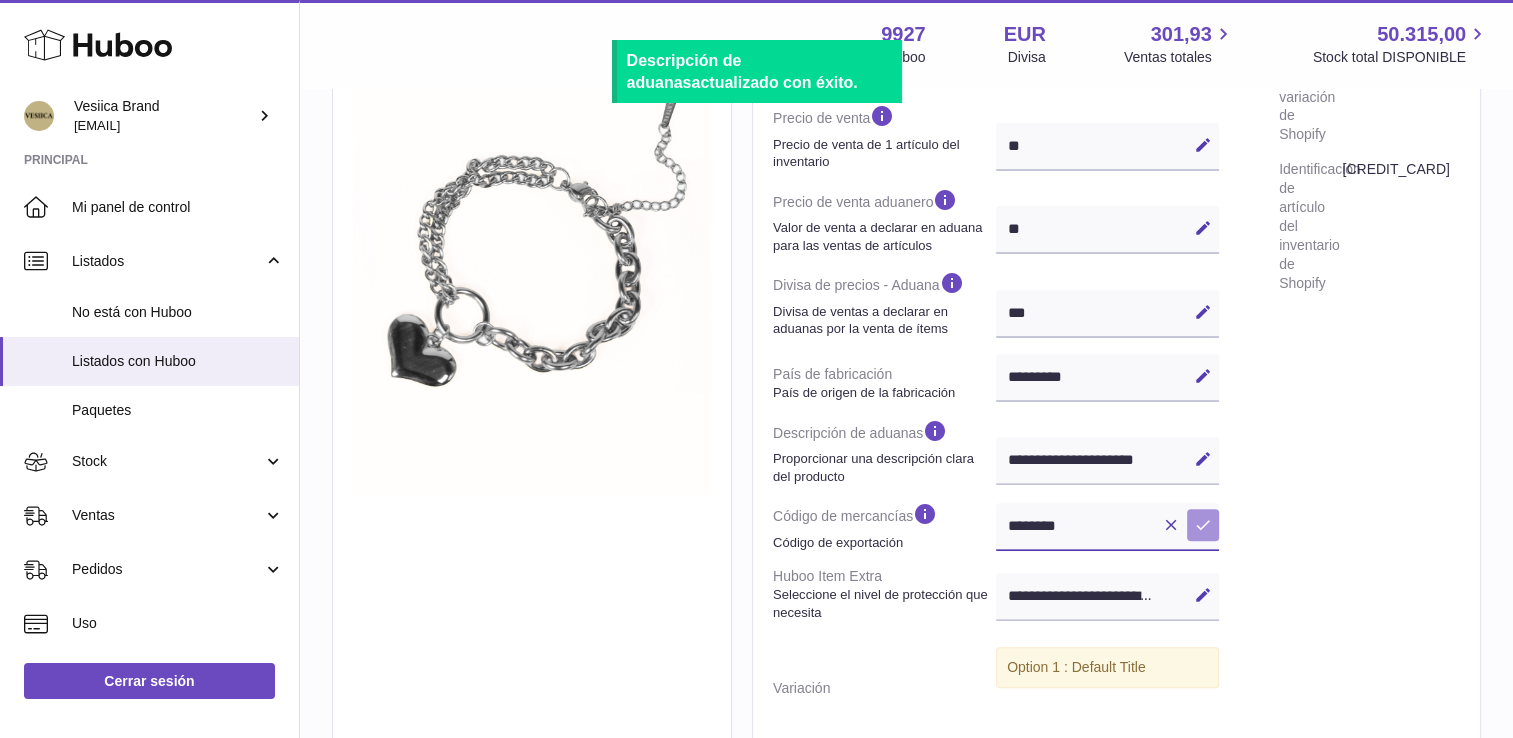 type on "********" 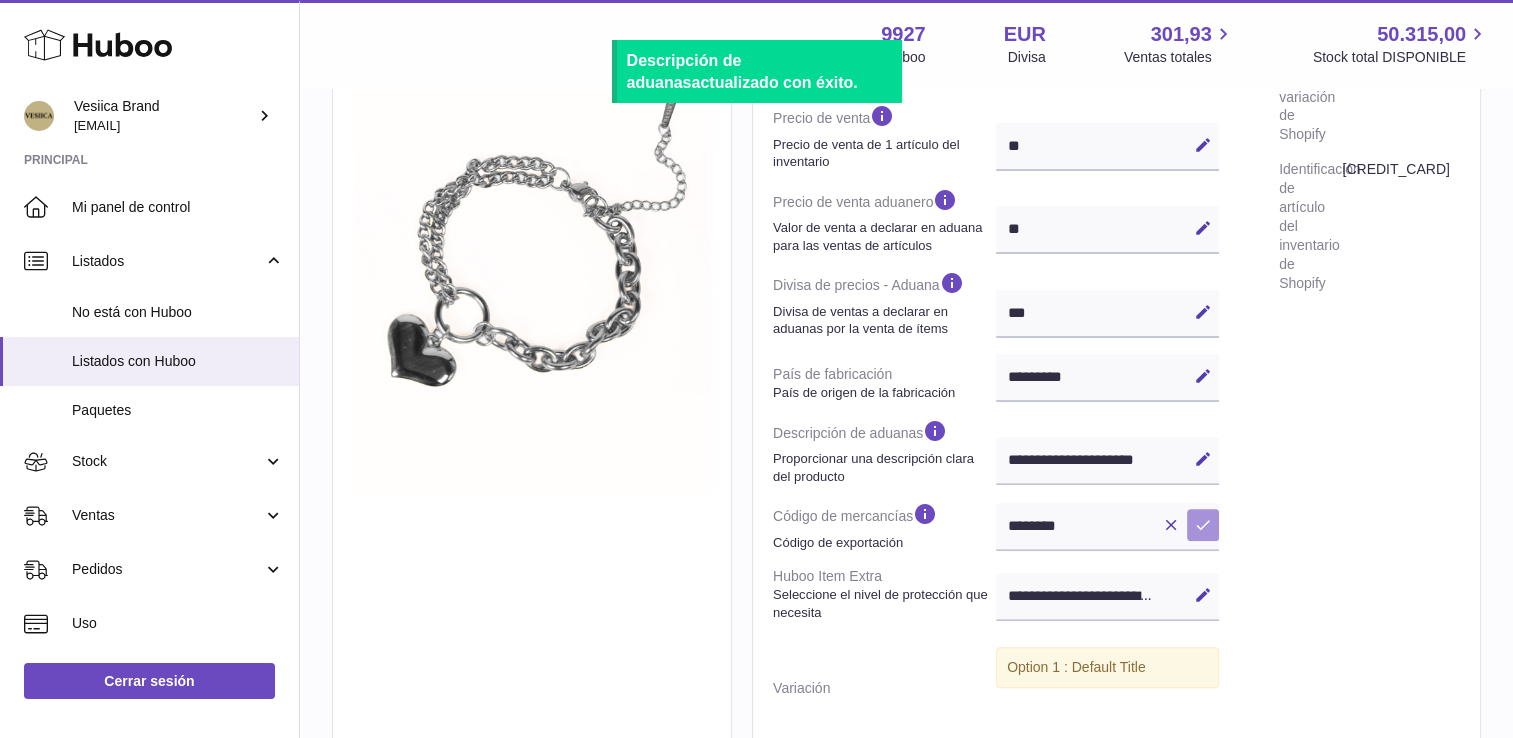 click at bounding box center [1203, 525] 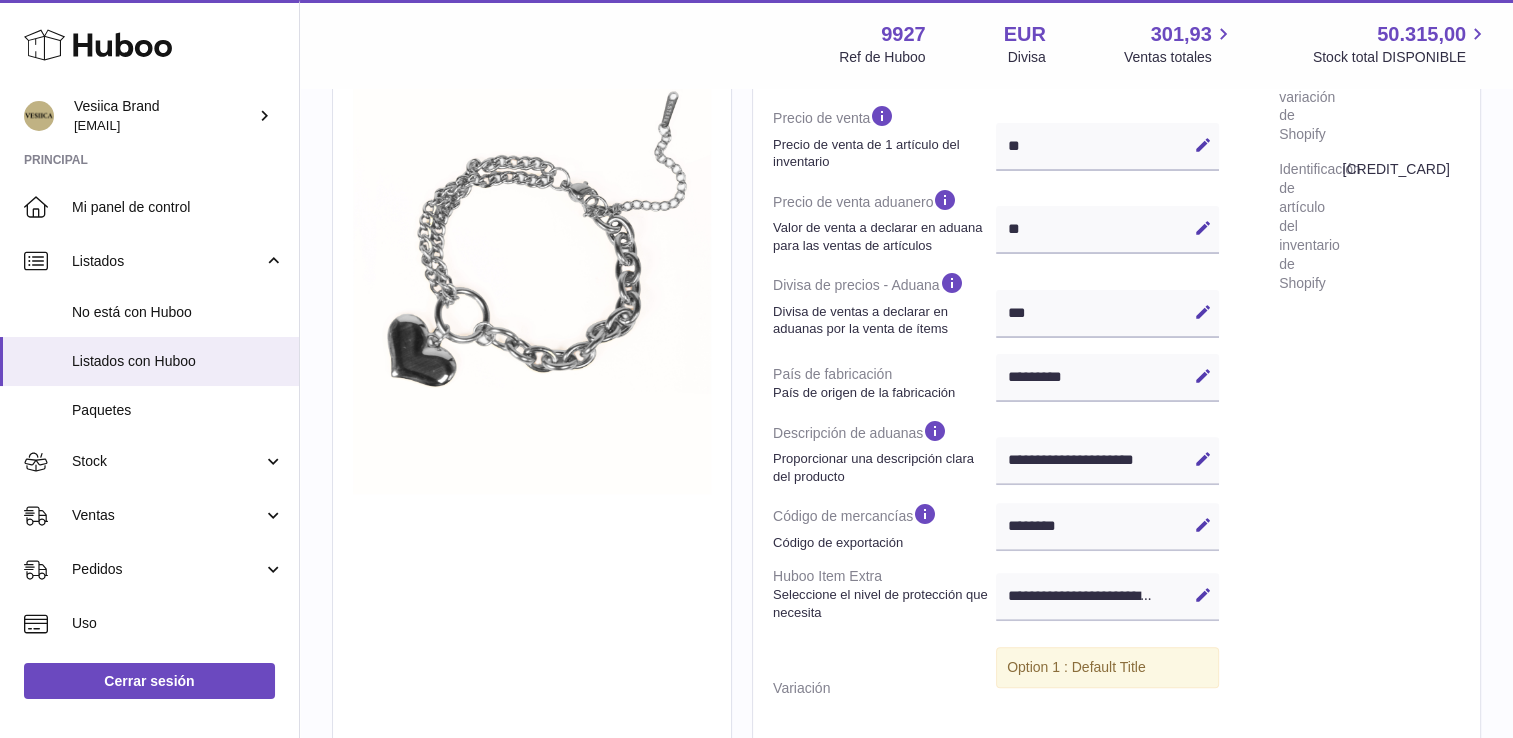 scroll, scrollTop: 0, scrollLeft: 0, axis: both 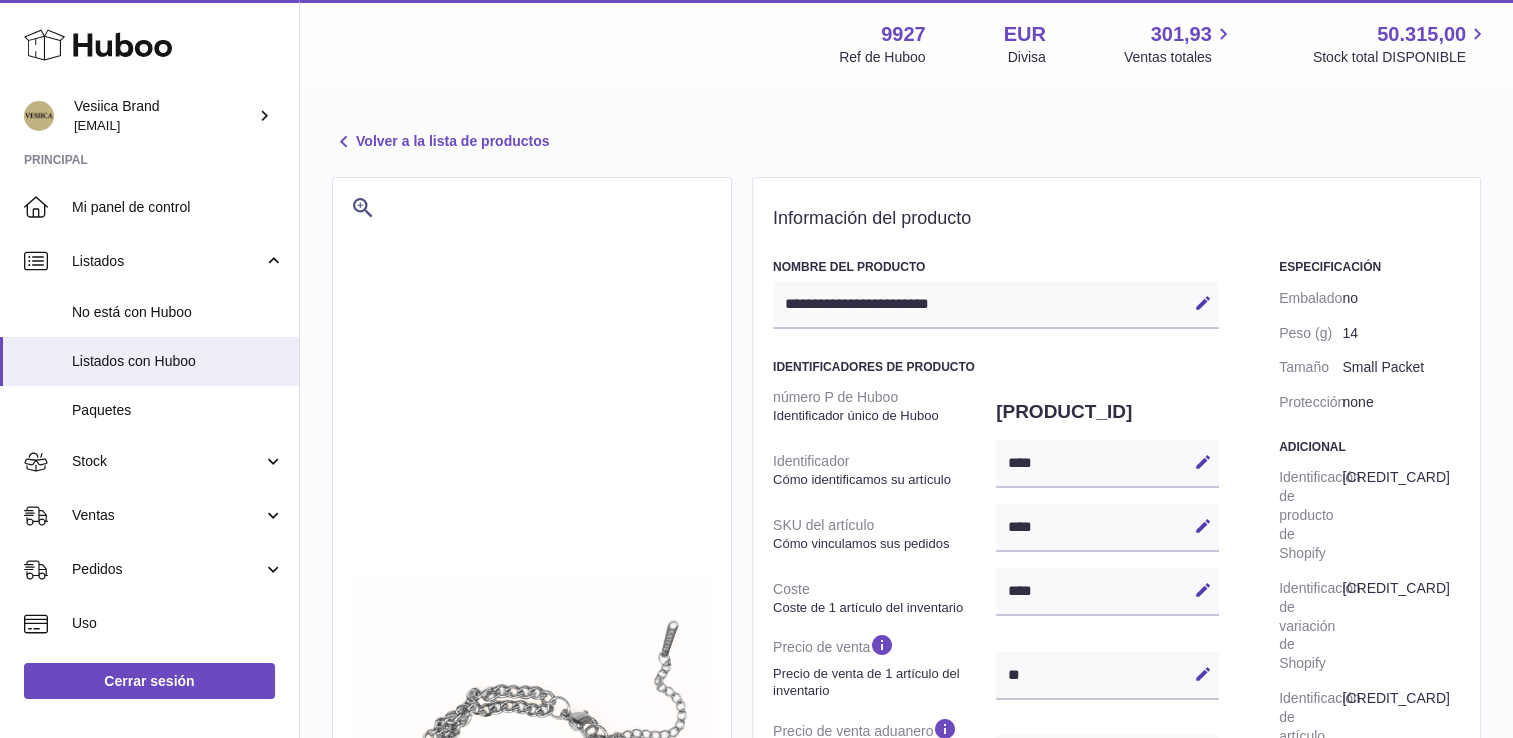 click on "Volver a la lista de productos" at bounding box center [440, 142] 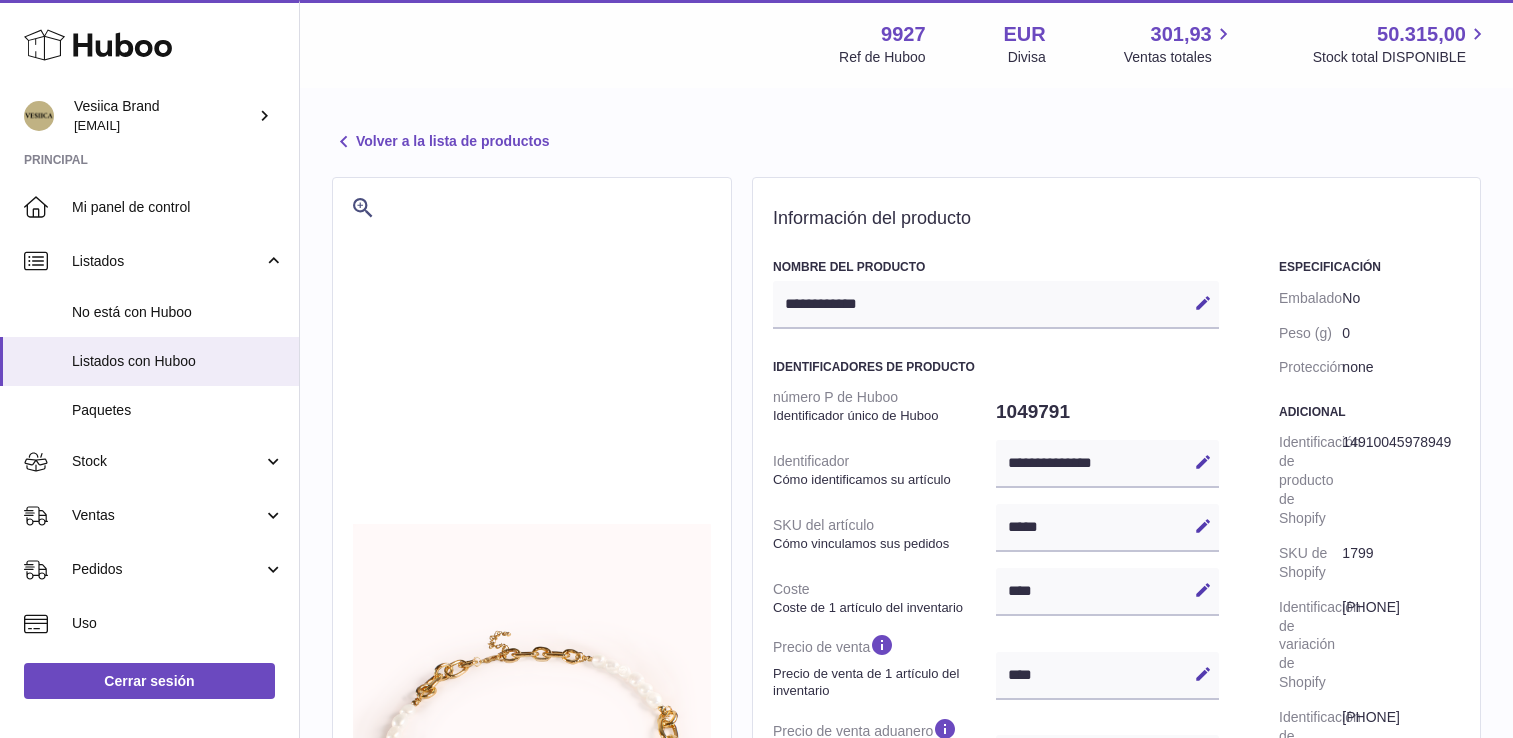 select 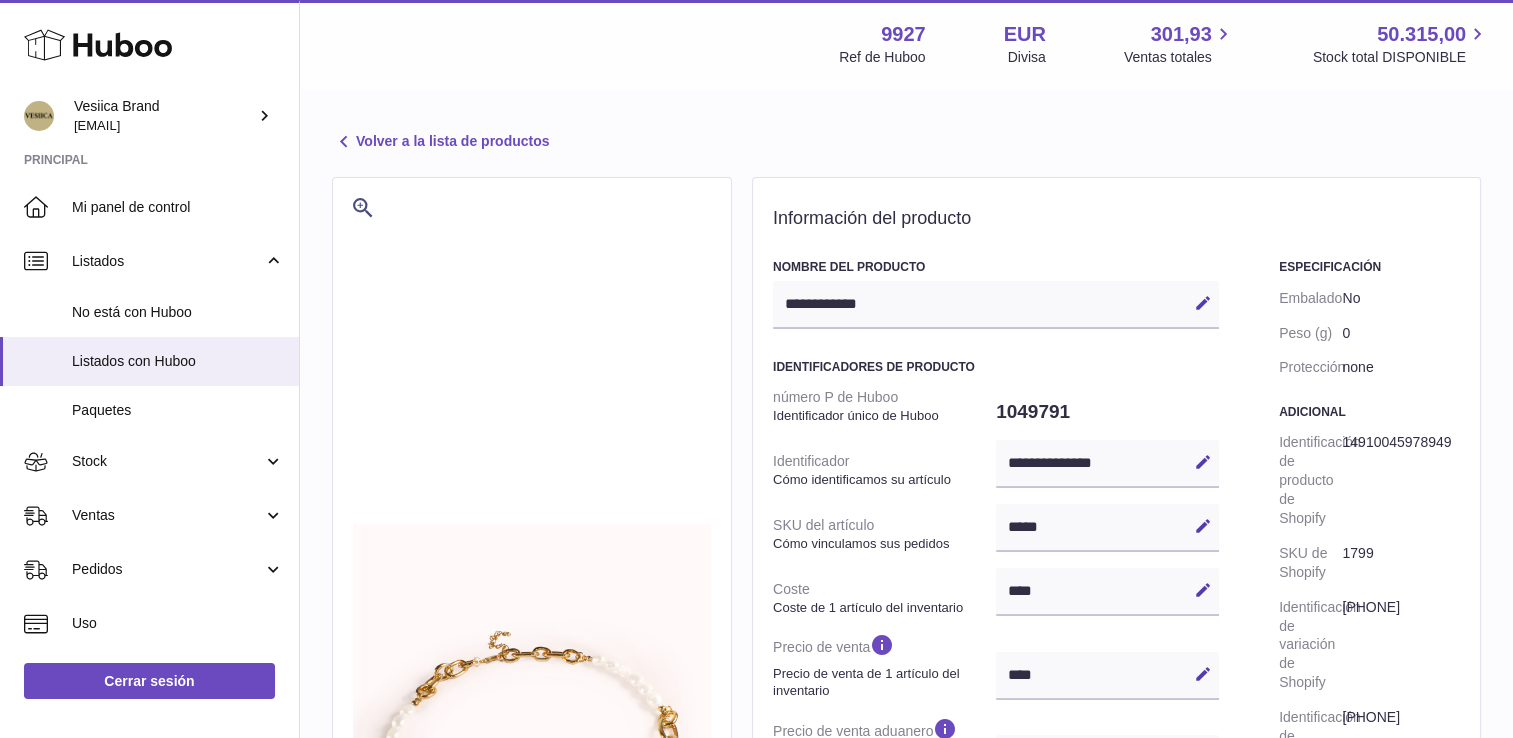 scroll, scrollTop: 0, scrollLeft: 0, axis: both 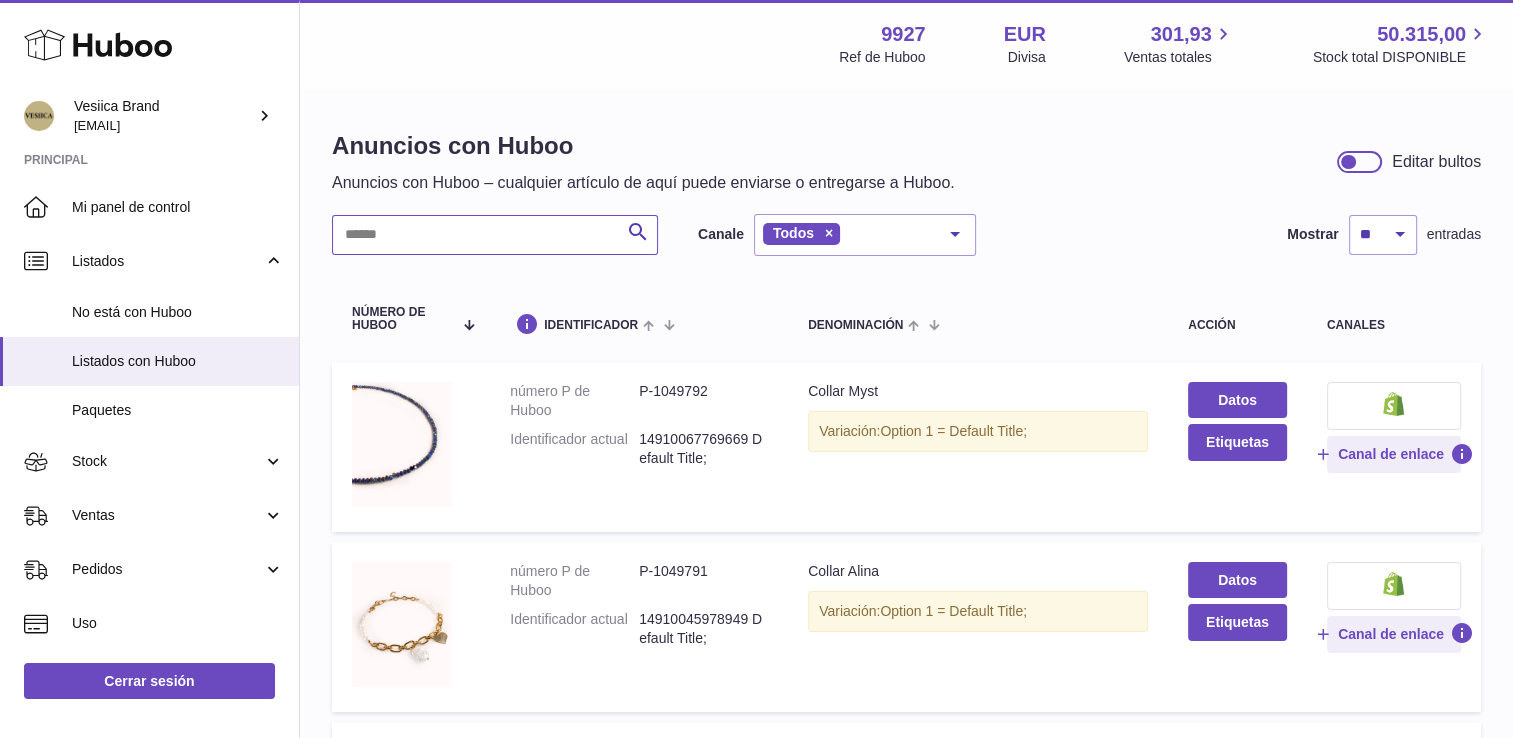 click at bounding box center (495, 235) 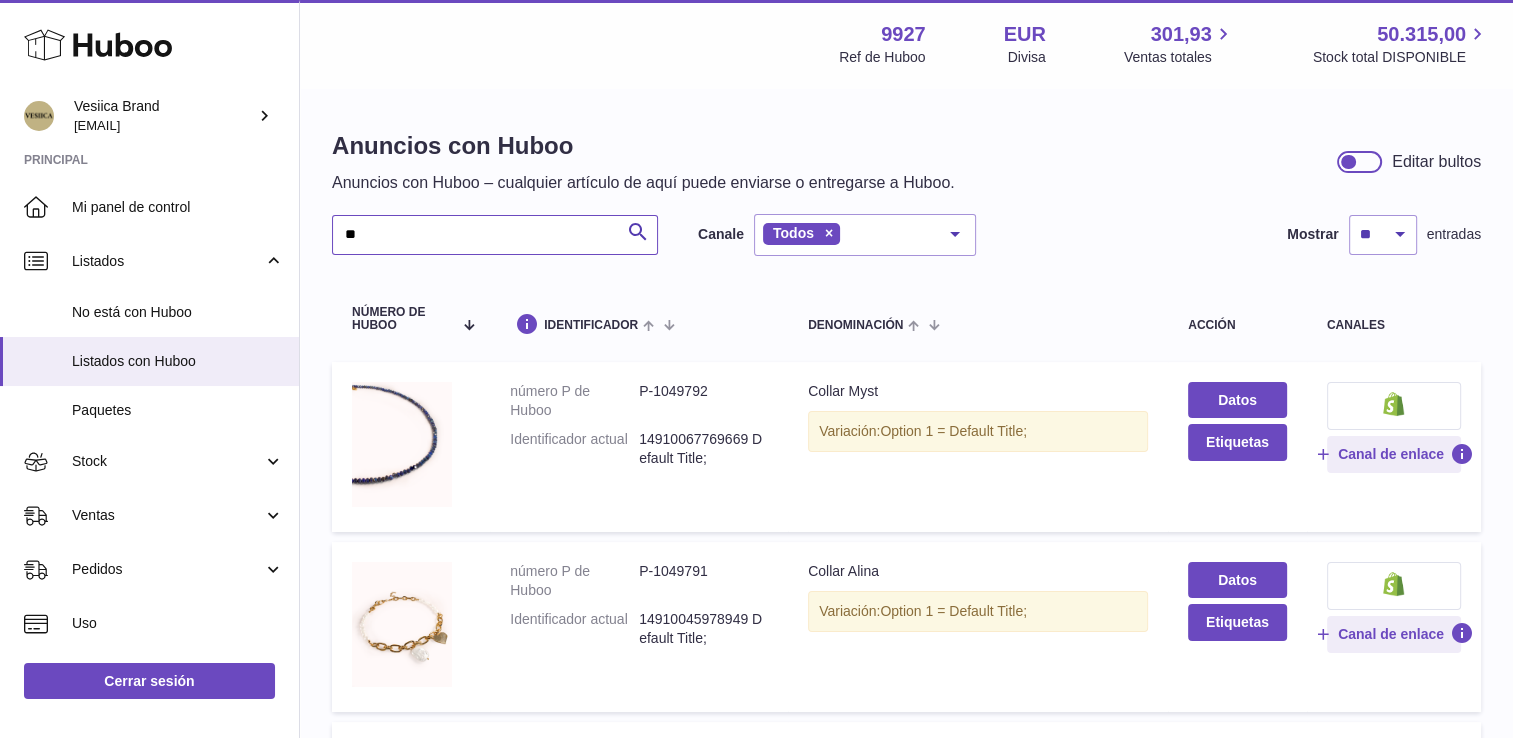 type on "*" 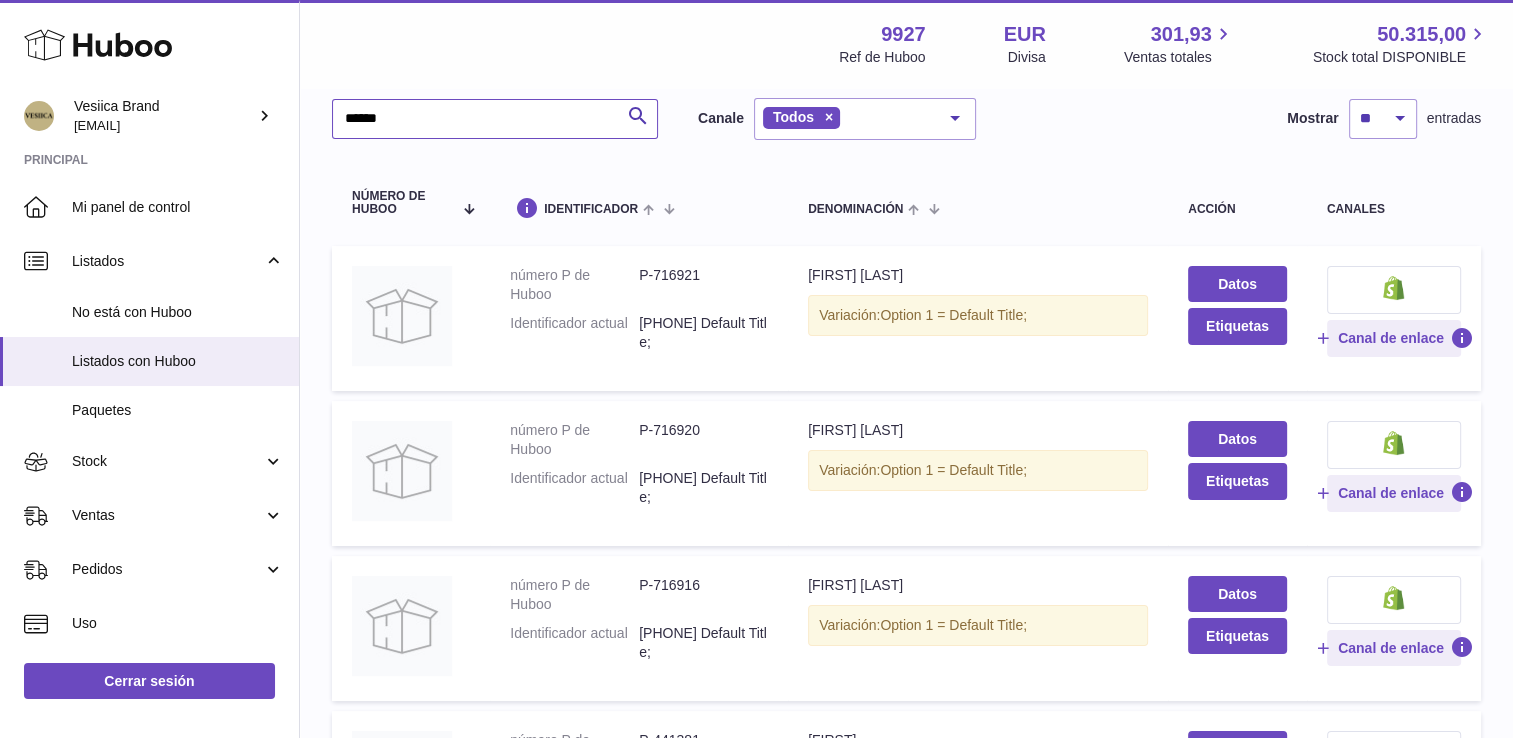 scroll, scrollTop: 119, scrollLeft: 0, axis: vertical 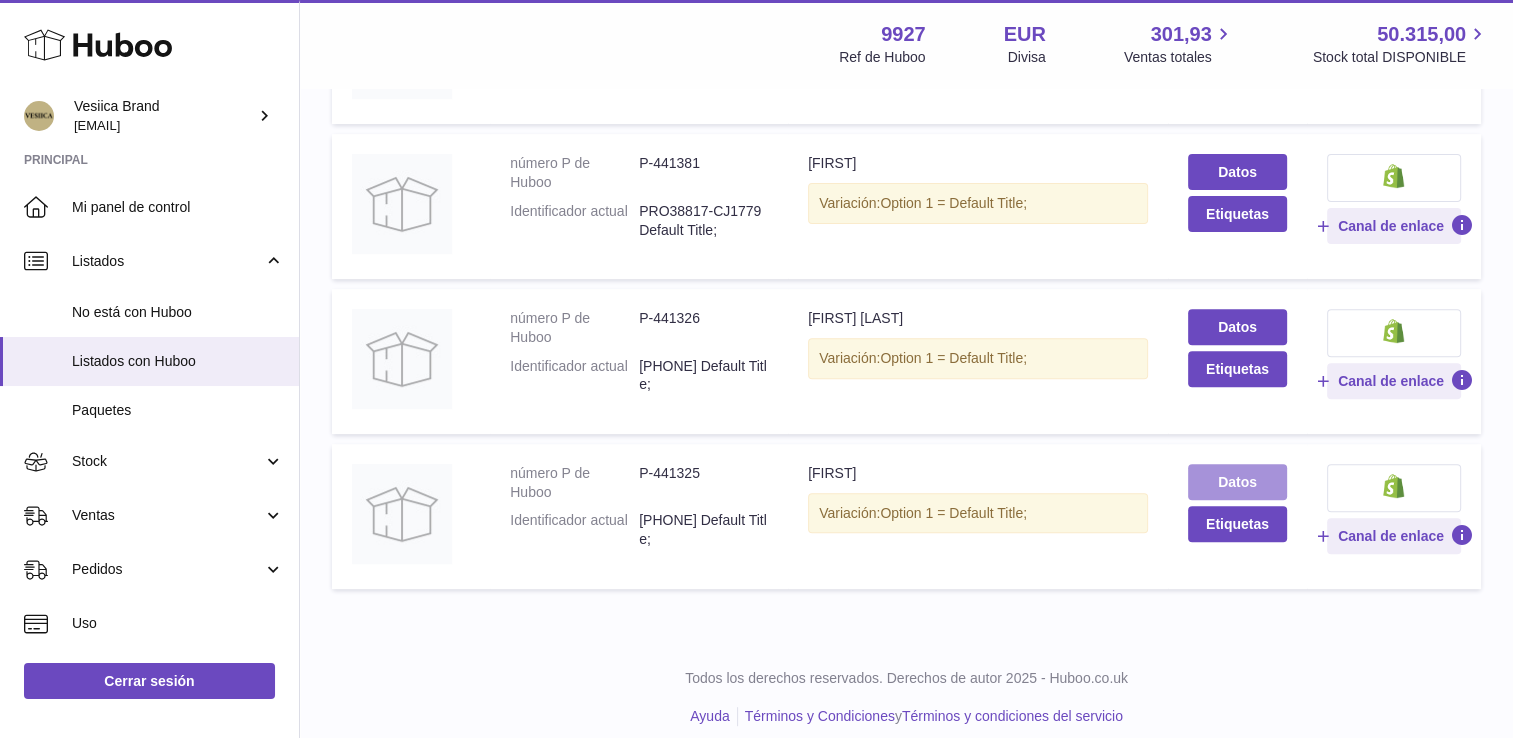 type on "******" 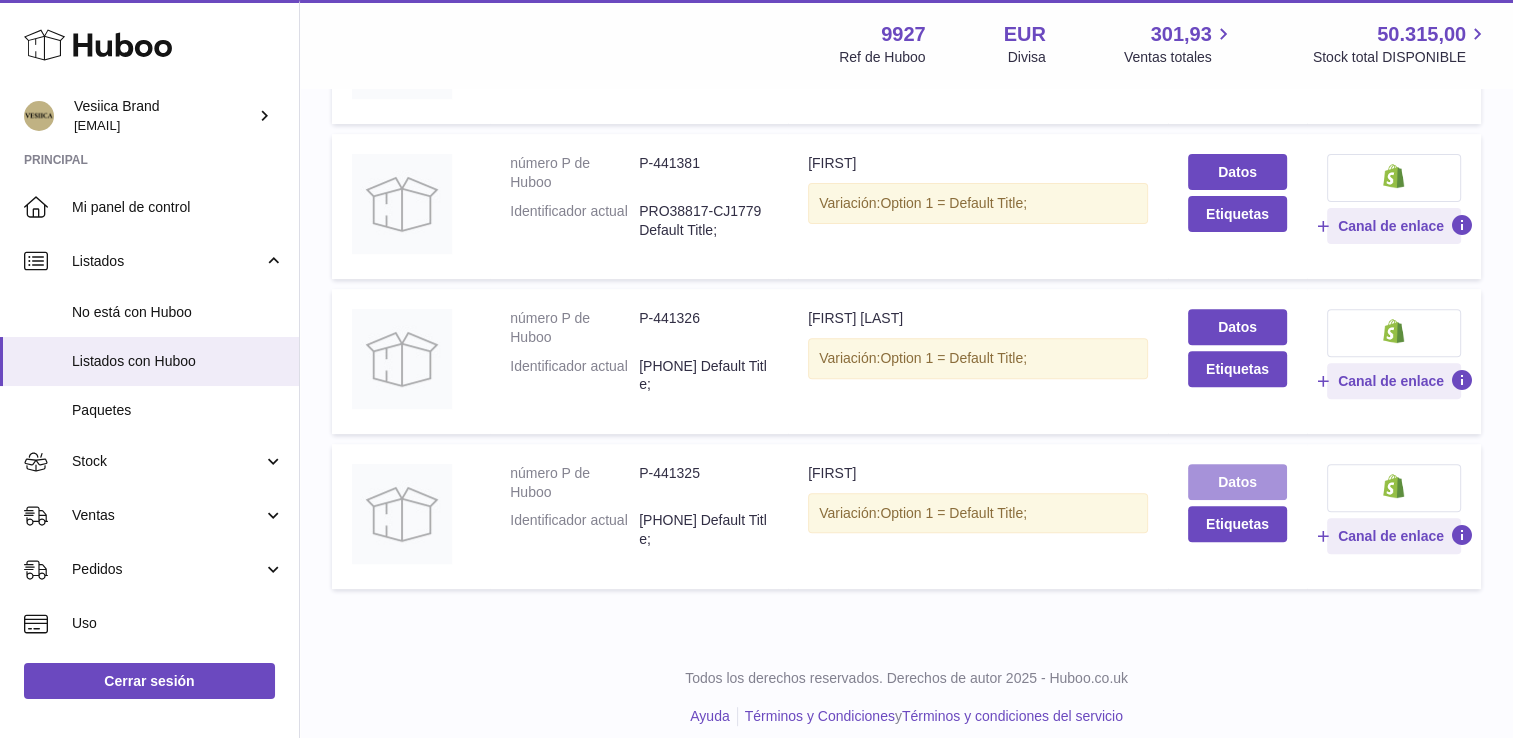 click on "Datos" at bounding box center [1237, 482] 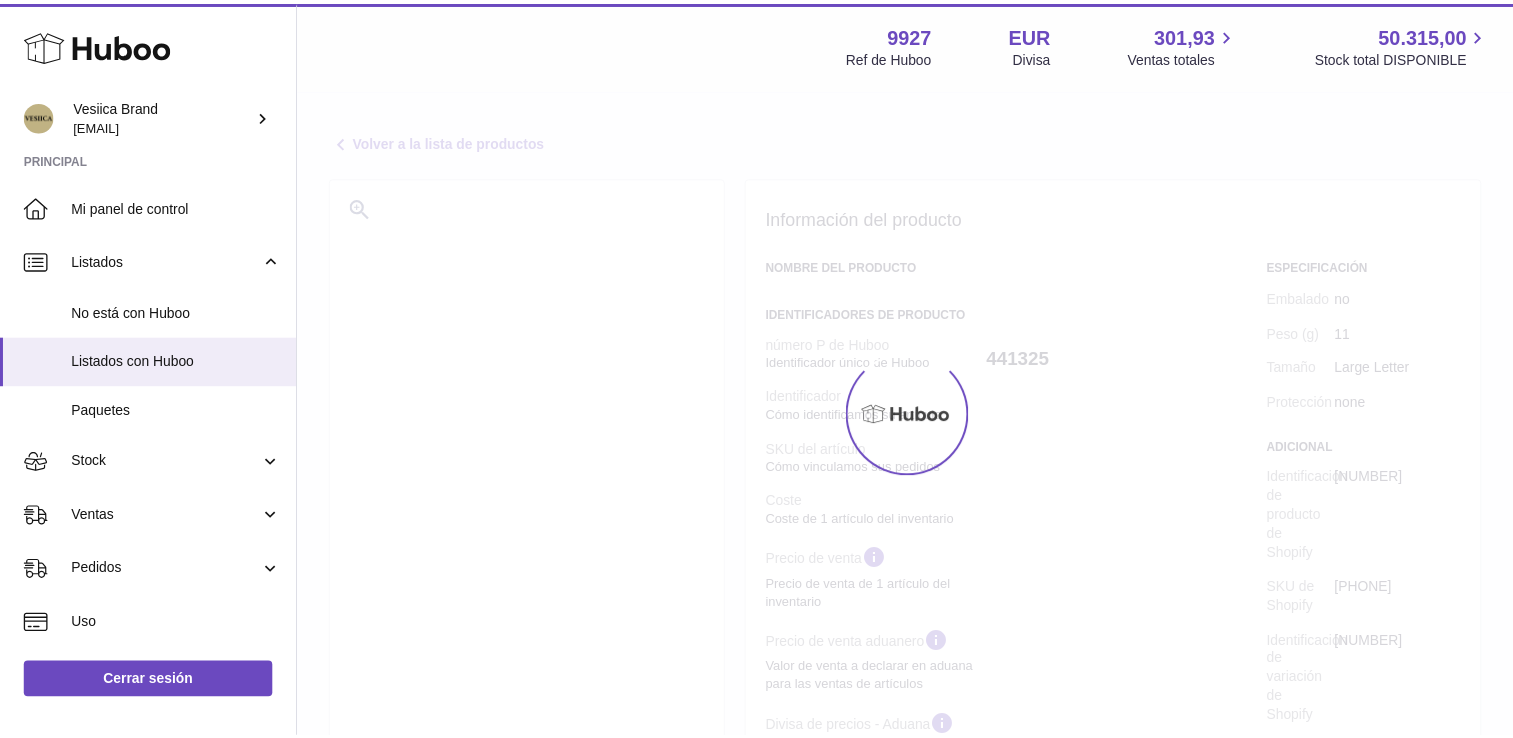 scroll, scrollTop: 0, scrollLeft: 0, axis: both 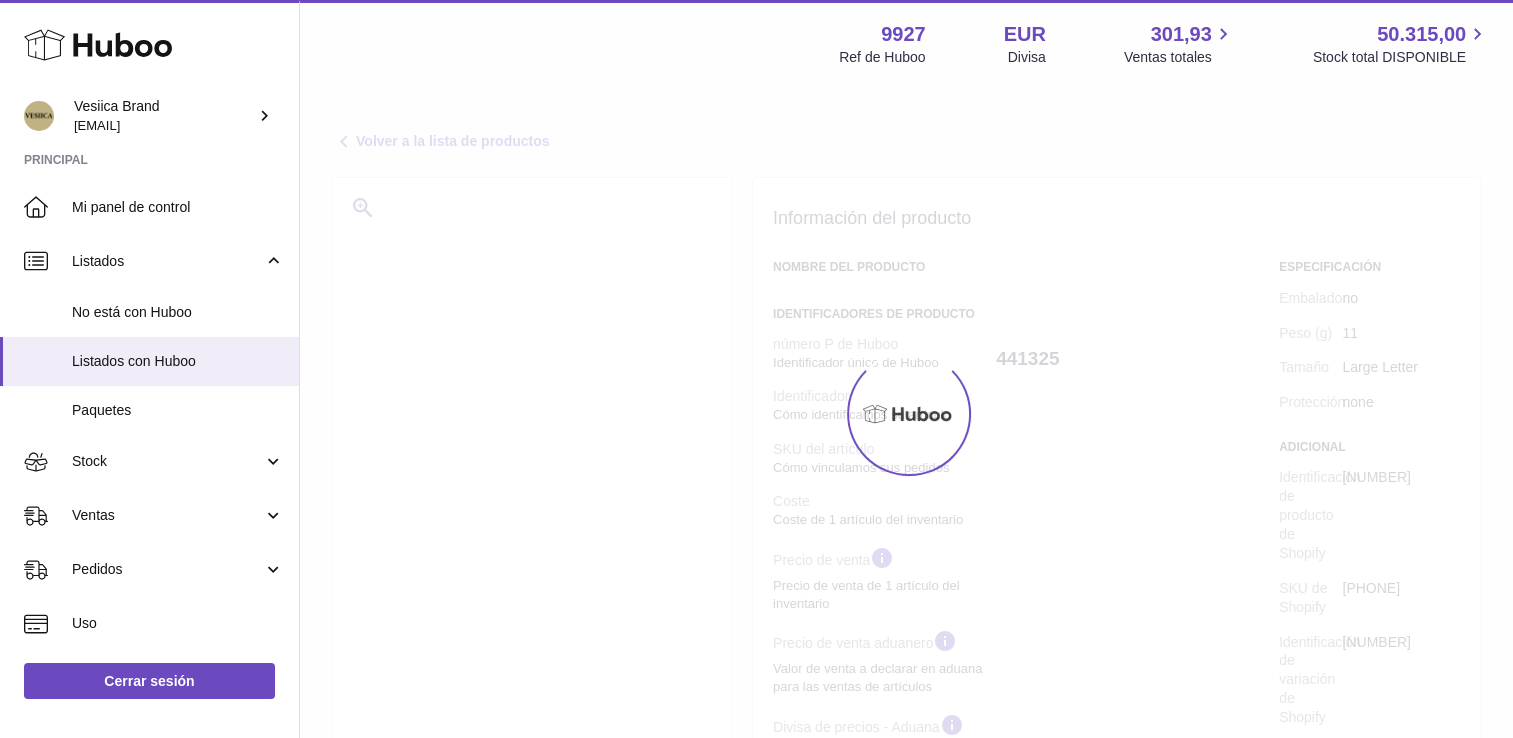 select on "***" 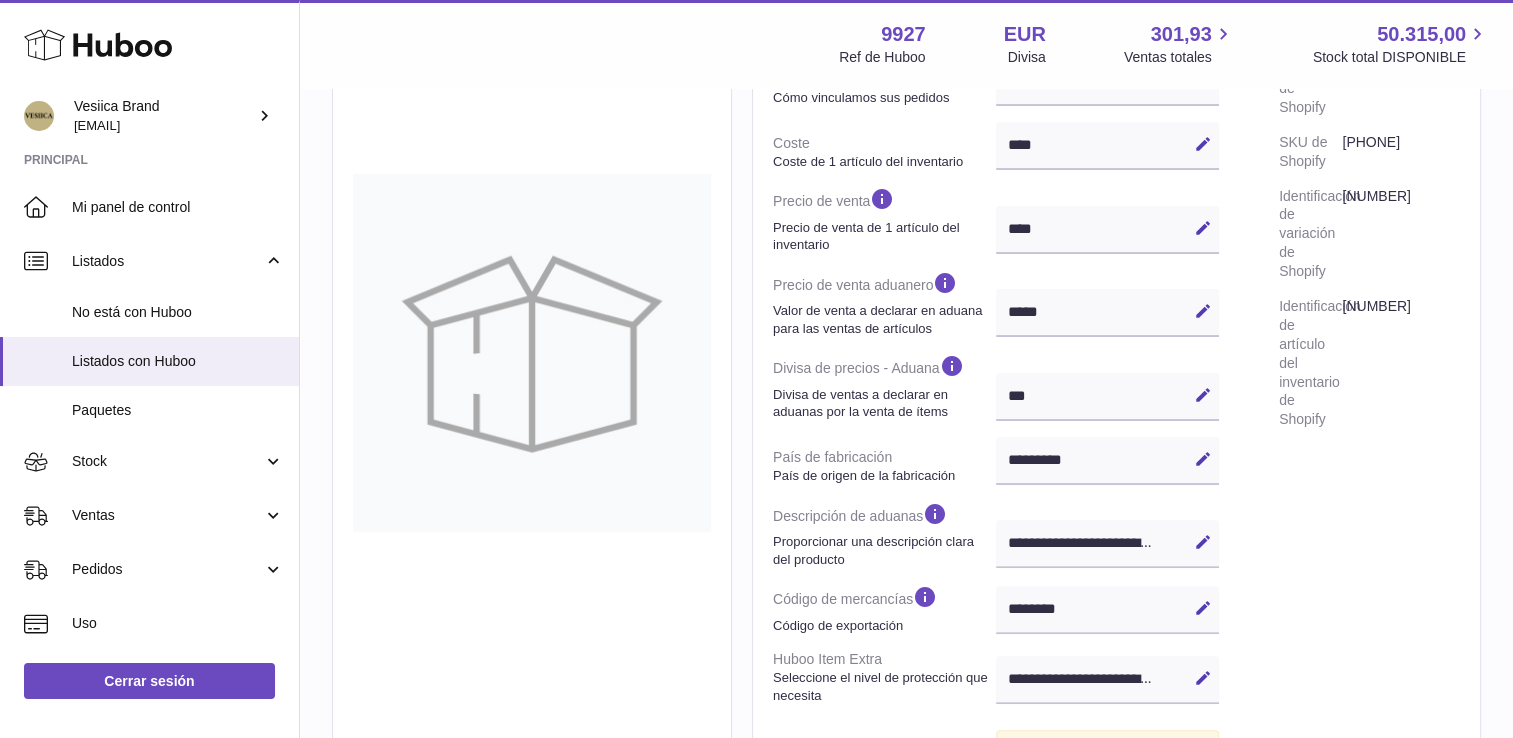 scroll, scrollTop: 456, scrollLeft: 0, axis: vertical 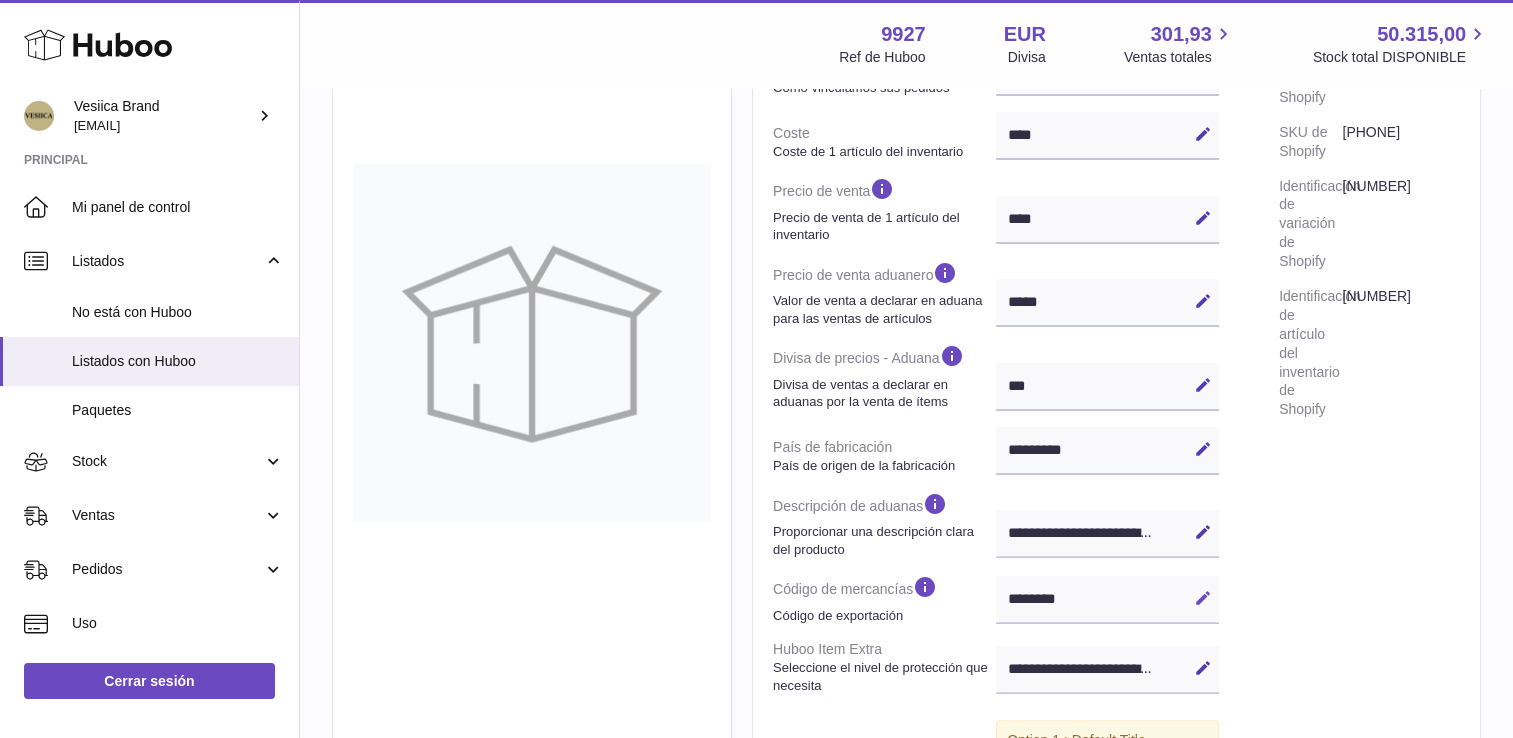 click at bounding box center [1203, 598] 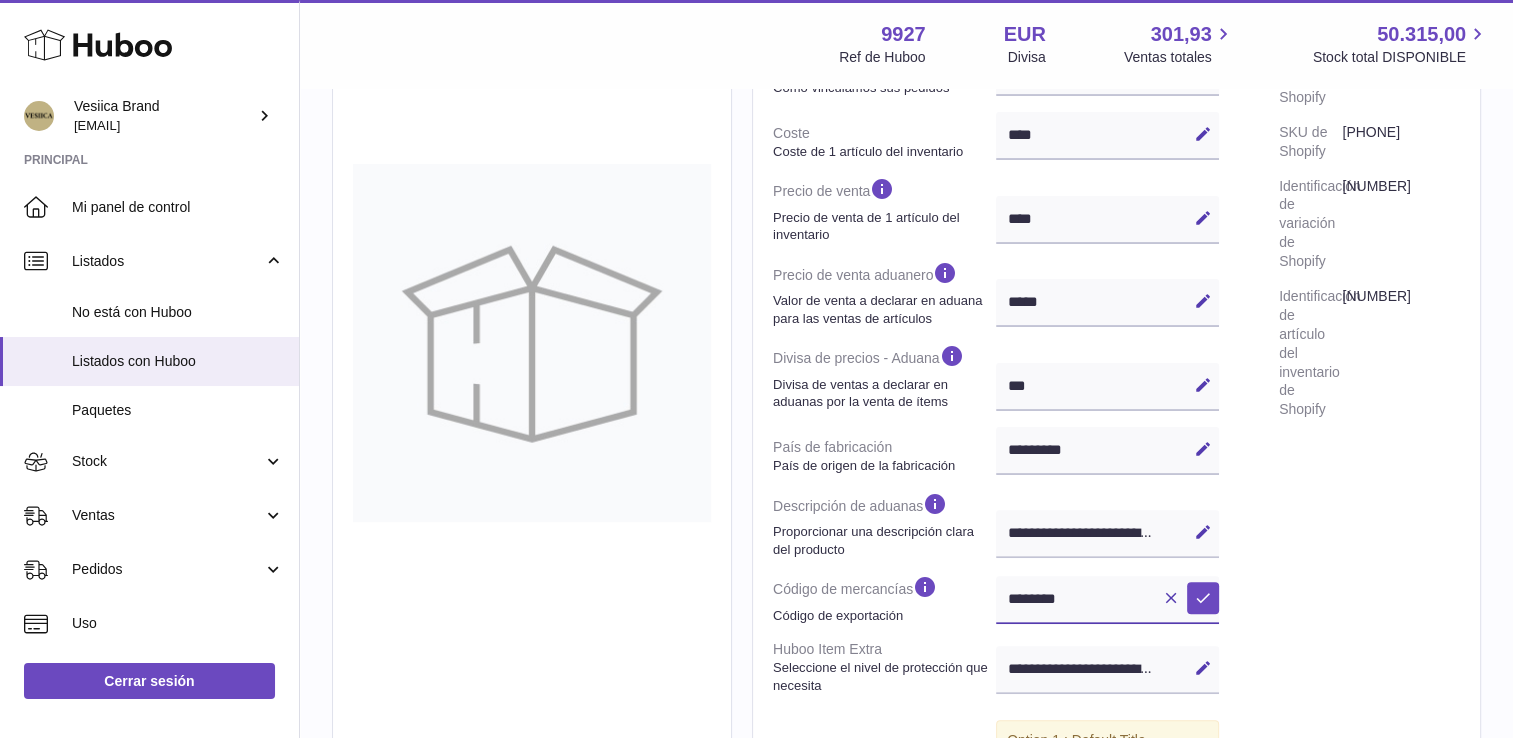 drag, startPoint x: 1099, startPoint y: 600, endPoint x: 963, endPoint y: 602, distance: 136.01471 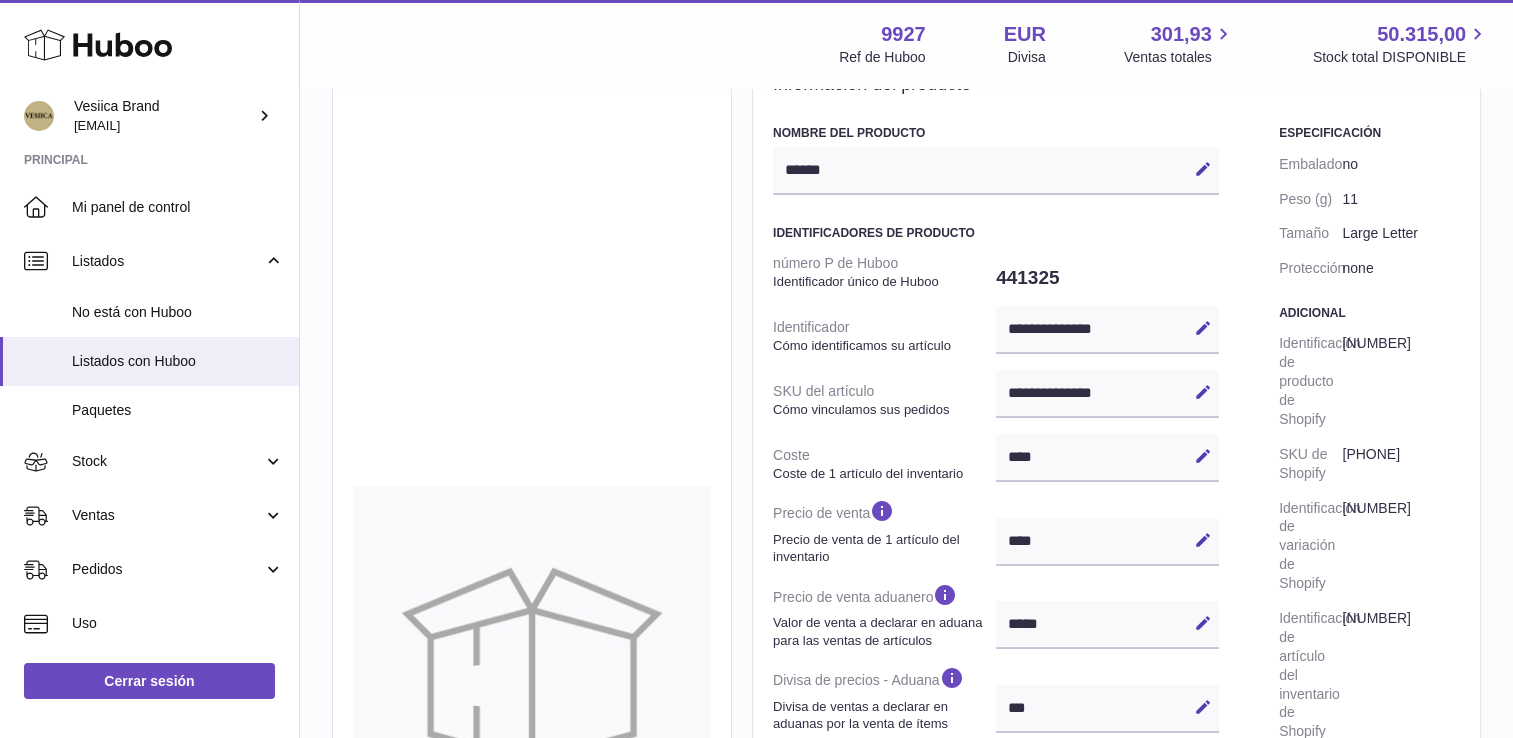 scroll, scrollTop: 0, scrollLeft: 0, axis: both 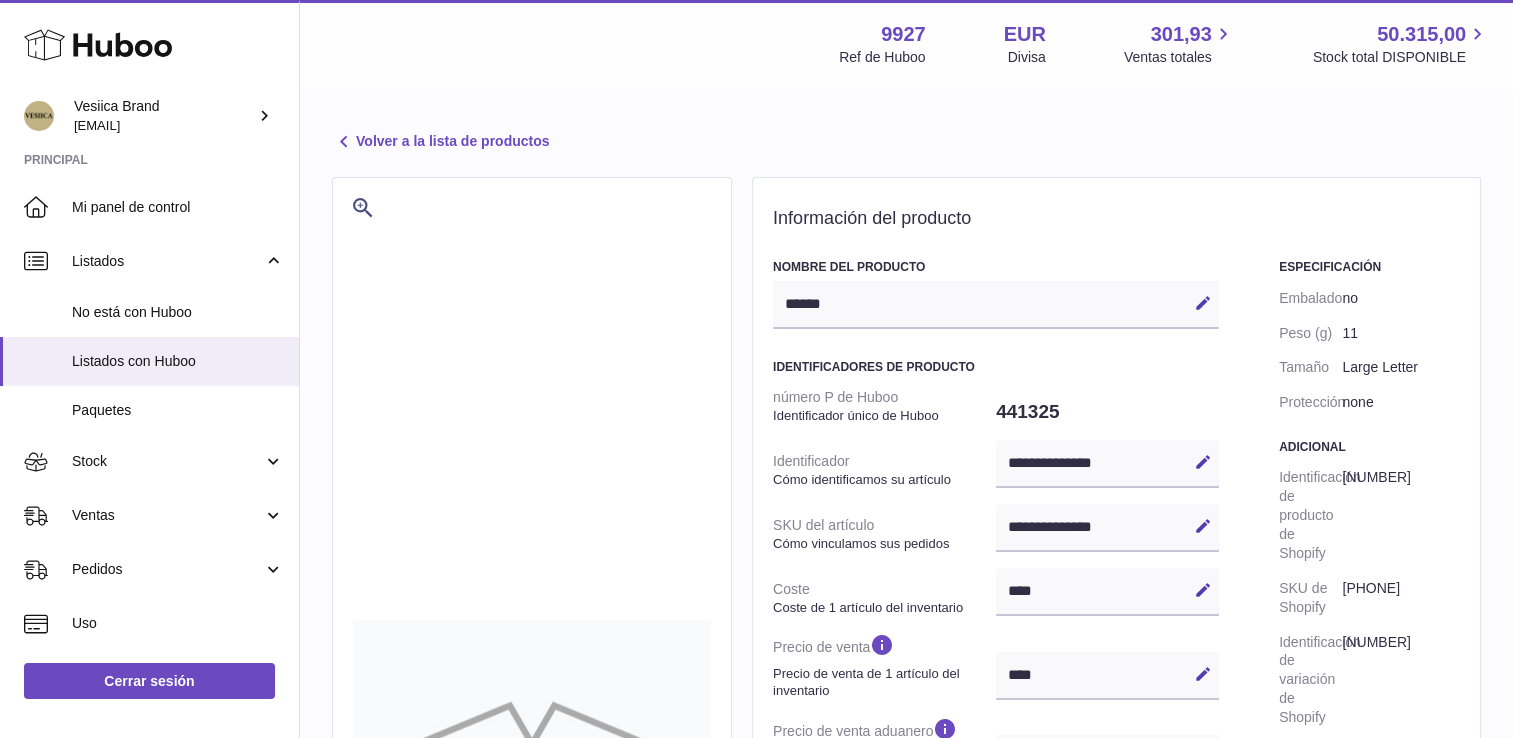 click on "Volver a la lista de productos" at bounding box center [440, 142] 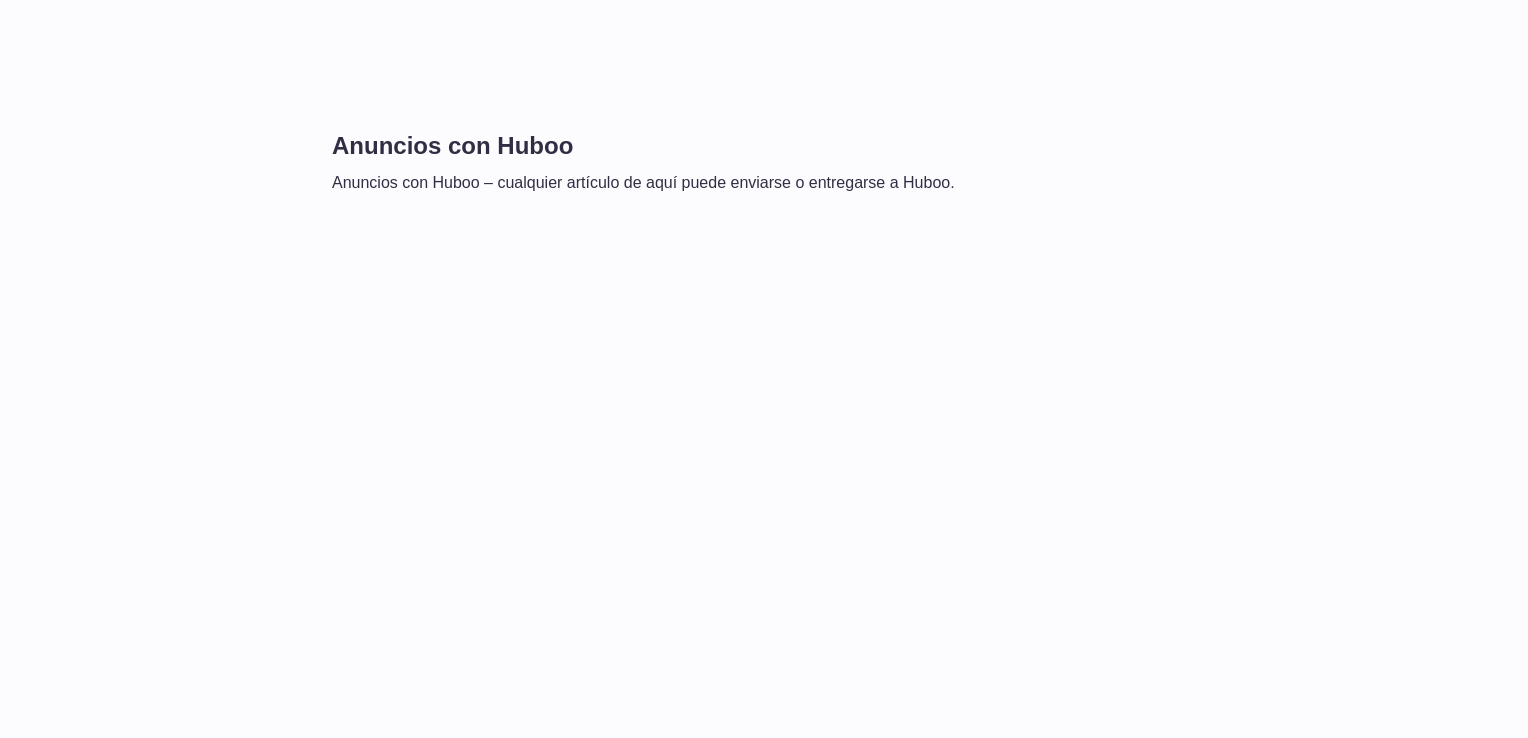 scroll, scrollTop: 0, scrollLeft: 0, axis: both 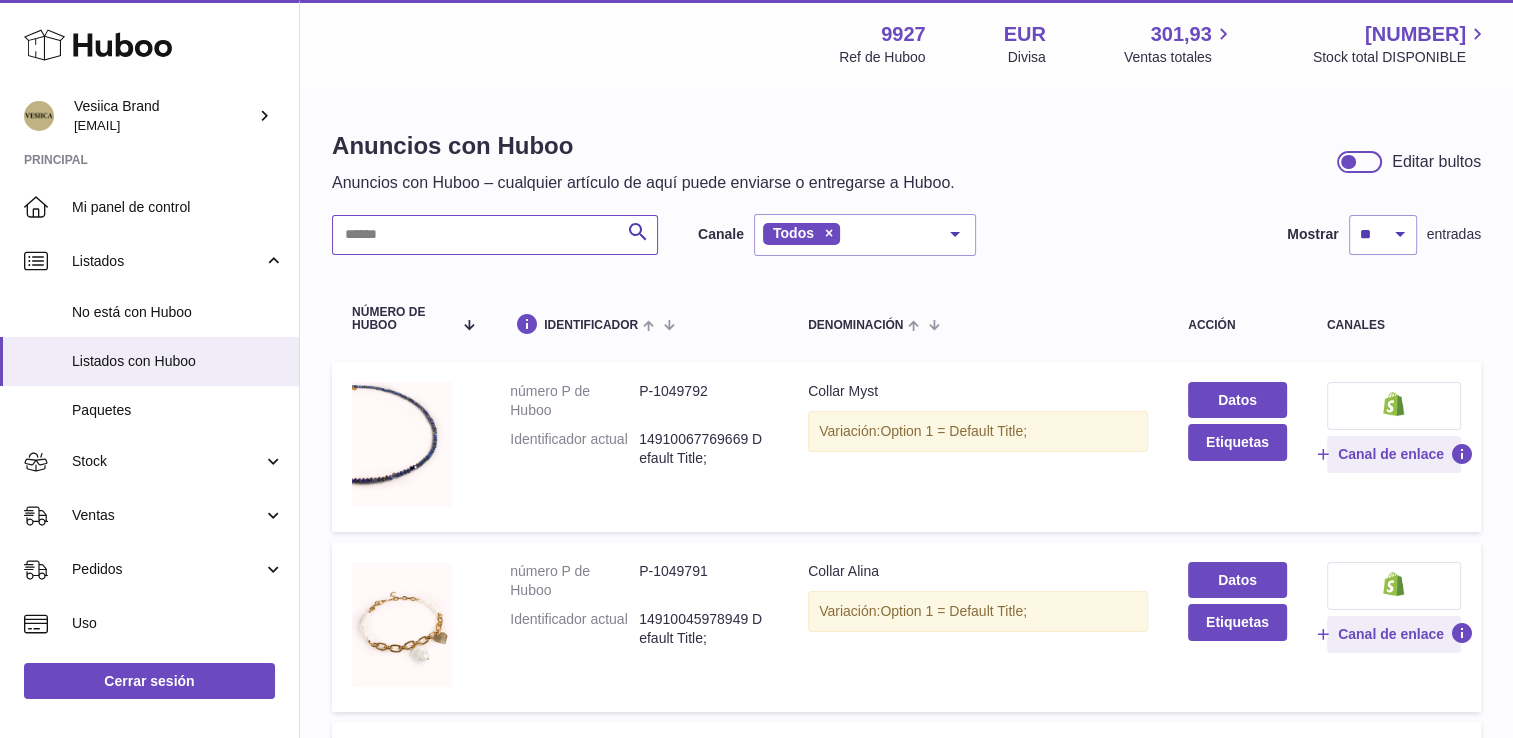 click at bounding box center [495, 235] 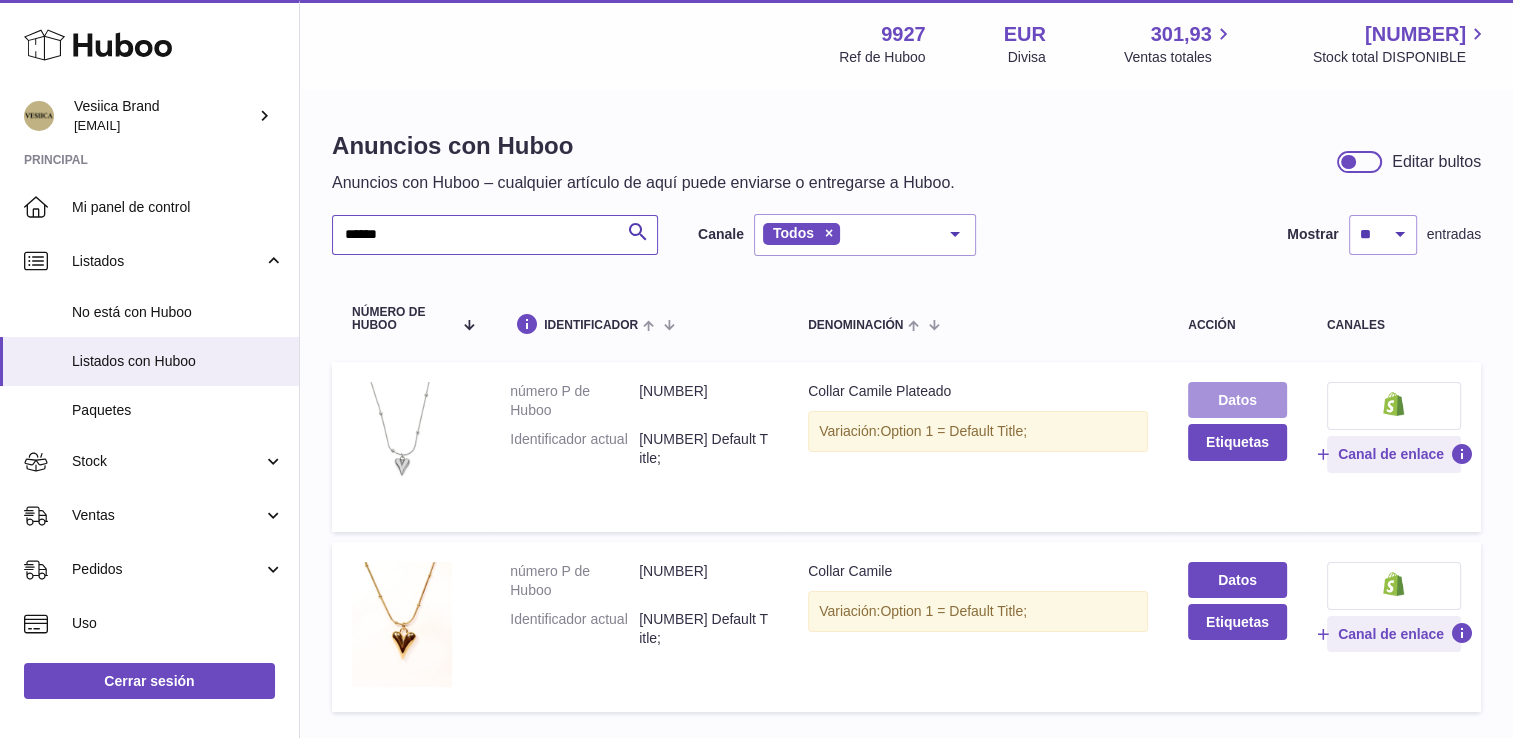 type on "******" 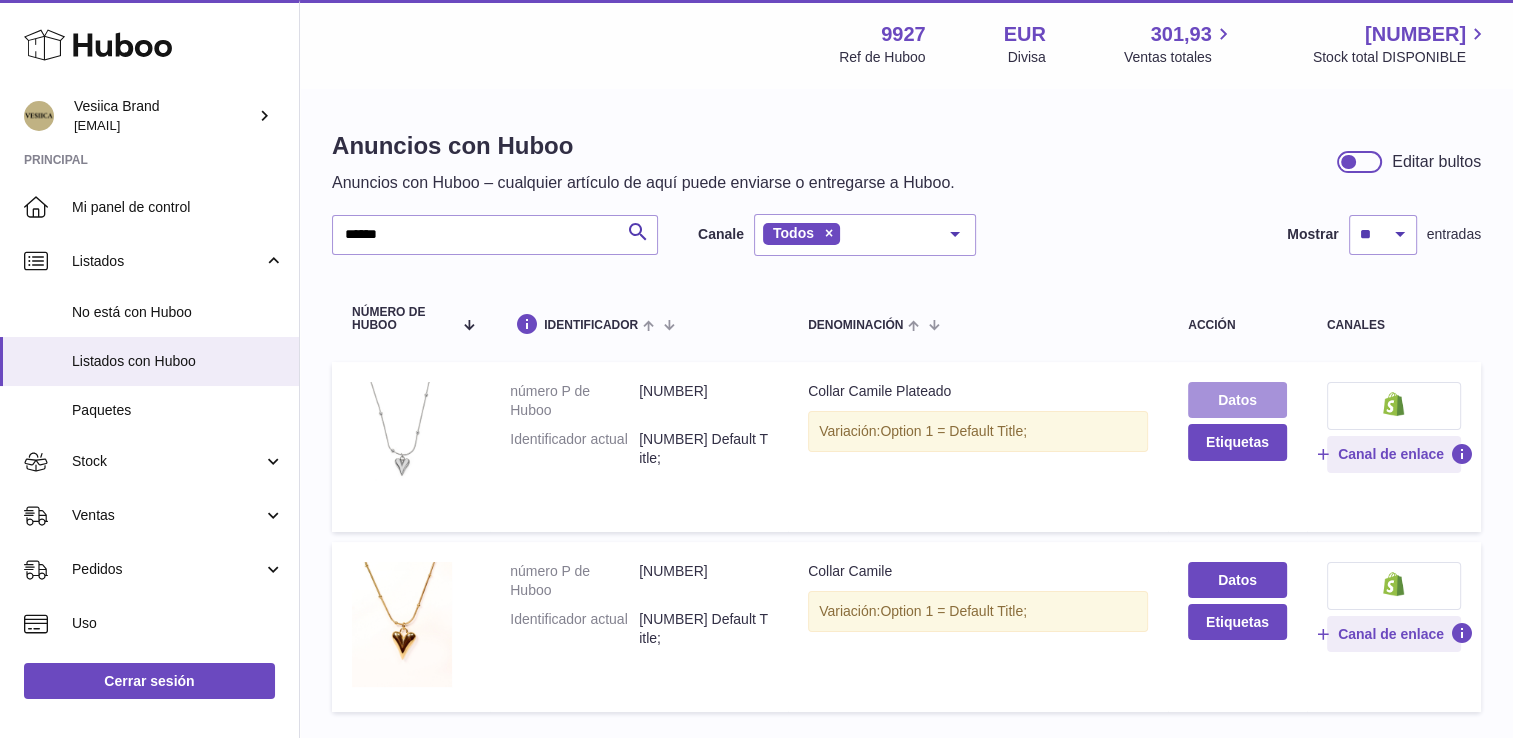 click on "Datos" at bounding box center [1237, 400] 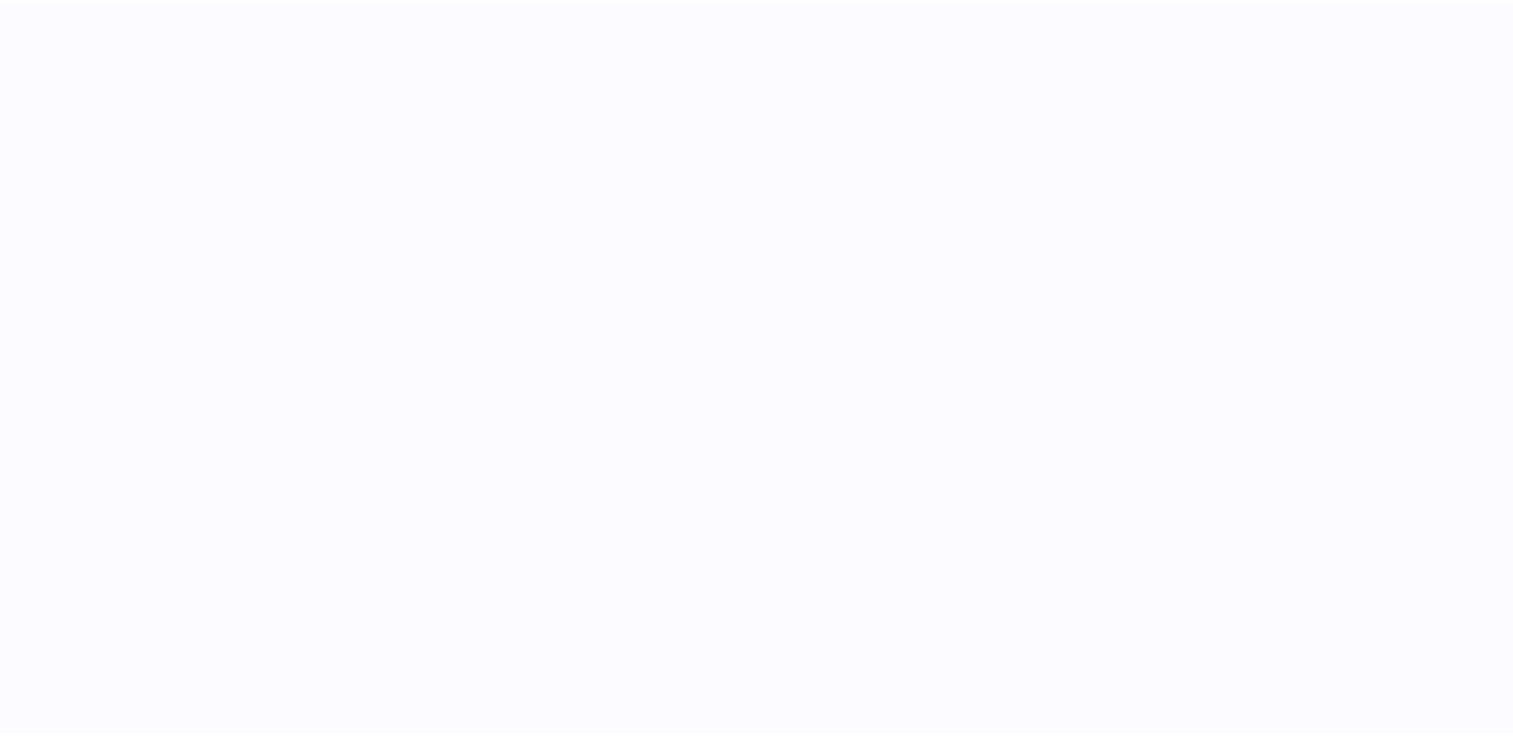scroll, scrollTop: 0, scrollLeft: 0, axis: both 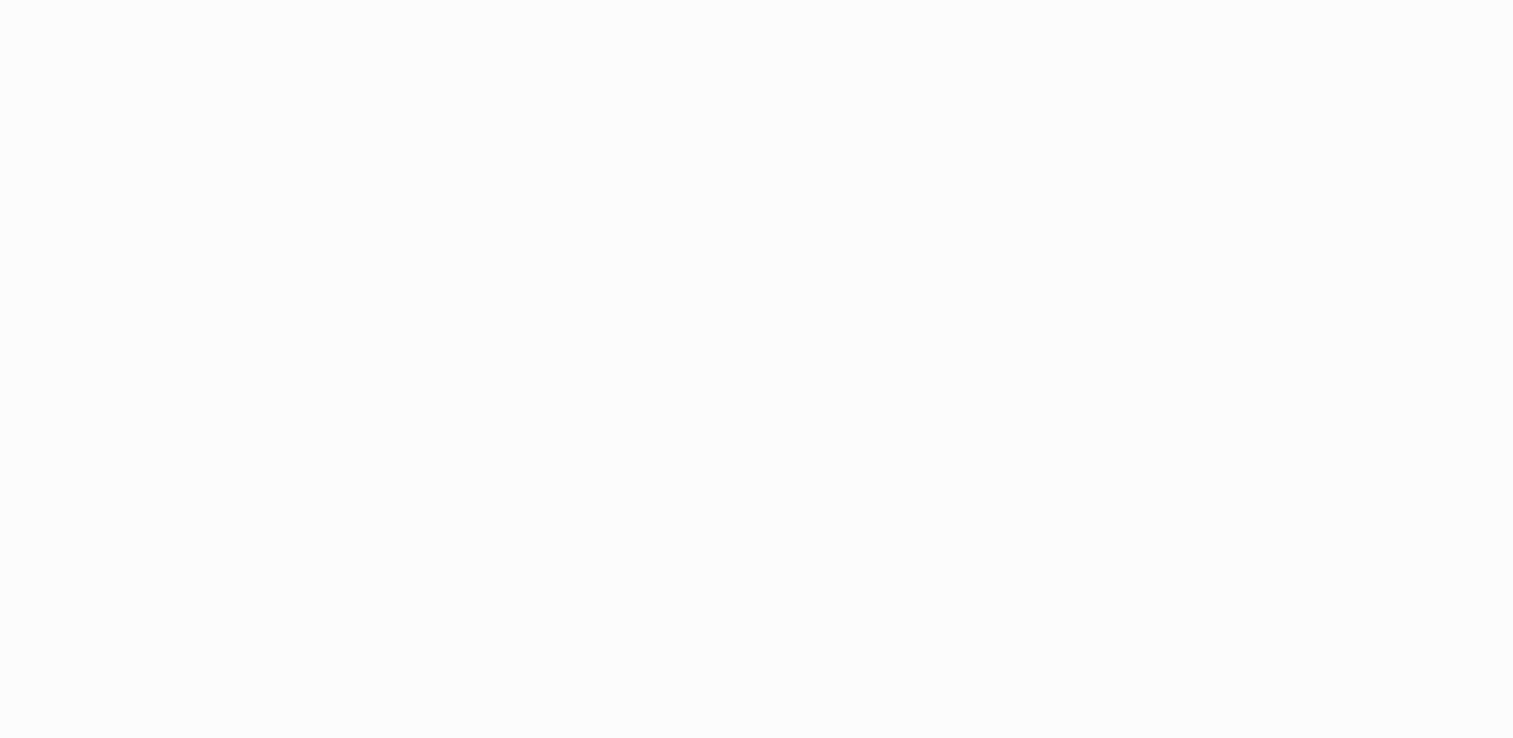 select 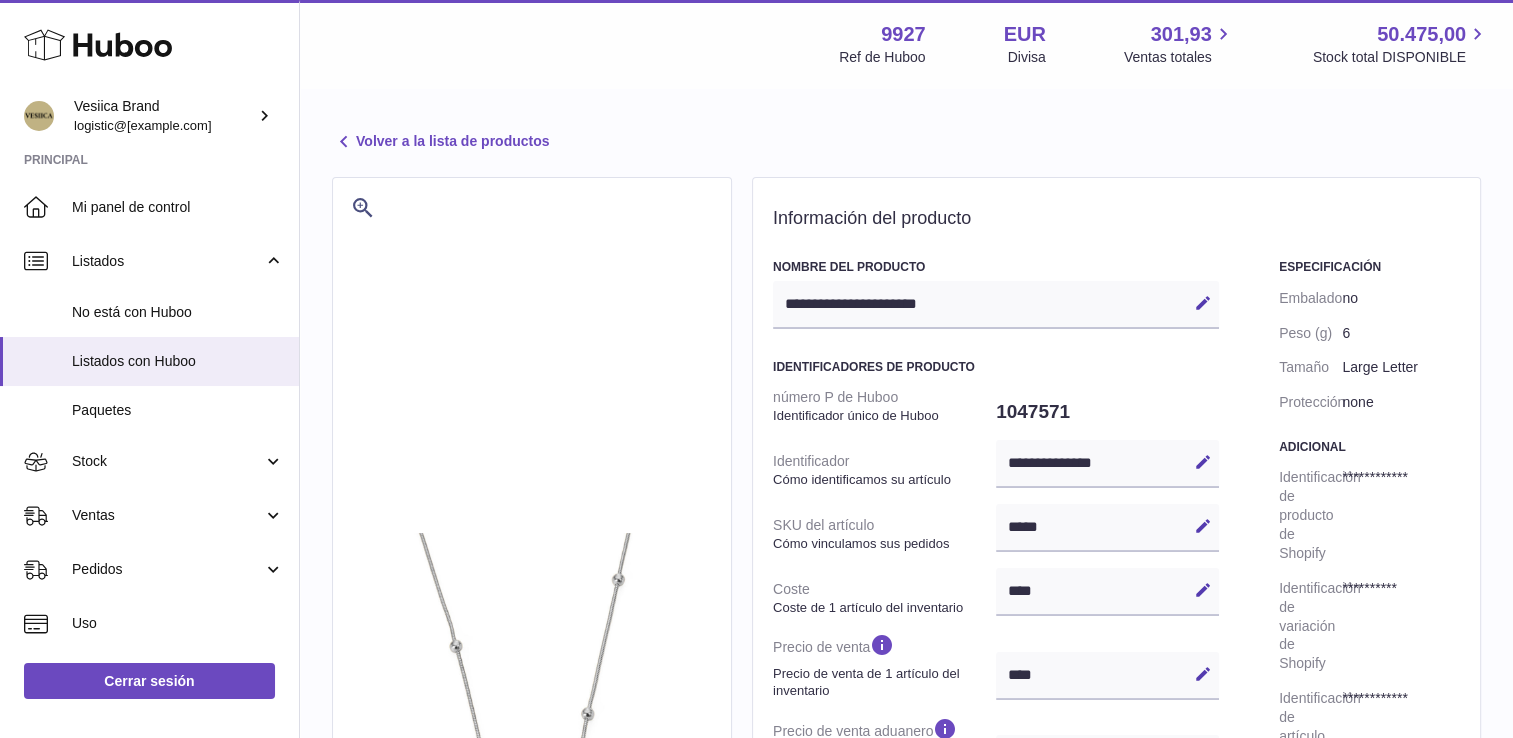 scroll, scrollTop: 0, scrollLeft: 0, axis: both 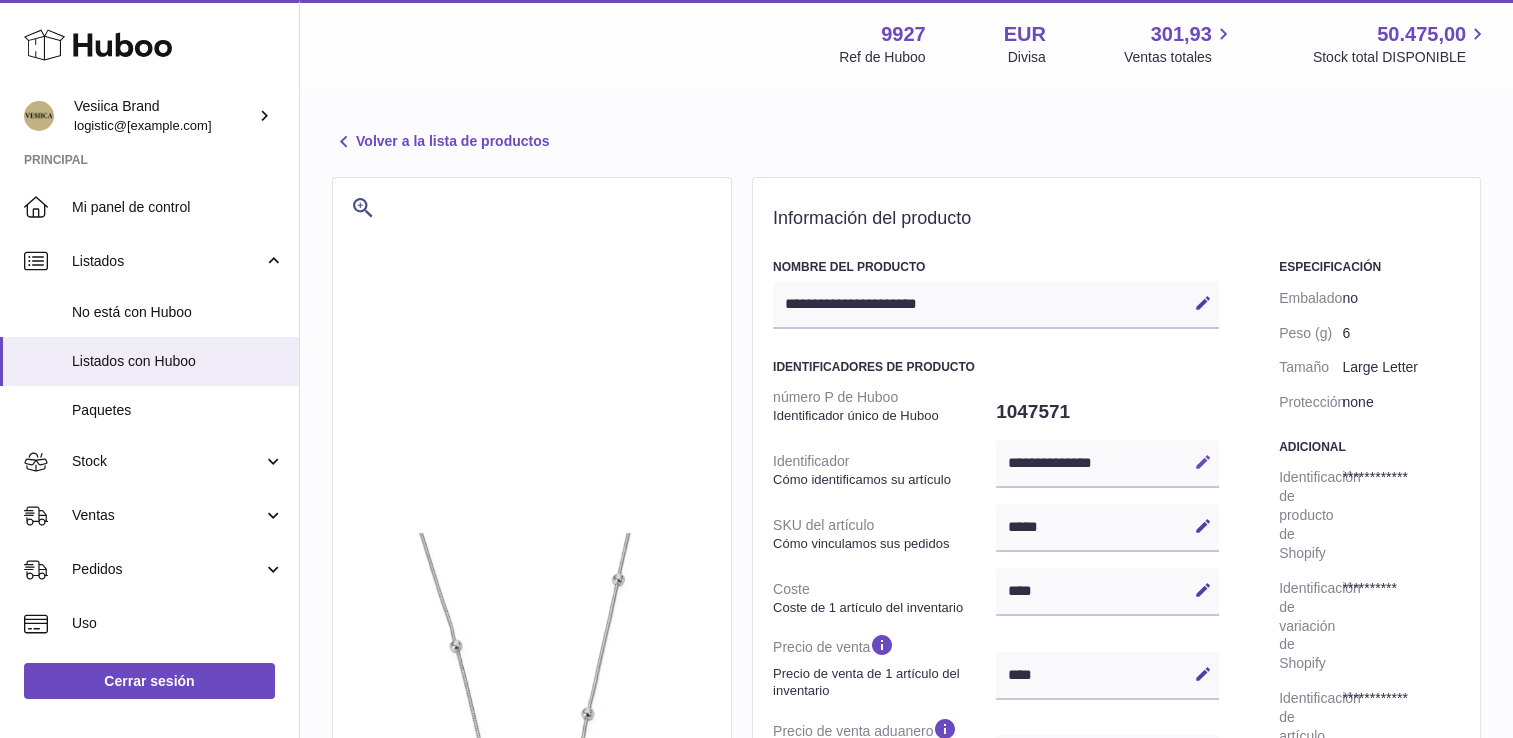 click at bounding box center [1203, 462] 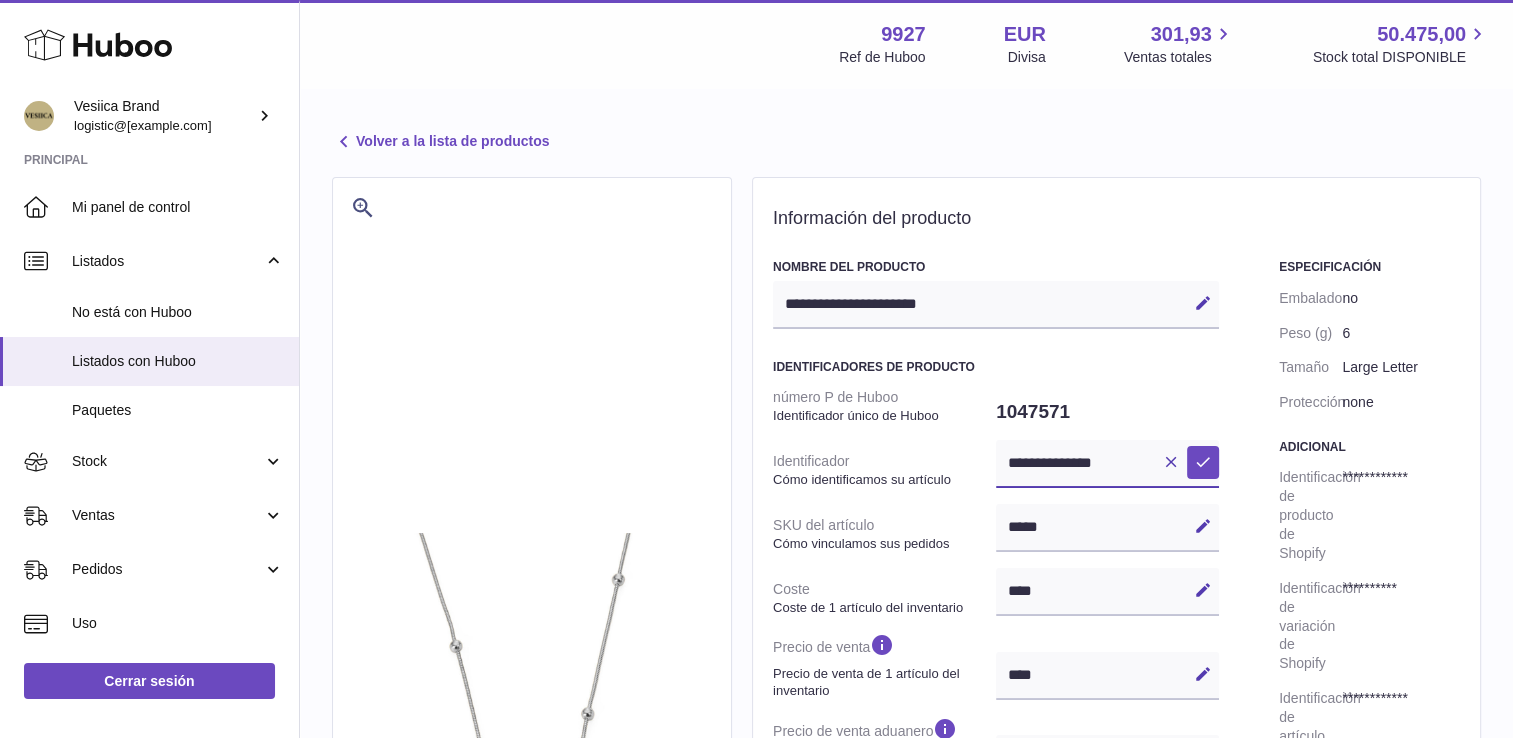 drag, startPoint x: 1140, startPoint y: 454, endPoint x: 793, endPoint y: 457, distance: 347.01297 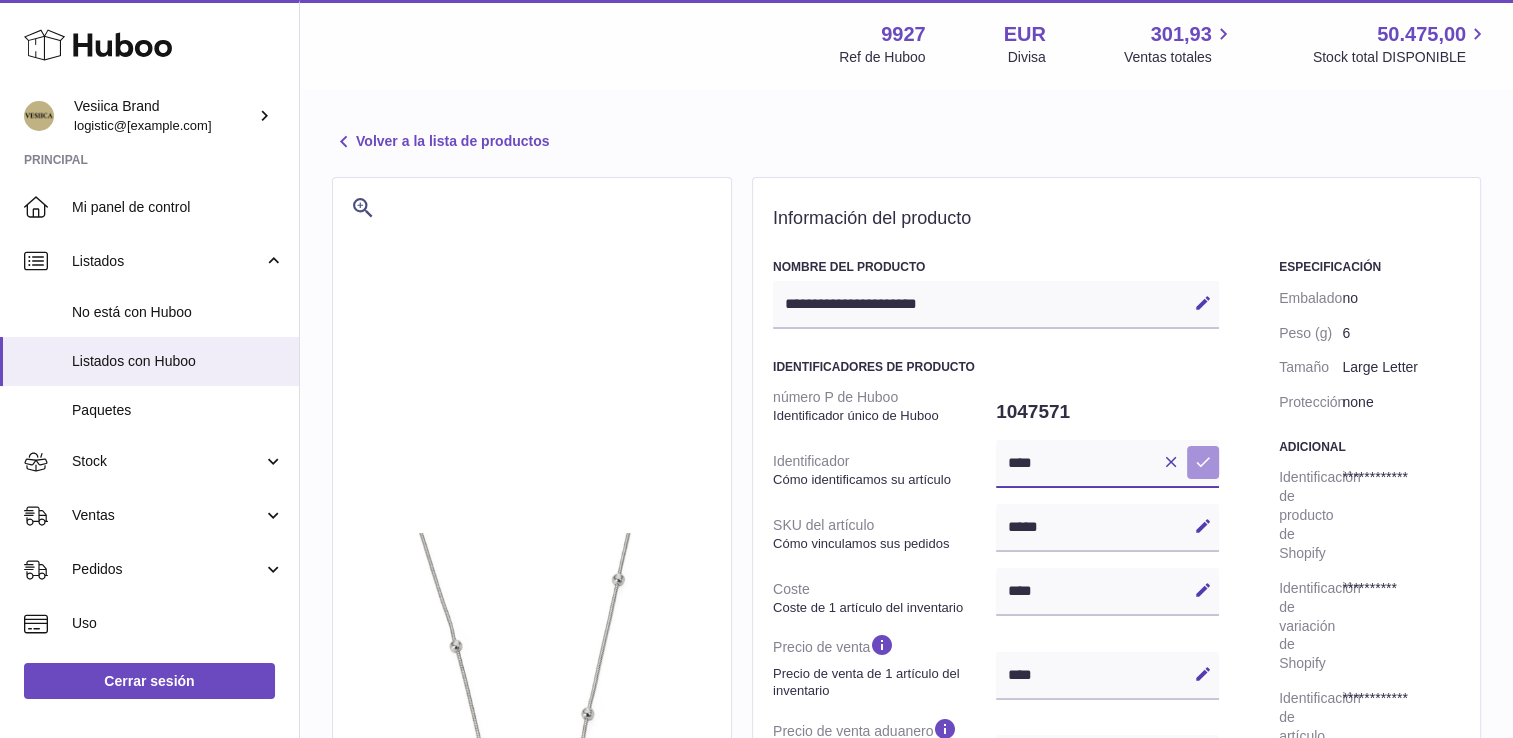 type on "****" 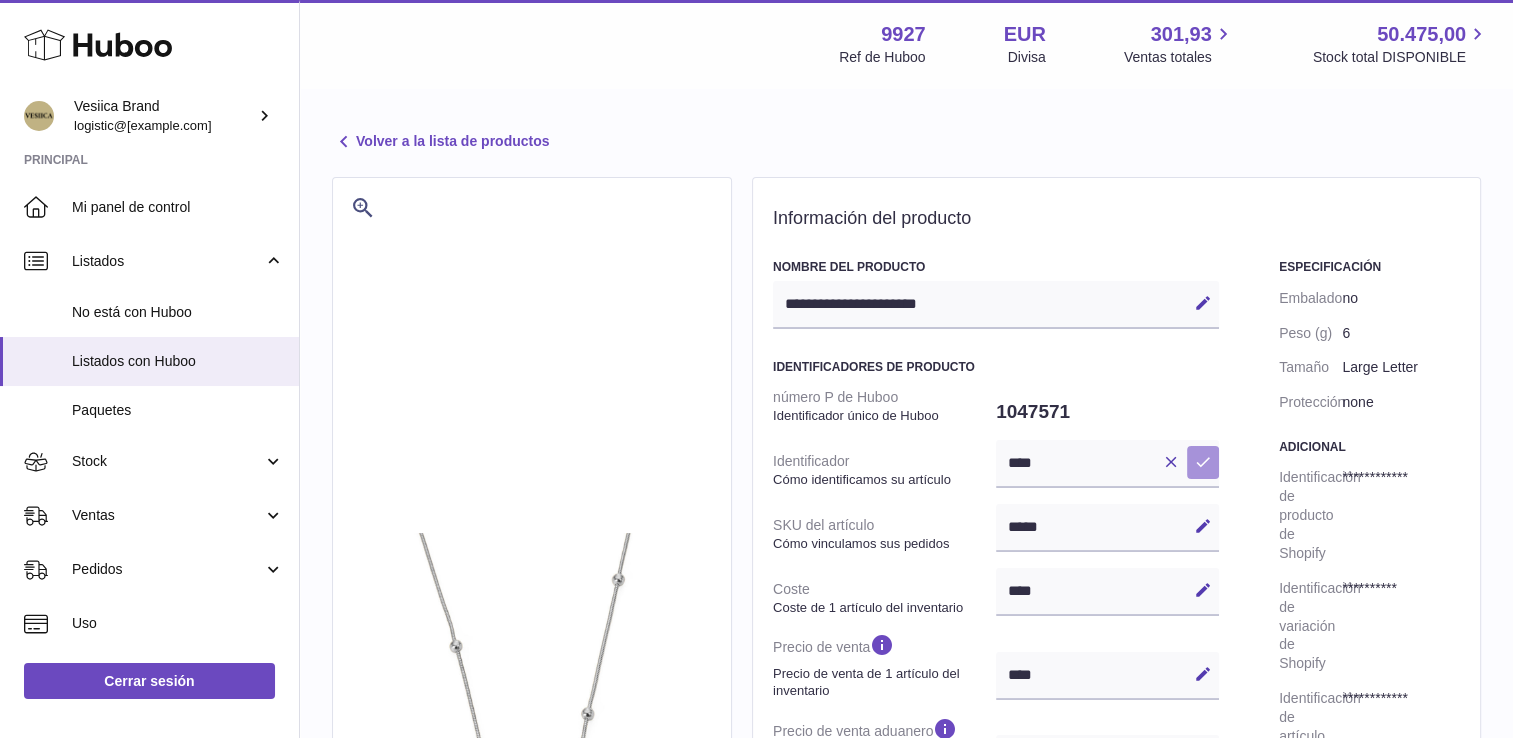 click on "Guardar" at bounding box center (1203, 462) 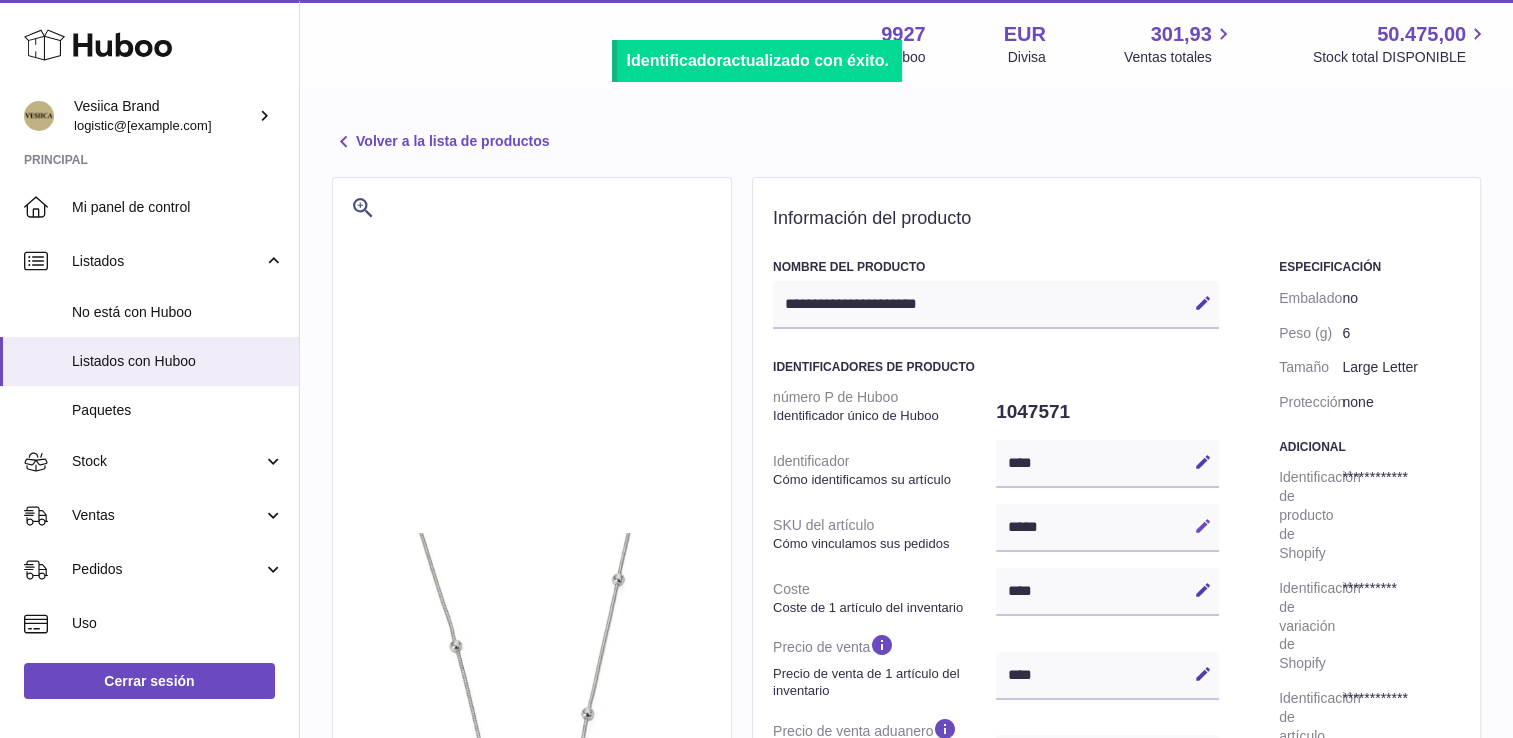 click at bounding box center [1203, 526] 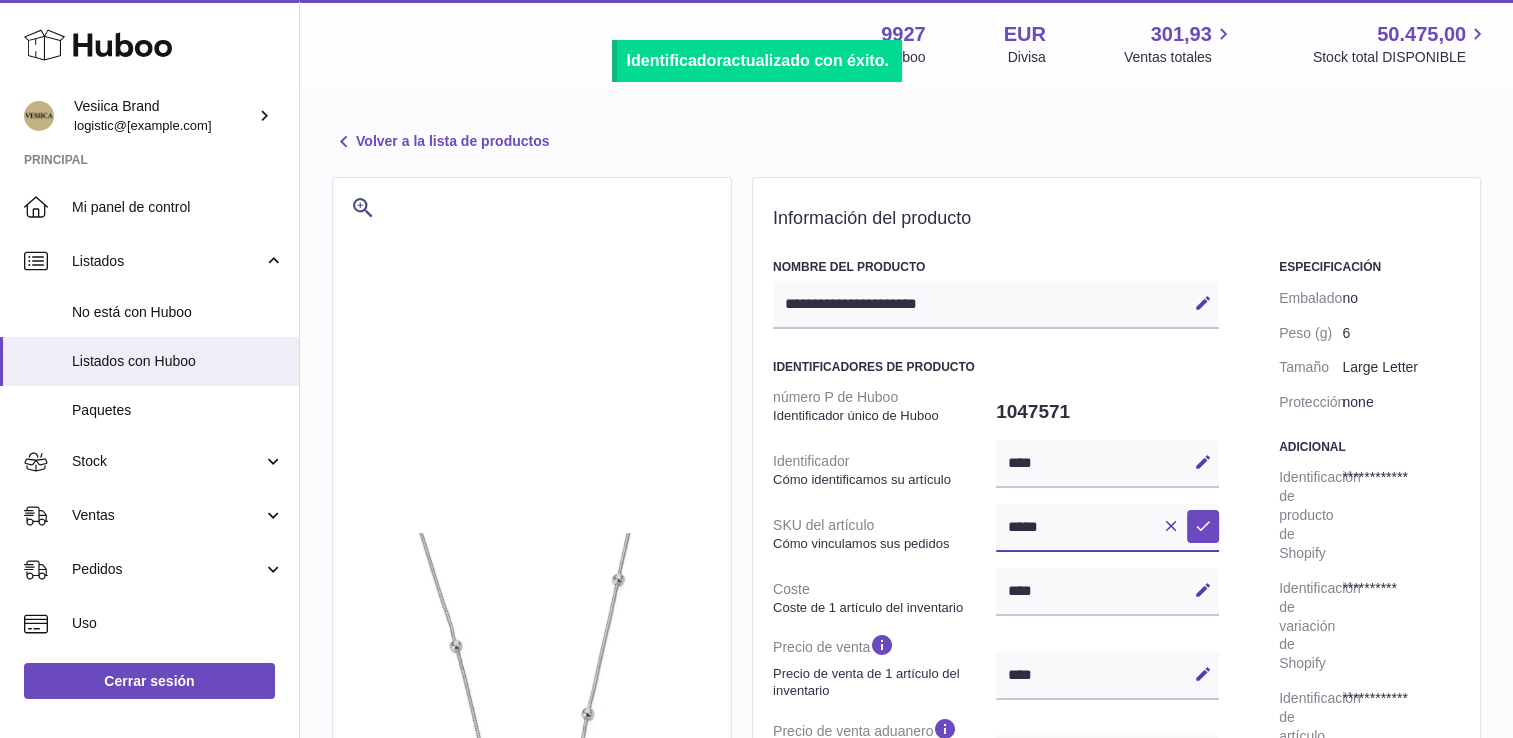 drag, startPoint x: 1093, startPoint y: 533, endPoint x: 831, endPoint y: 529, distance: 262.03052 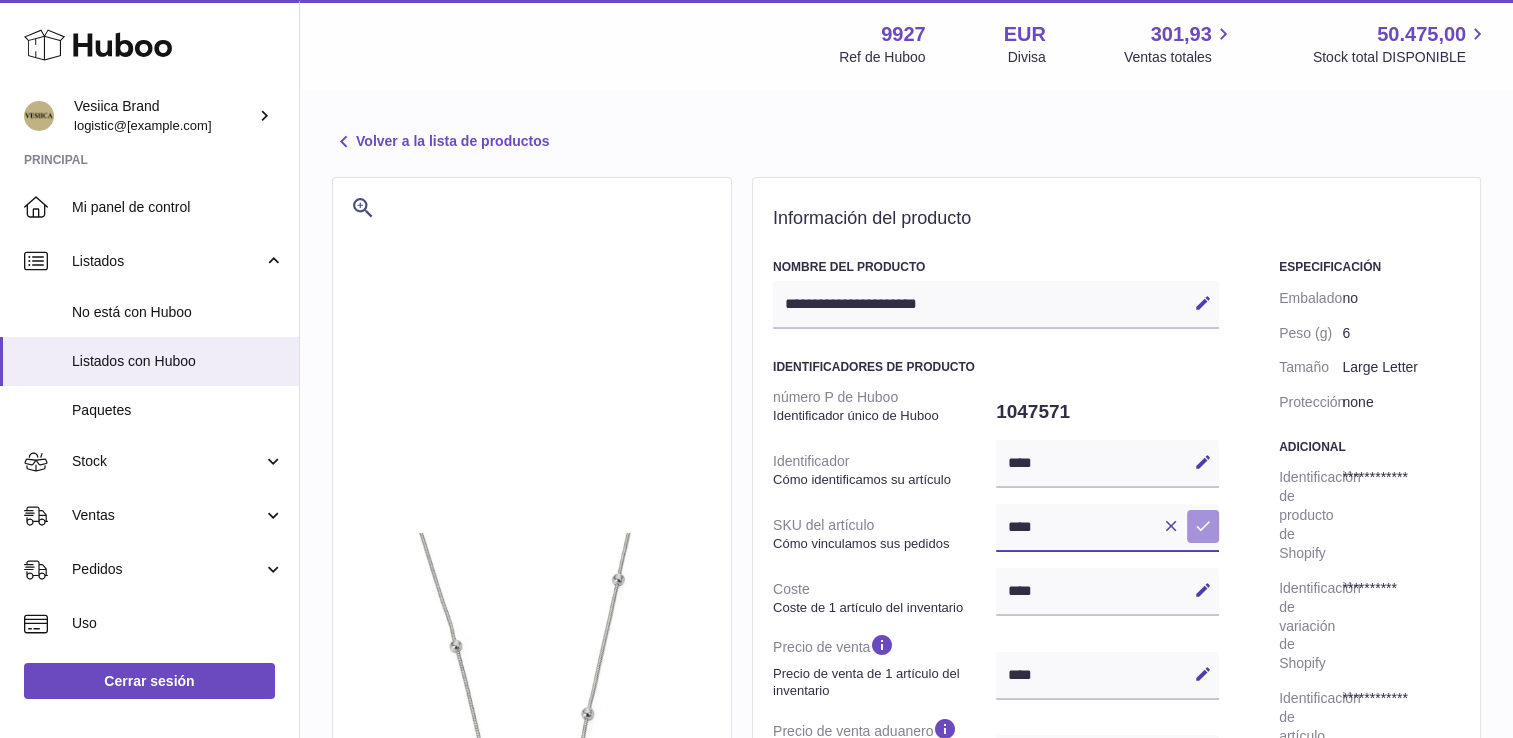 type on "****" 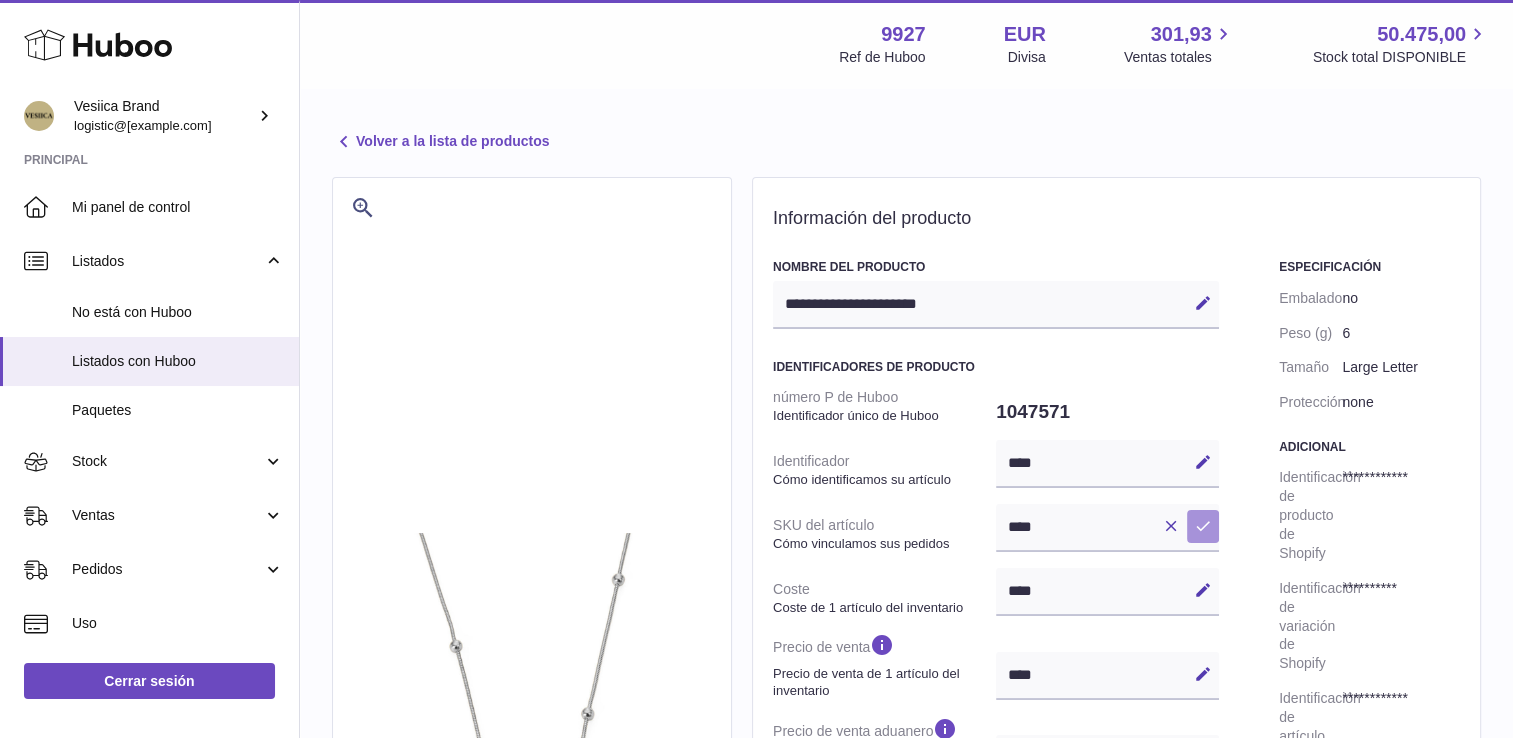 click at bounding box center [1203, 526] 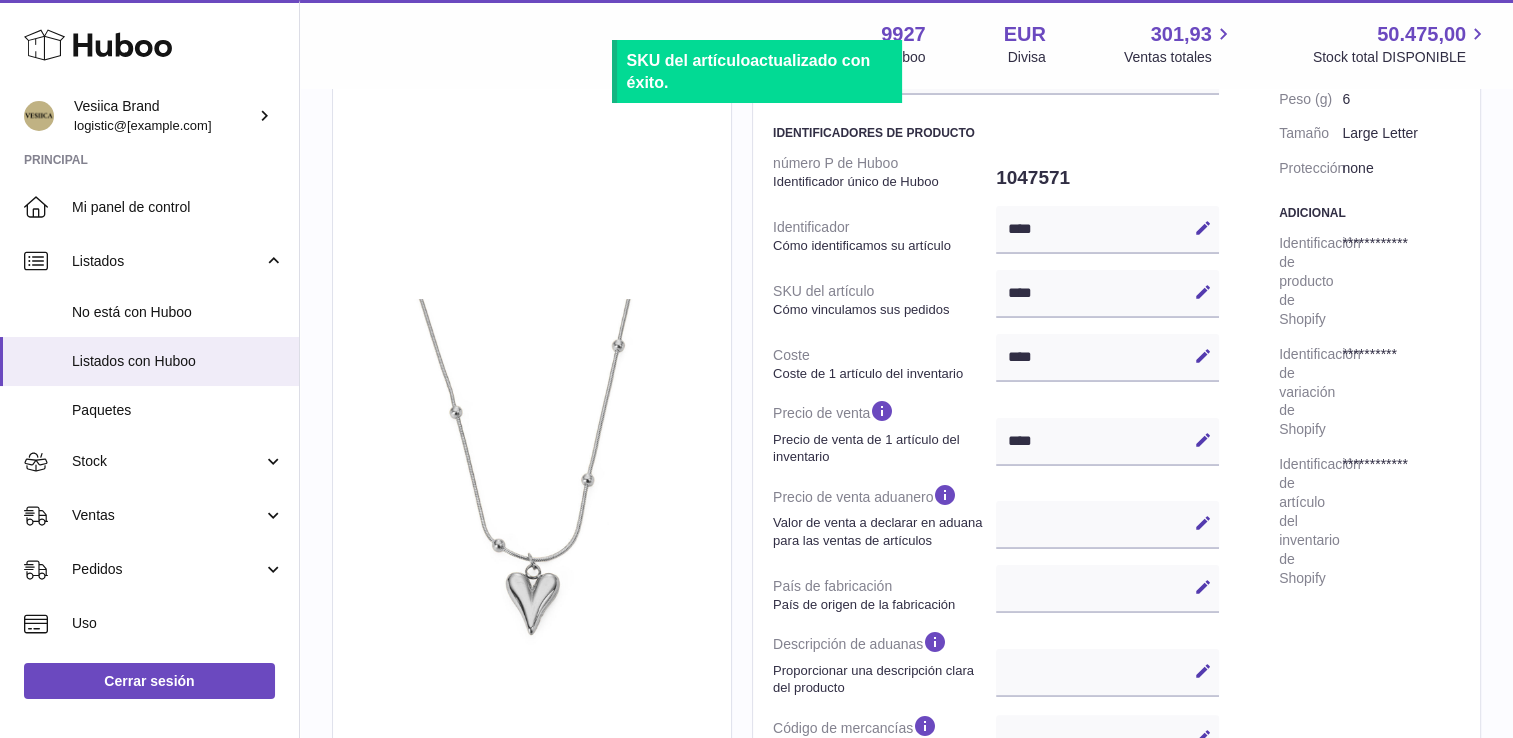 scroll, scrollTop: 236, scrollLeft: 0, axis: vertical 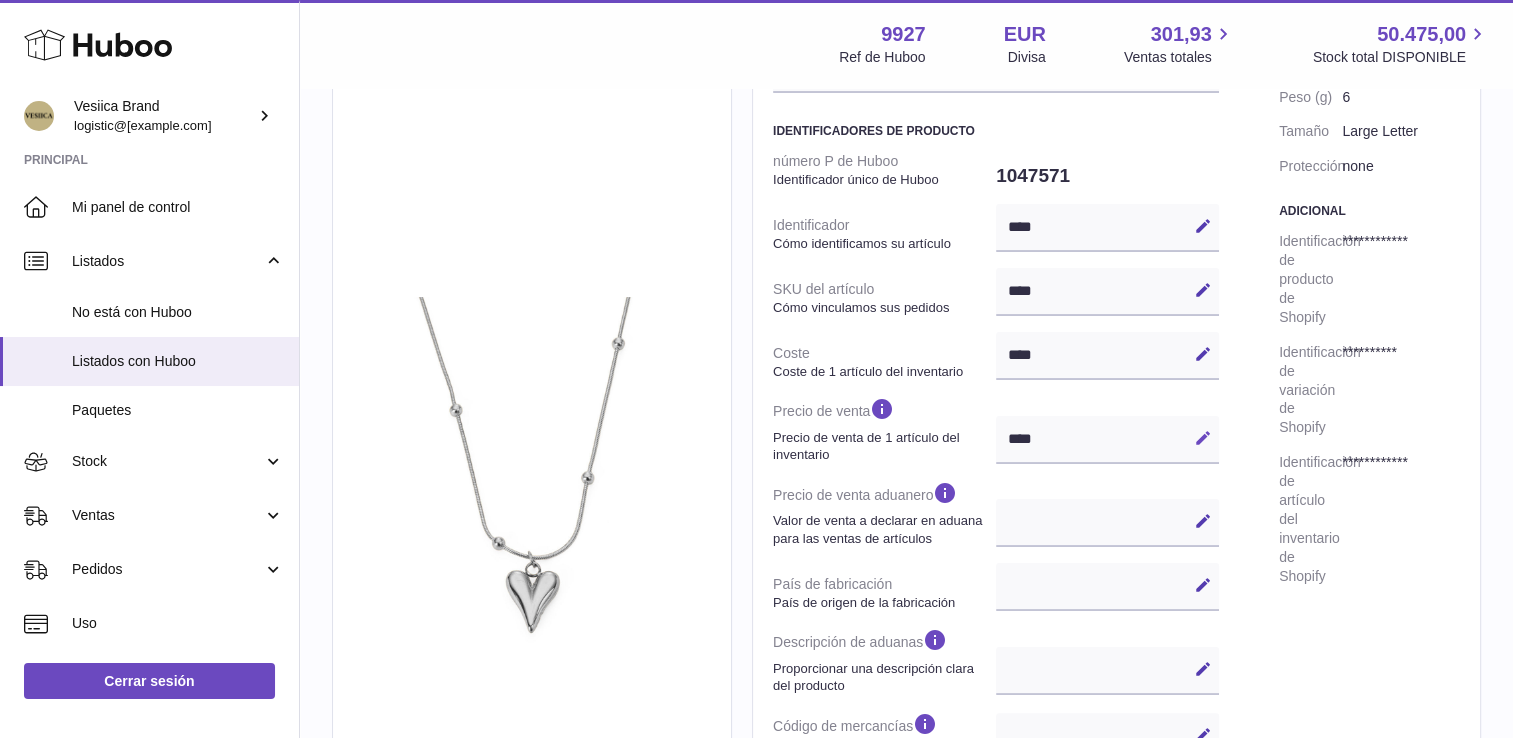 click at bounding box center [1203, 438] 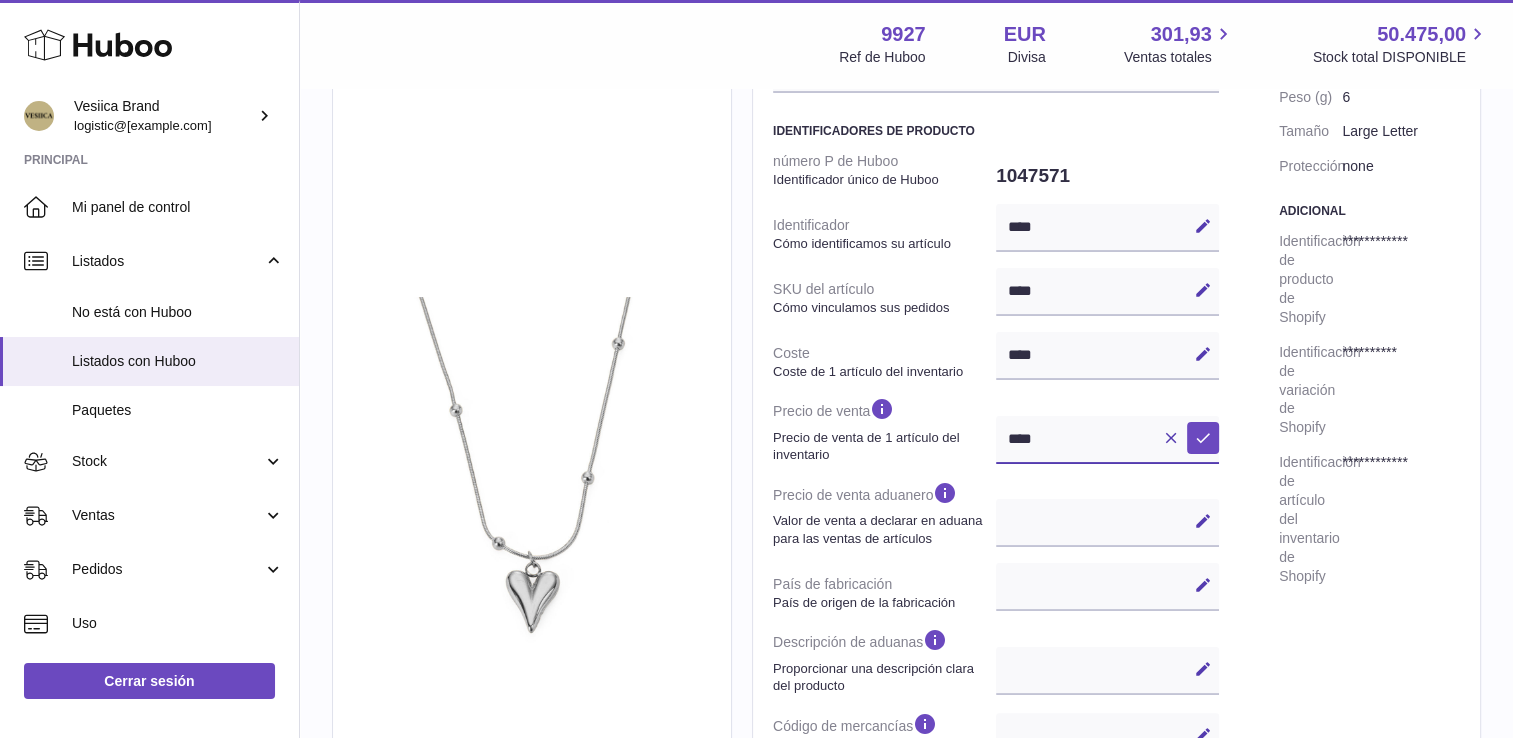 drag, startPoint x: 1087, startPoint y: 434, endPoint x: 929, endPoint y: 433, distance: 158.00316 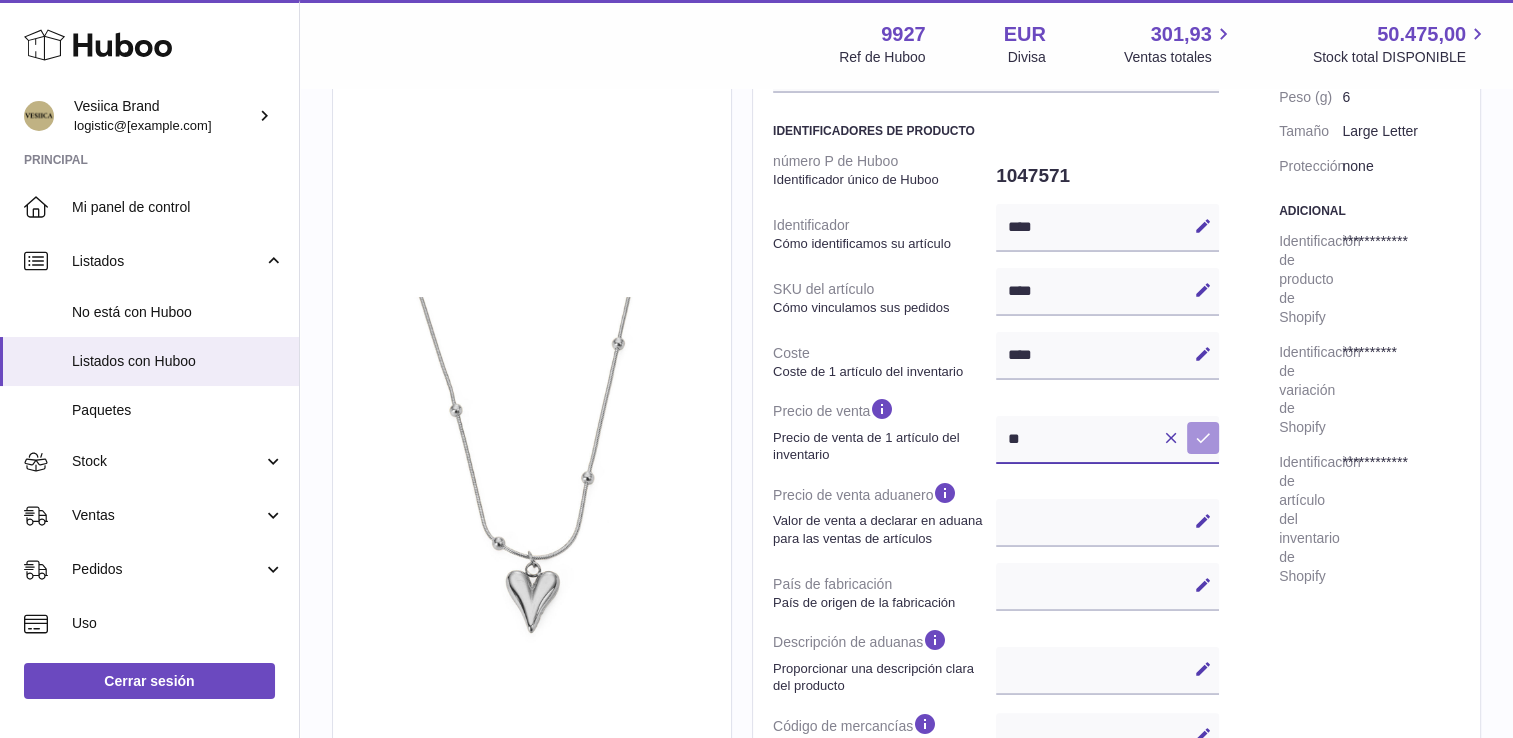 type on "**" 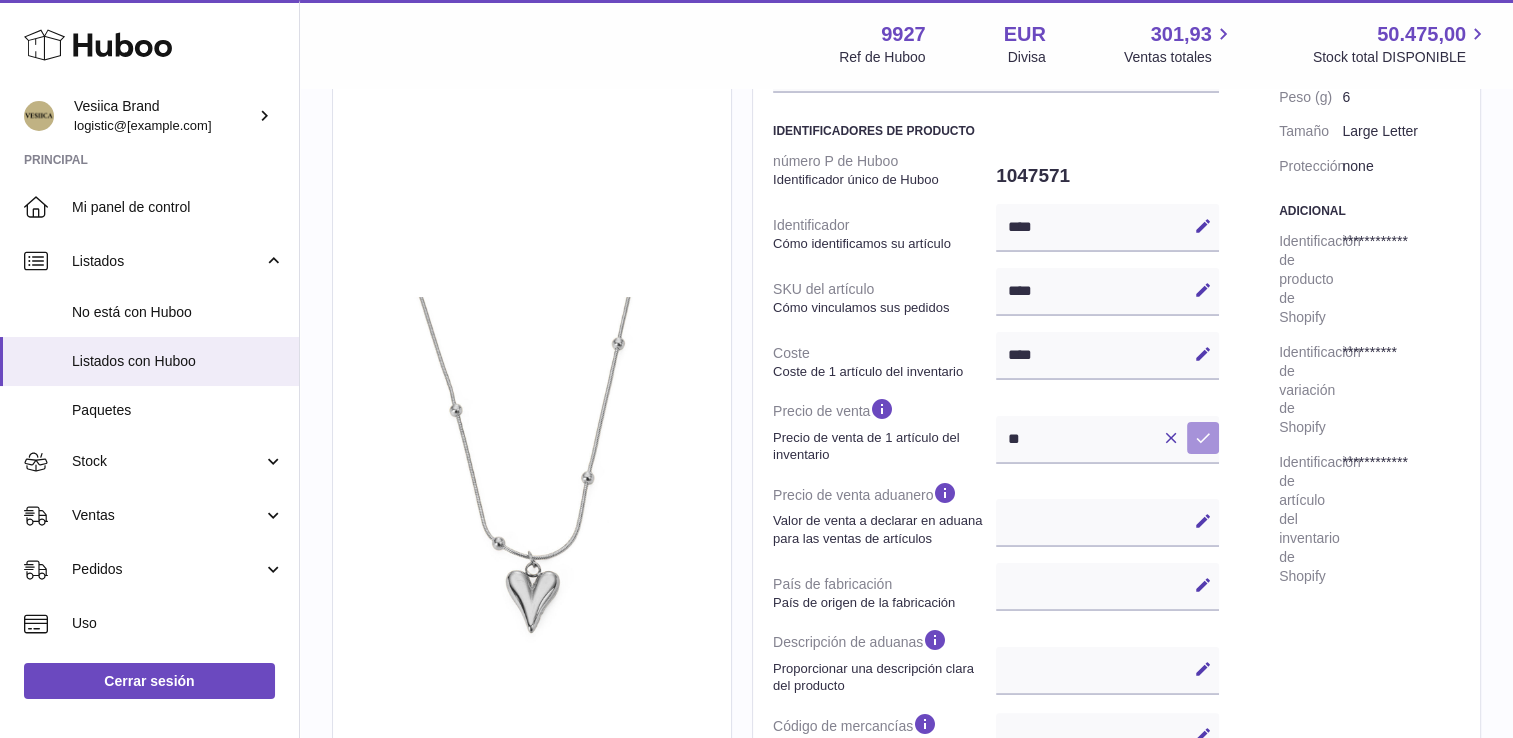 click on "Guardar" at bounding box center [1203, 438] 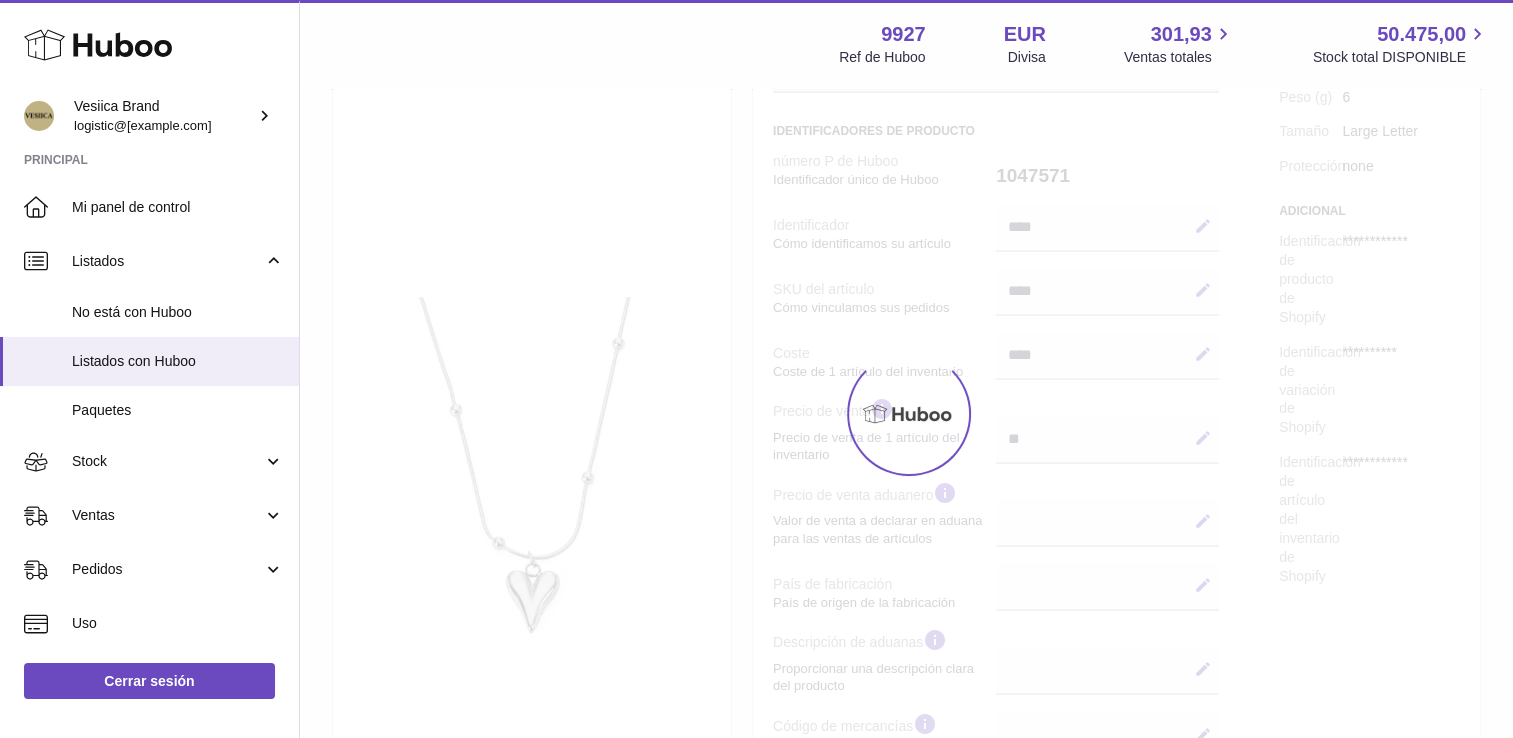 click on "**********" at bounding box center [906, 473] 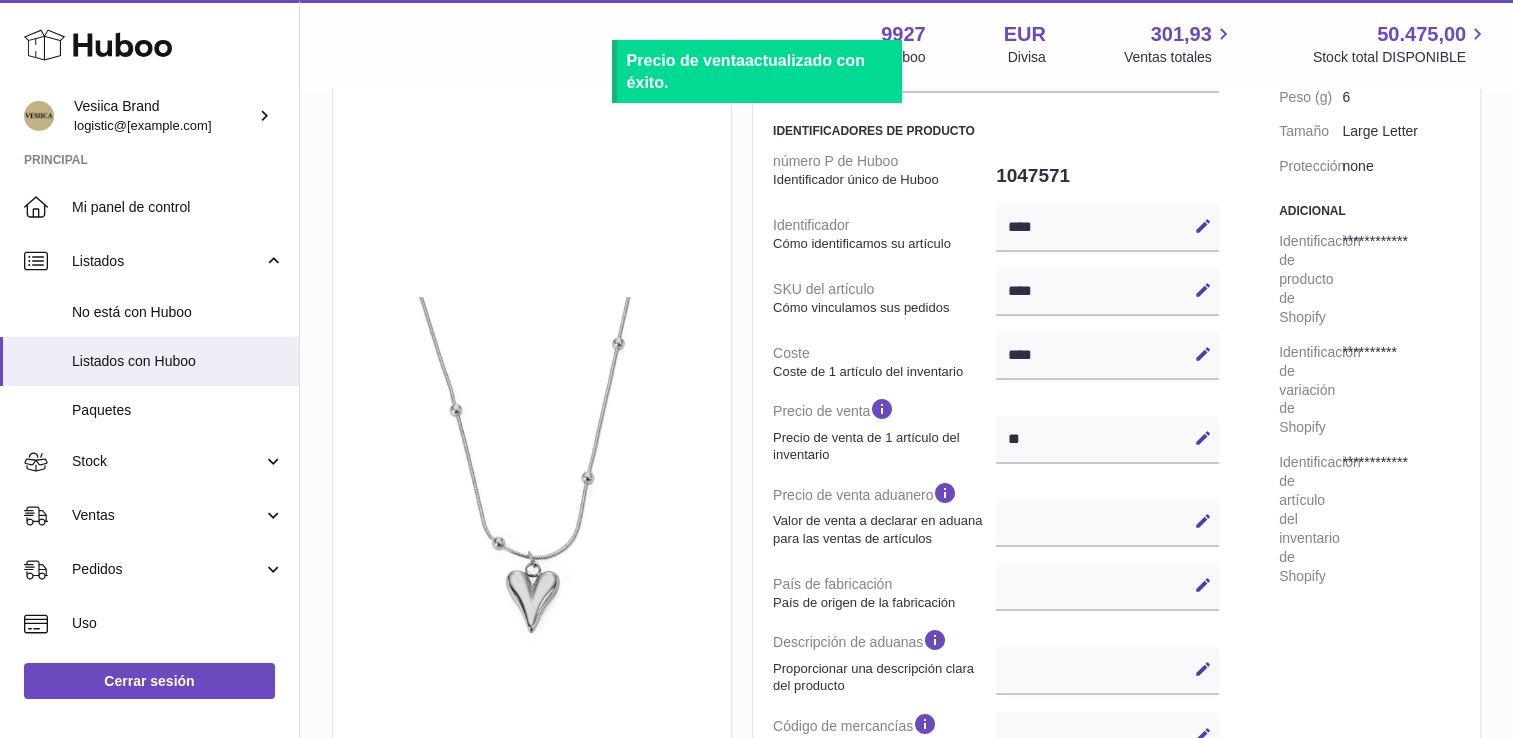 drag, startPoint x: 1212, startPoint y: 450, endPoint x: 1201, endPoint y: 529, distance: 79.762146 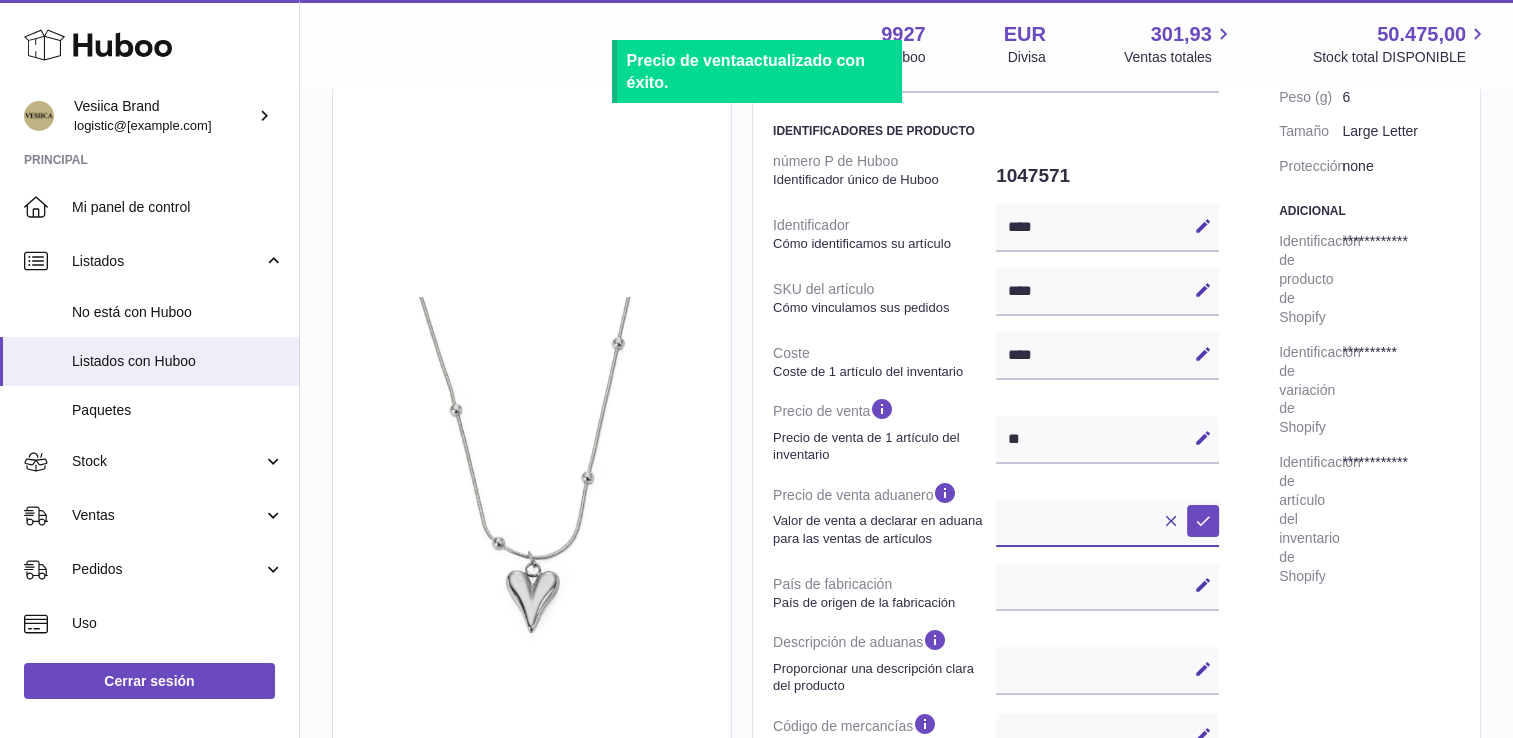 click at bounding box center [1107, 523] 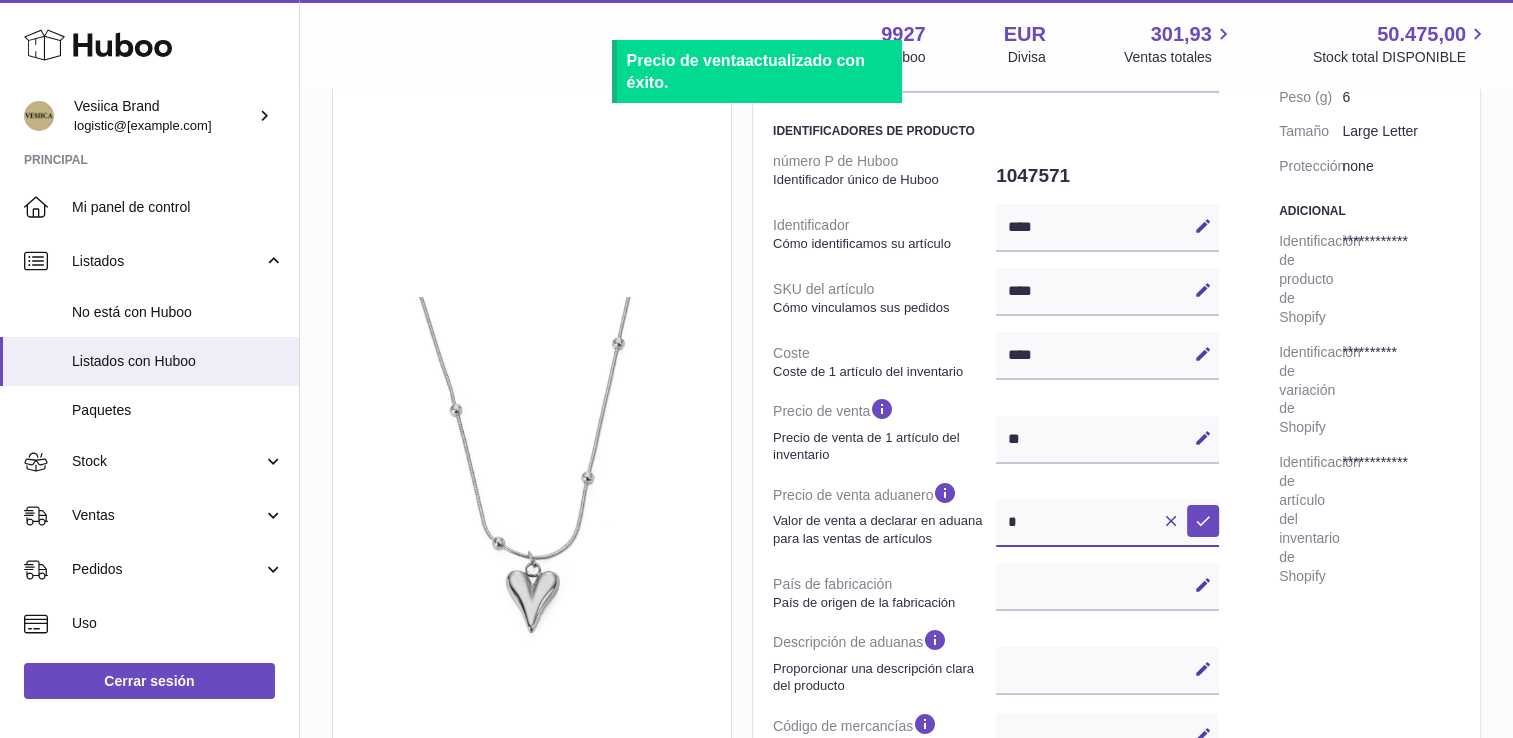 scroll, scrollTop: 277, scrollLeft: 0, axis: vertical 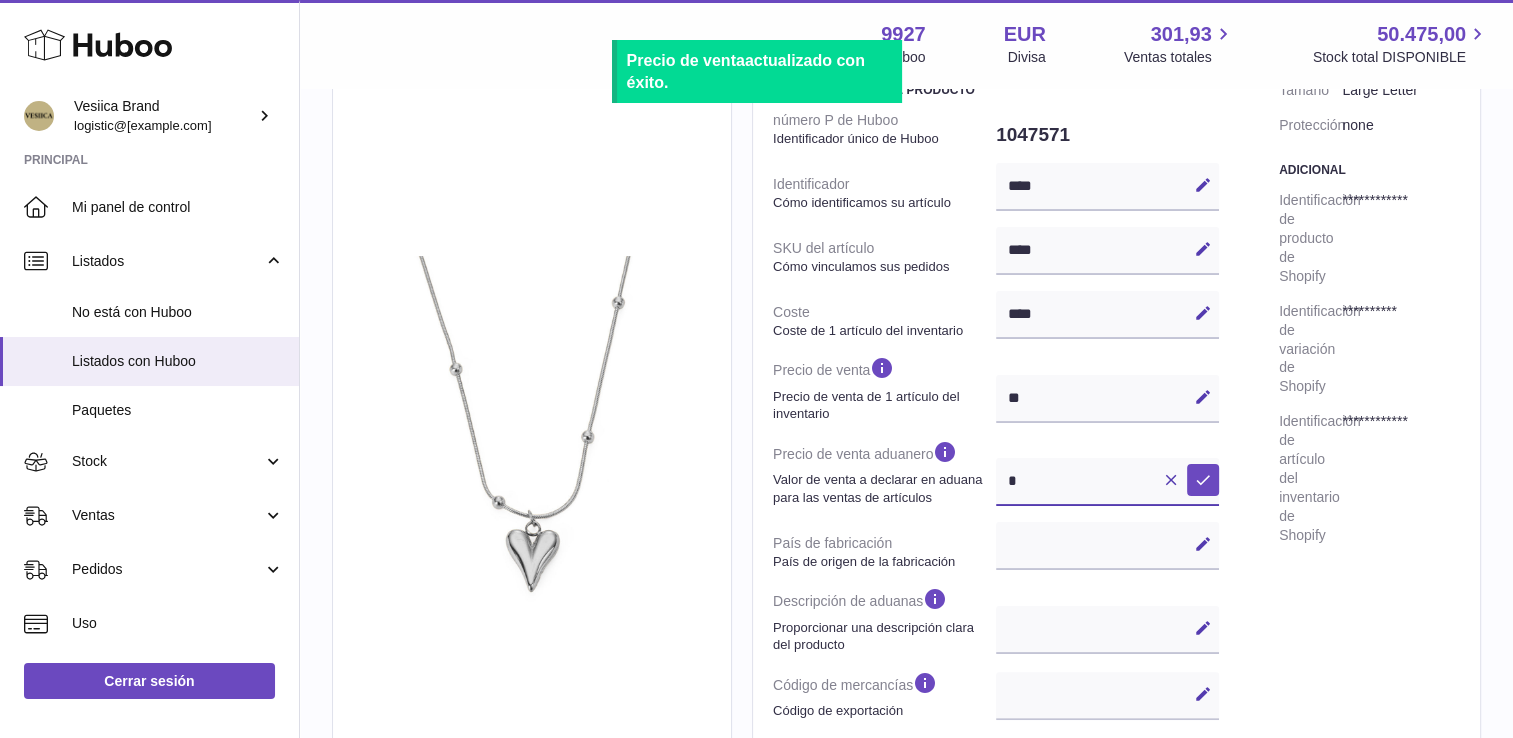 select 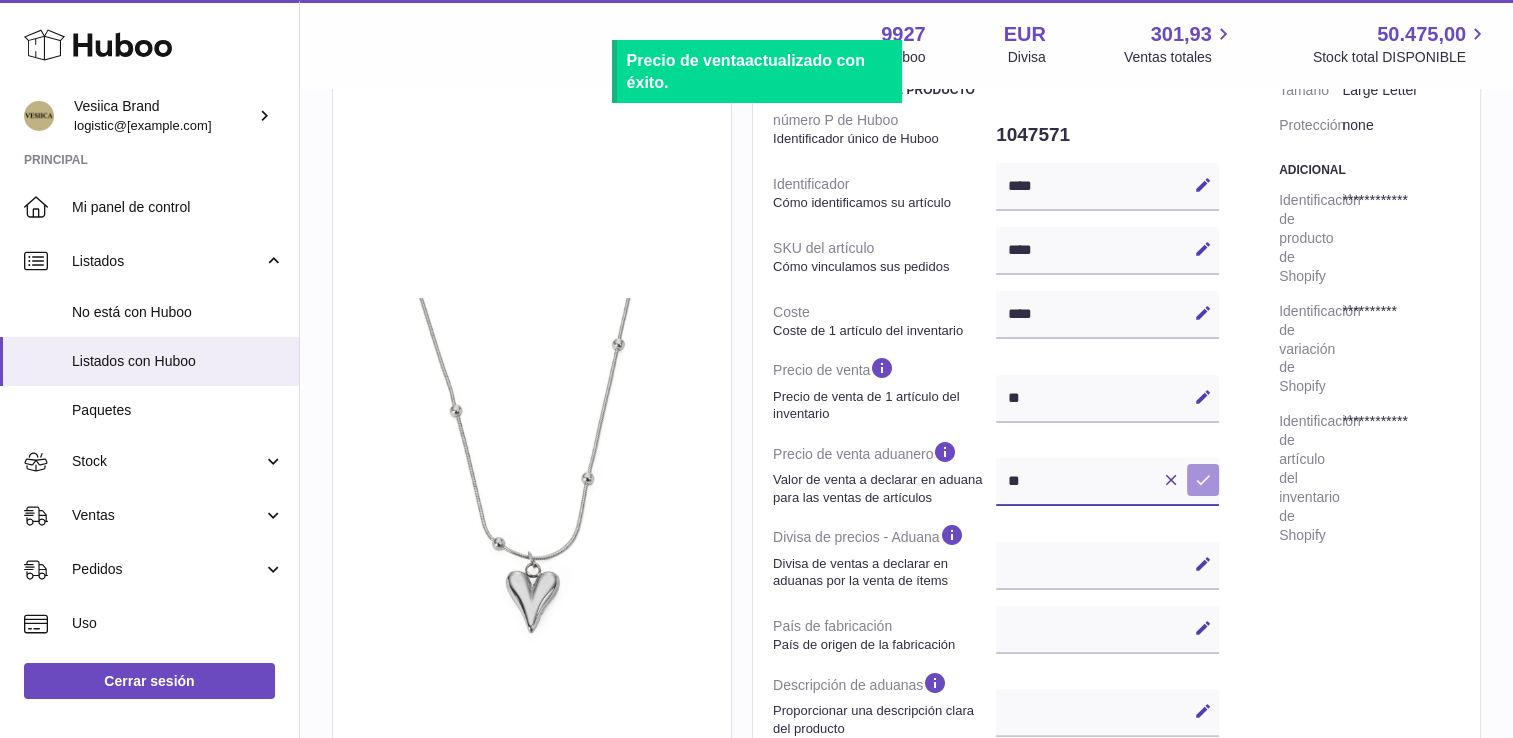 type on "**" 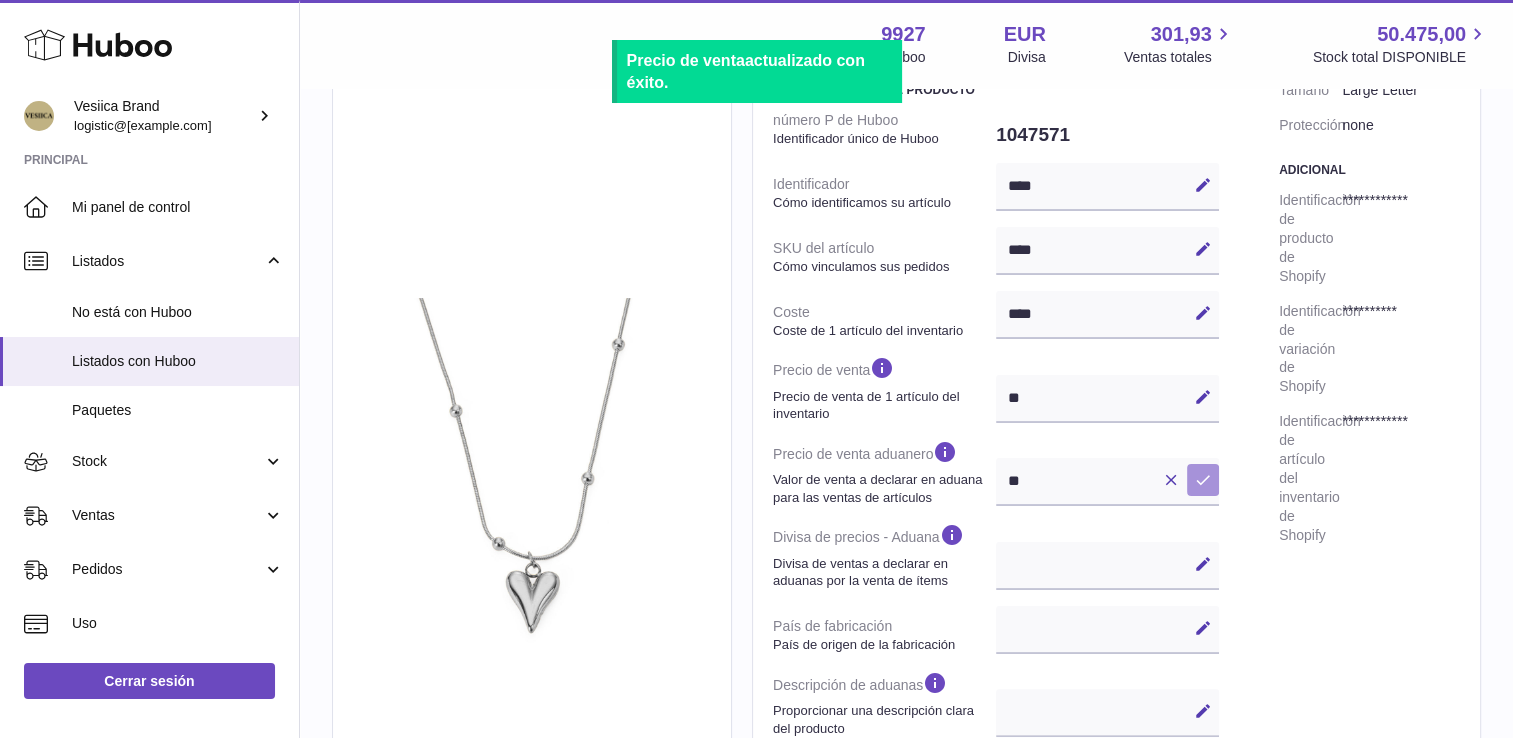 click at bounding box center (1203, 480) 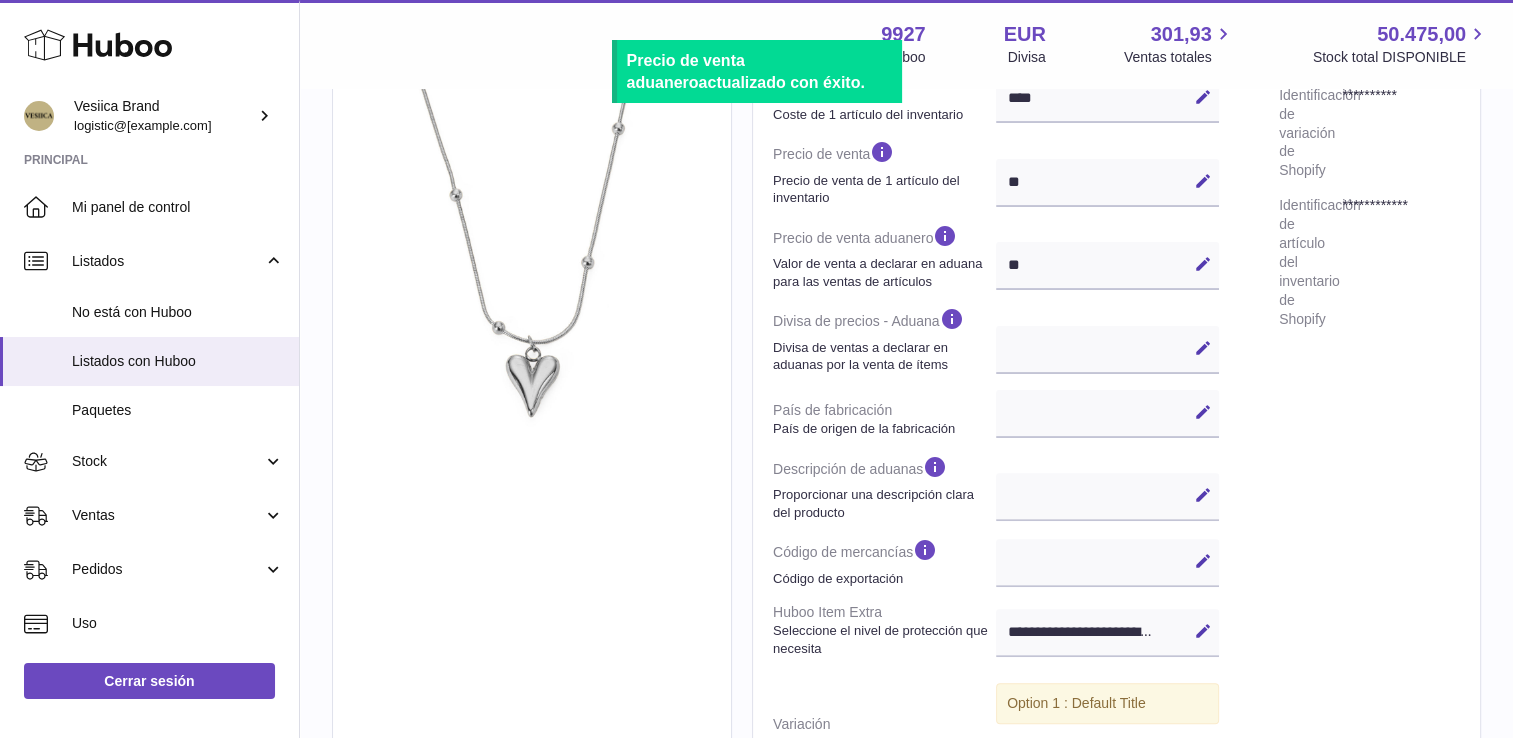 scroll, scrollTop: 516, scrollLeft: 0, axis: vertical 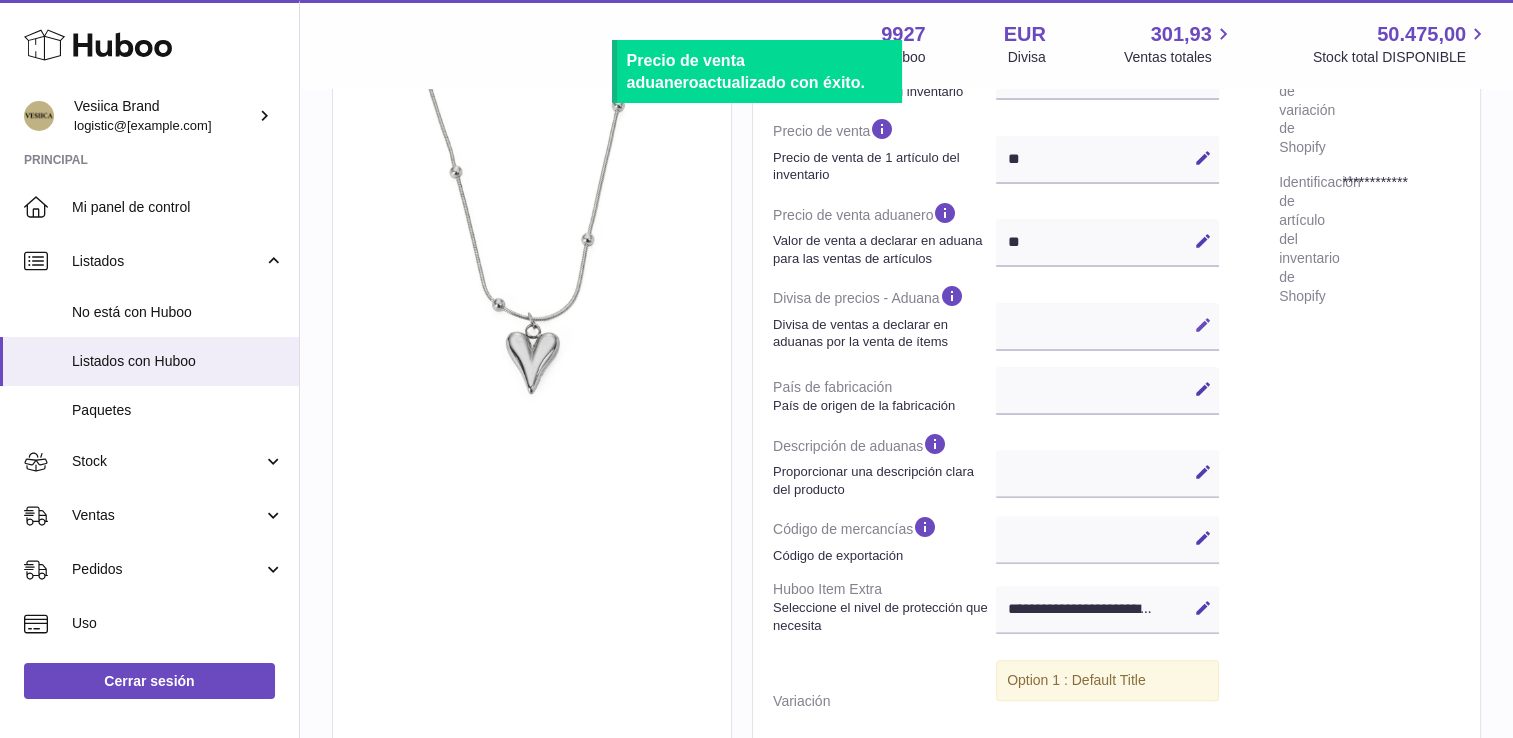 click at bounding box center (1203, 325) 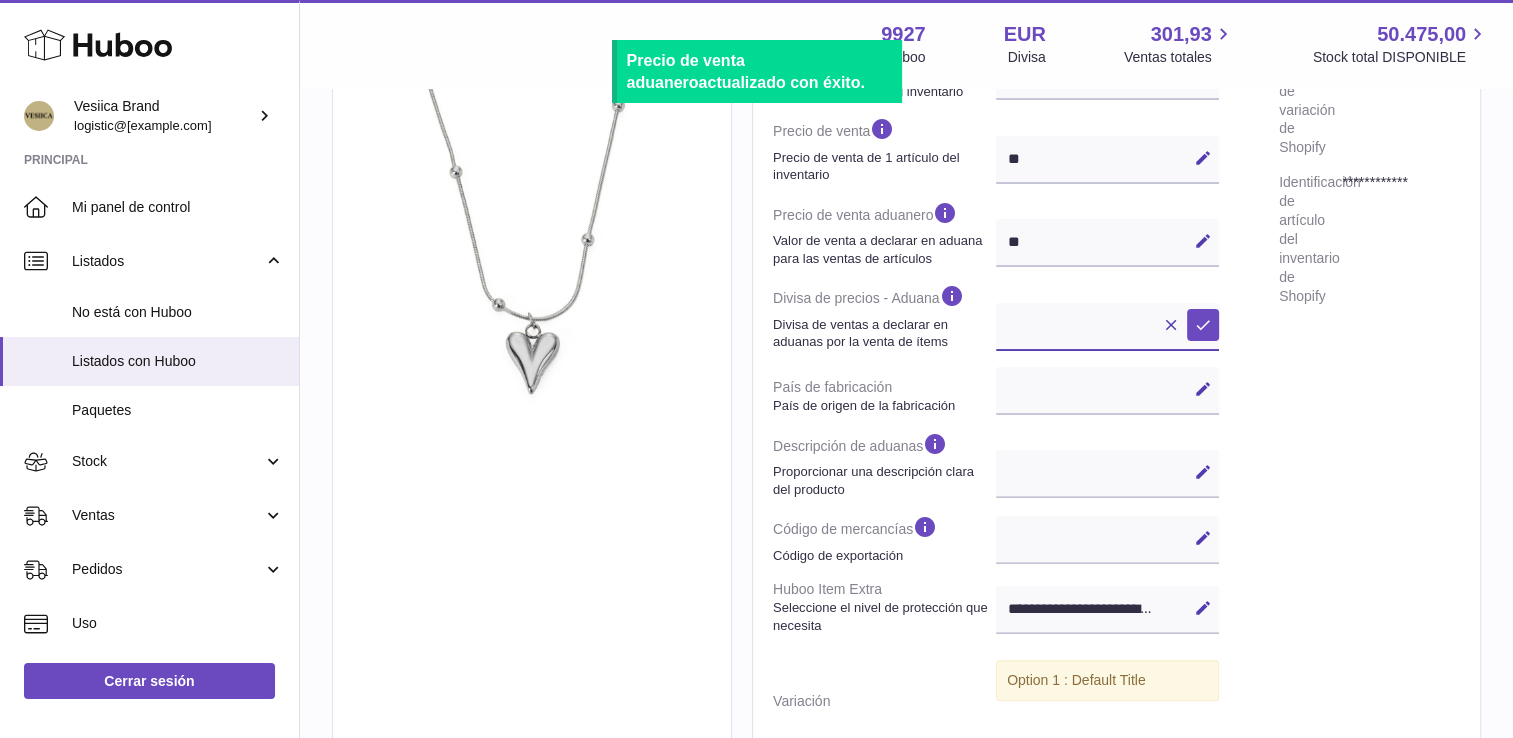 click on "*** ***" at bounding box center [1107, 327] 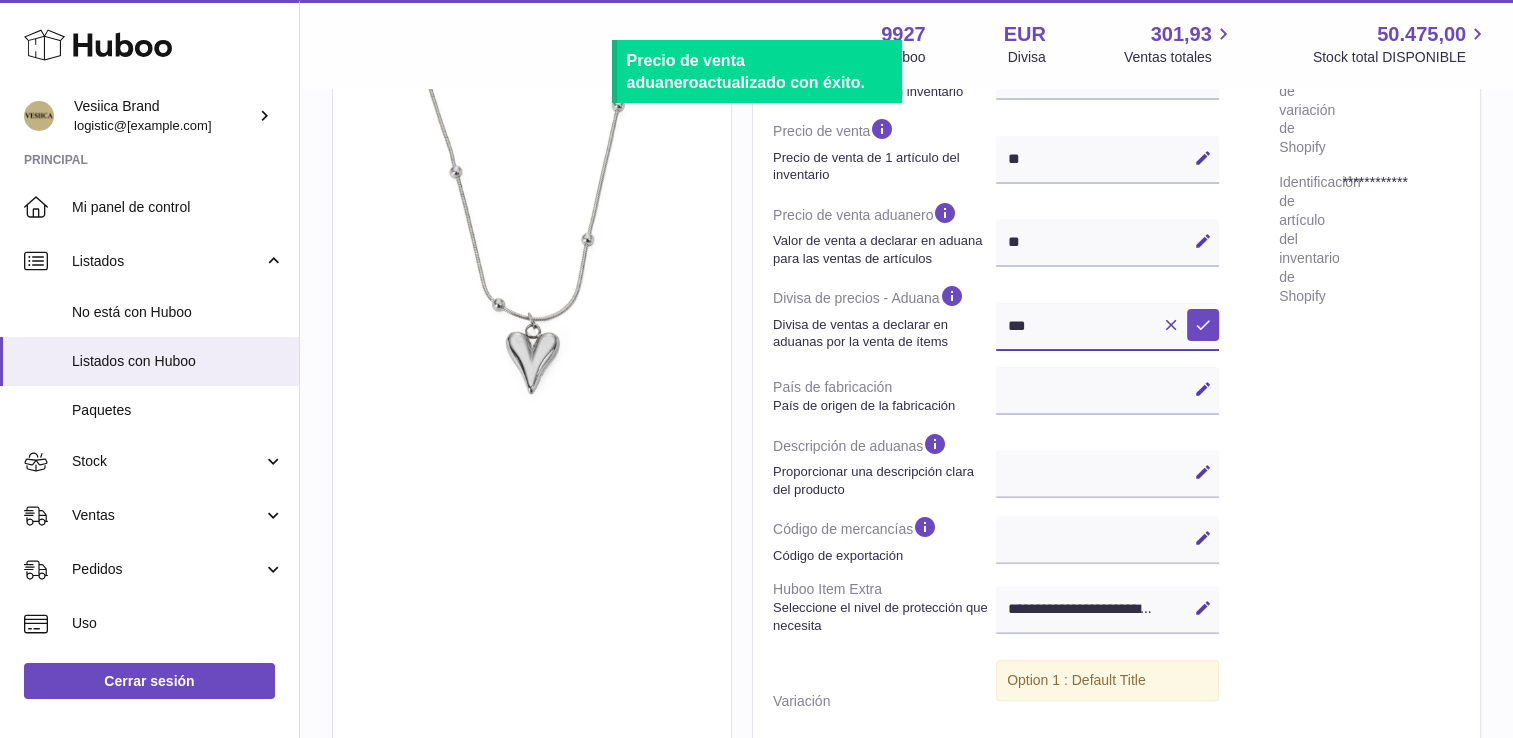 click on "*** ***" at bounding box center [1107, 327] 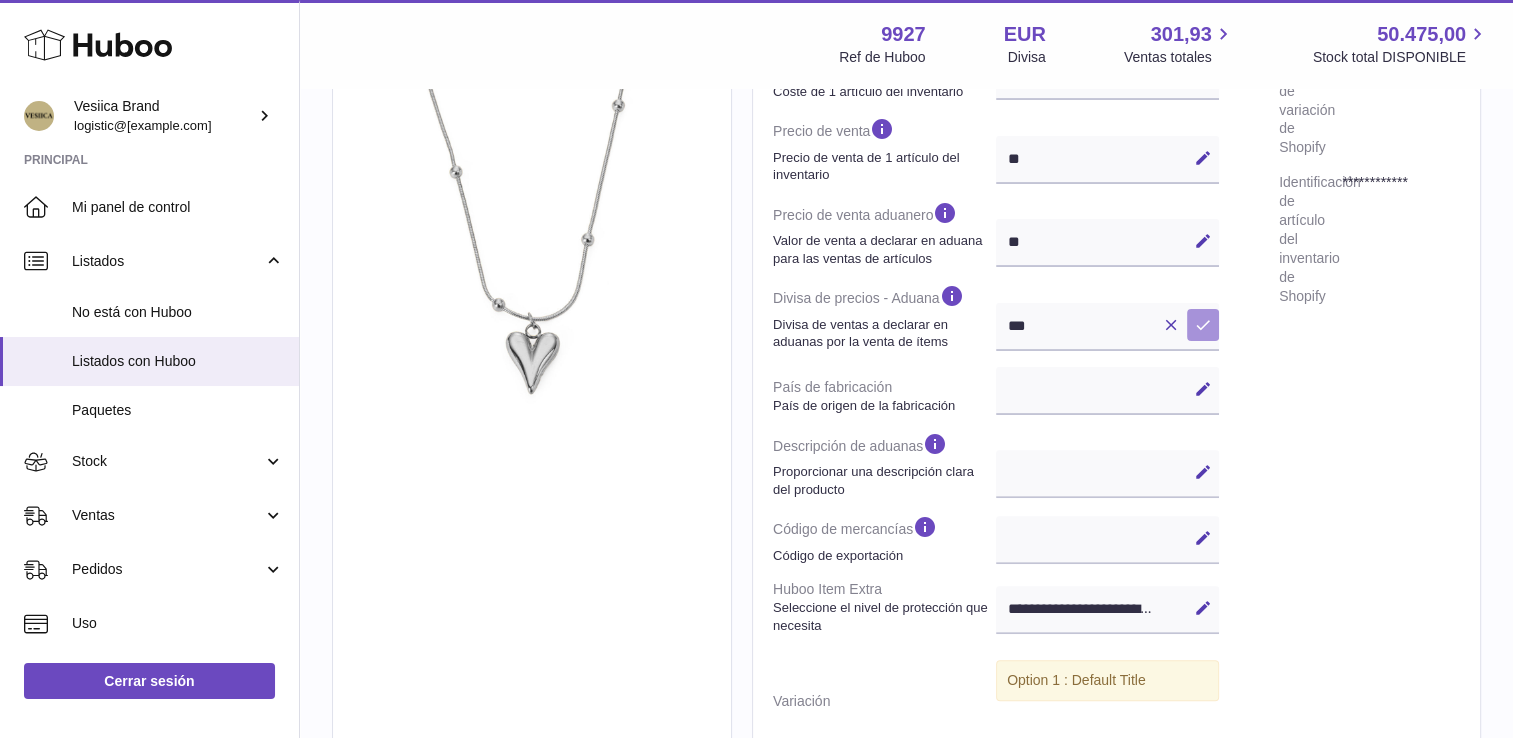 click at bounding box center (1203, 325) 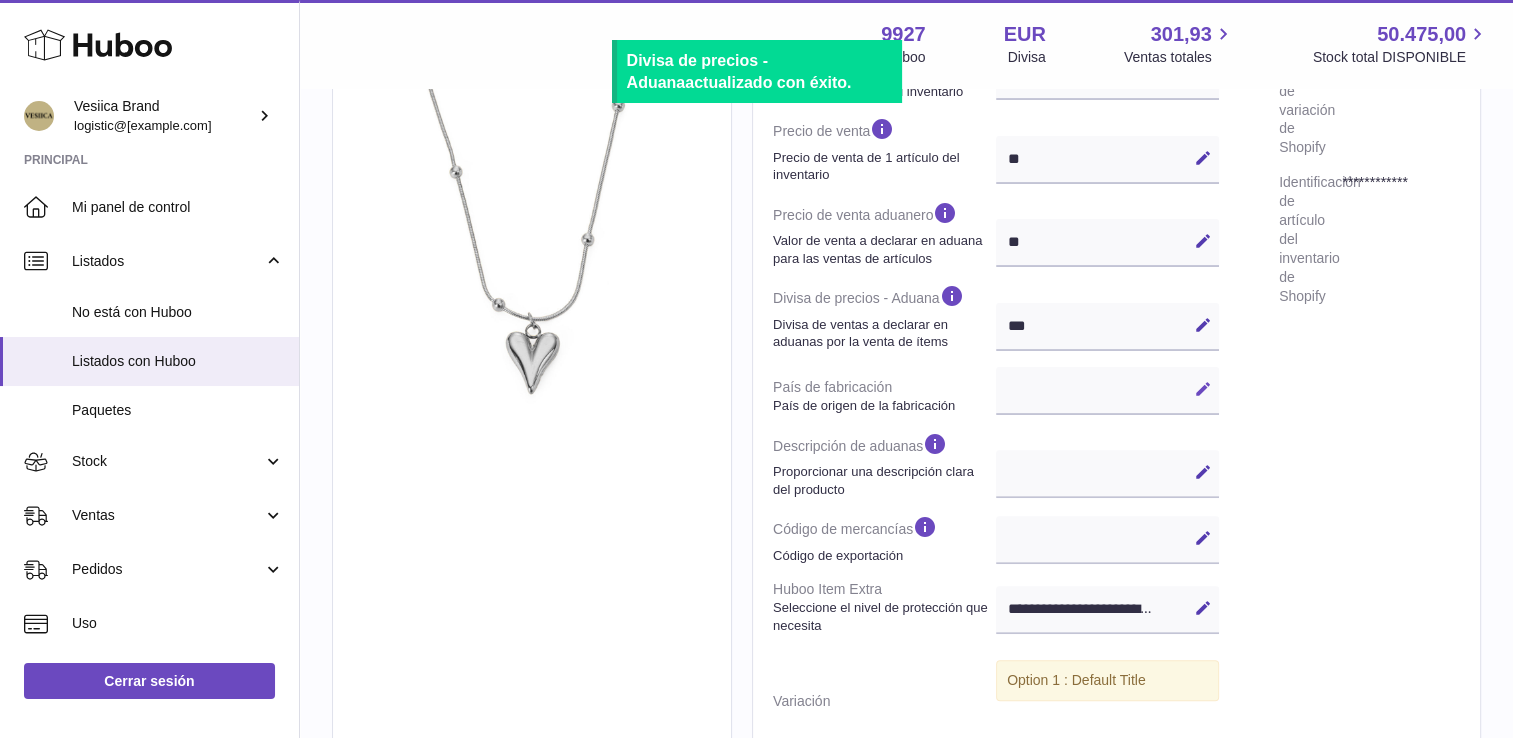 click at bounding box center [1203, 389] 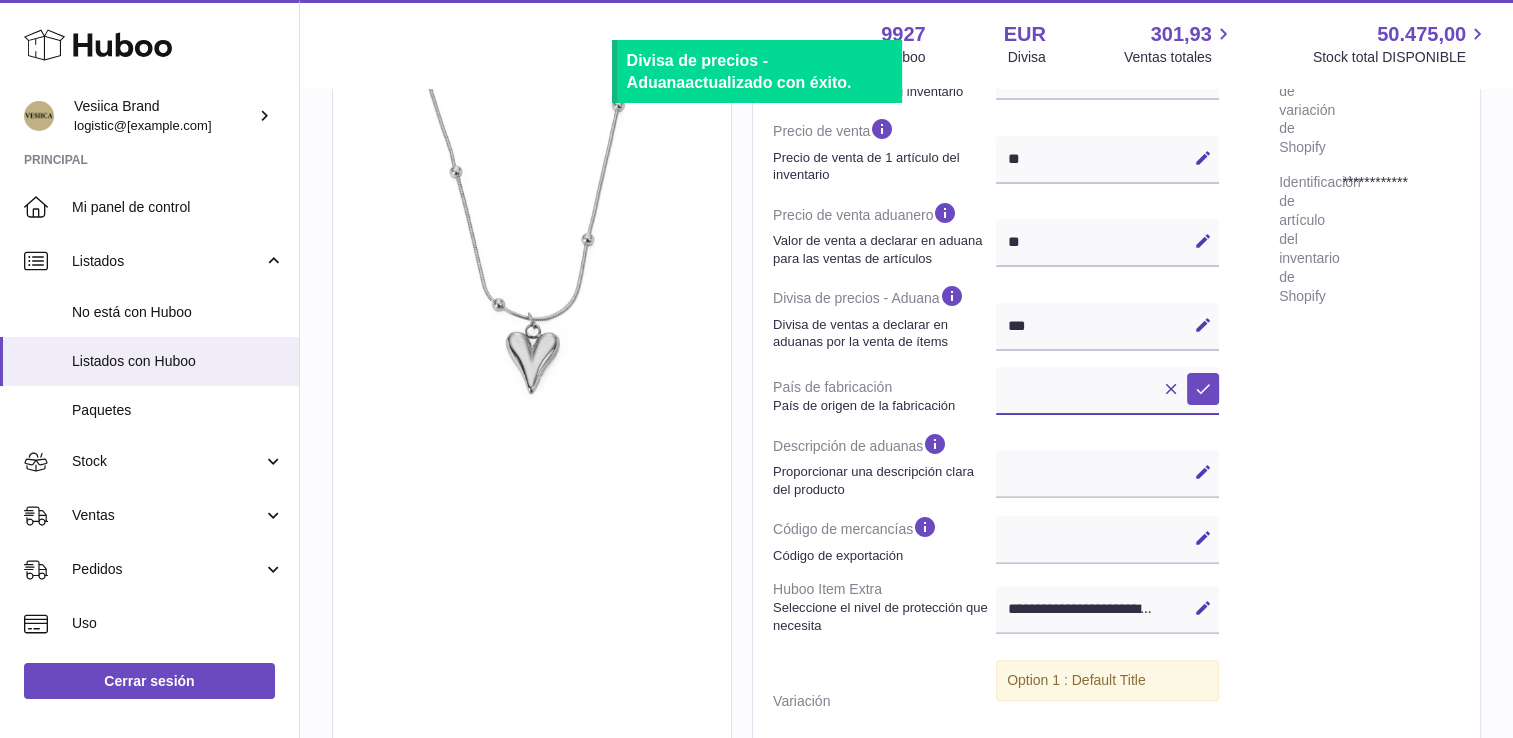 click on "**********" at bounding box center [1107, 391] 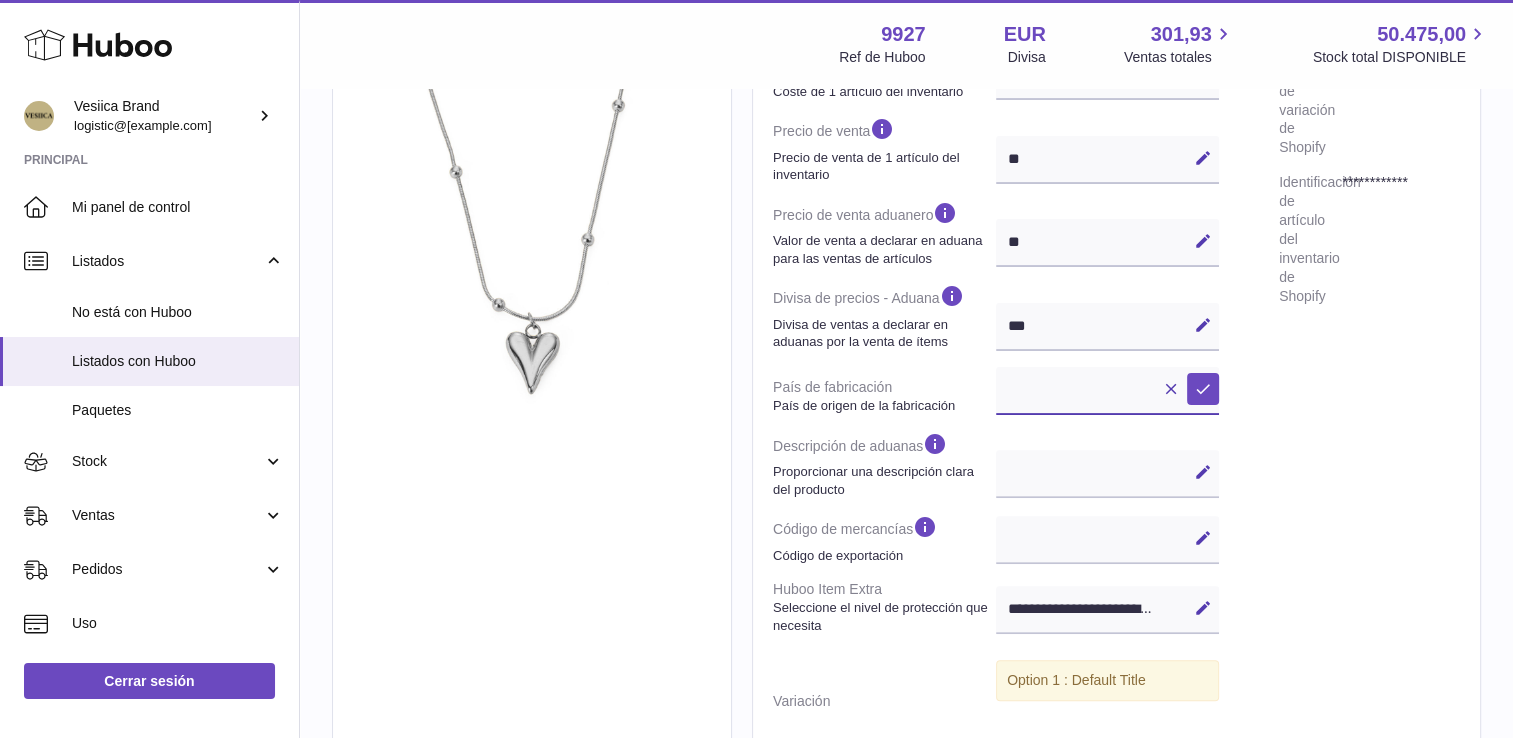 select on "***" 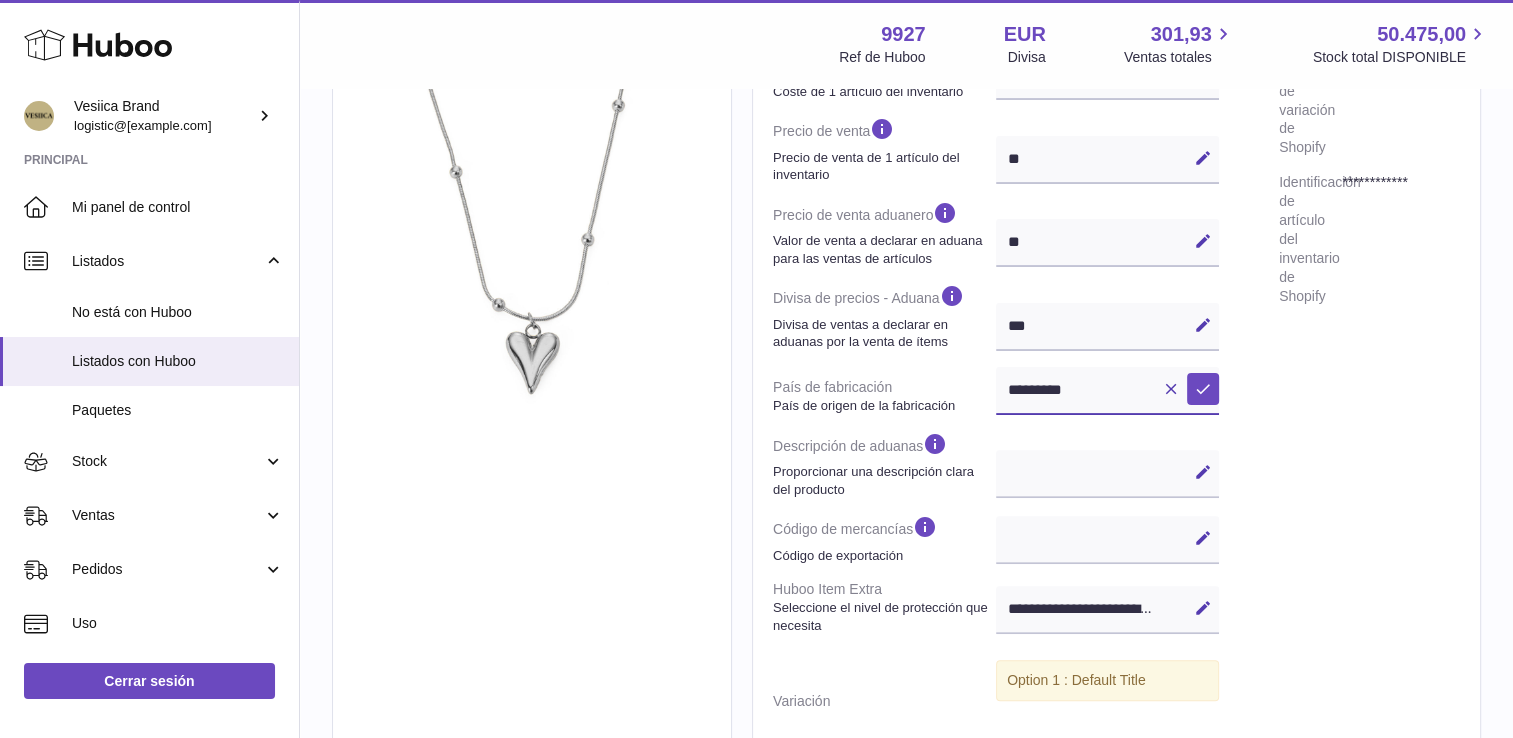 click on "**********" at bounding box center [1107, 391] 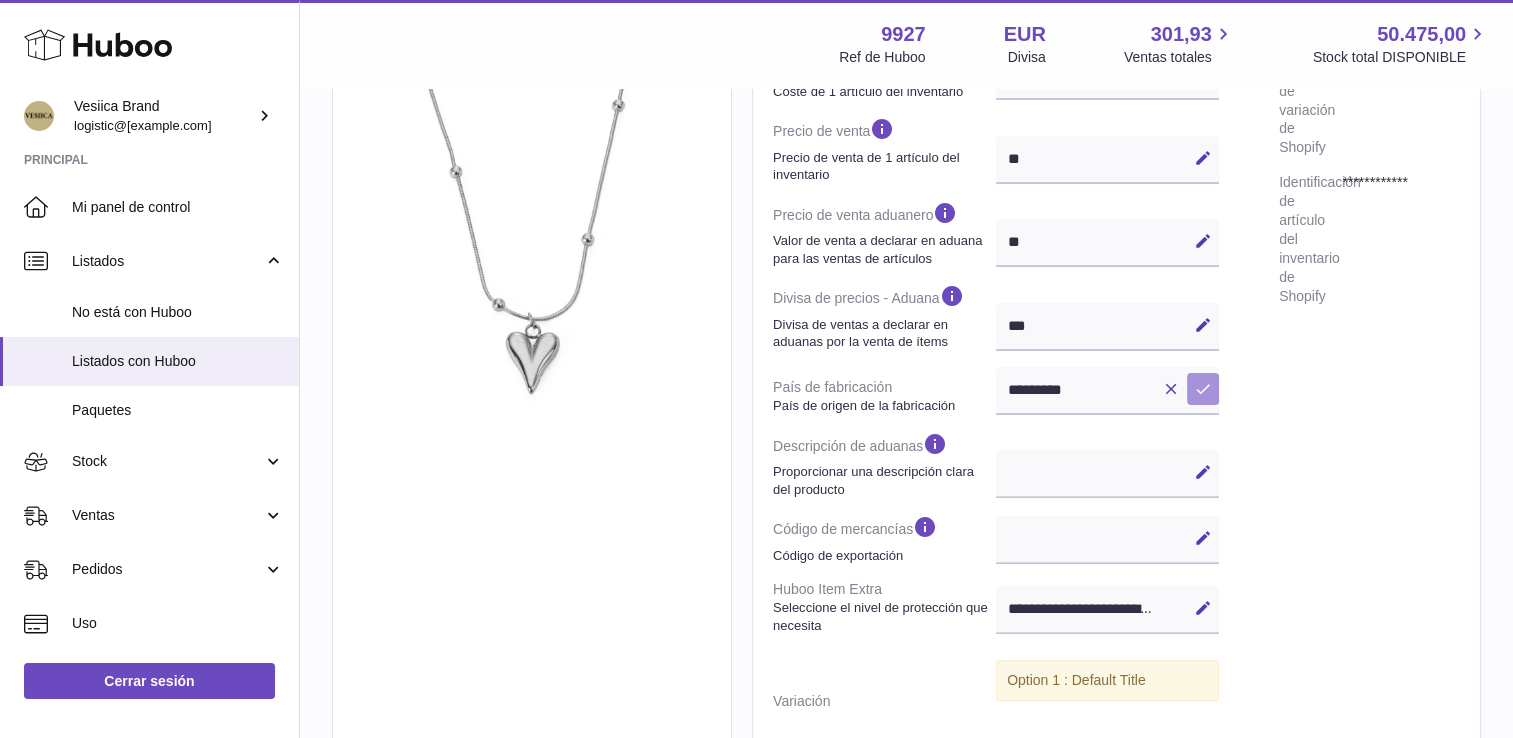 click on "Guardar" at bounding box center [1203, 389] 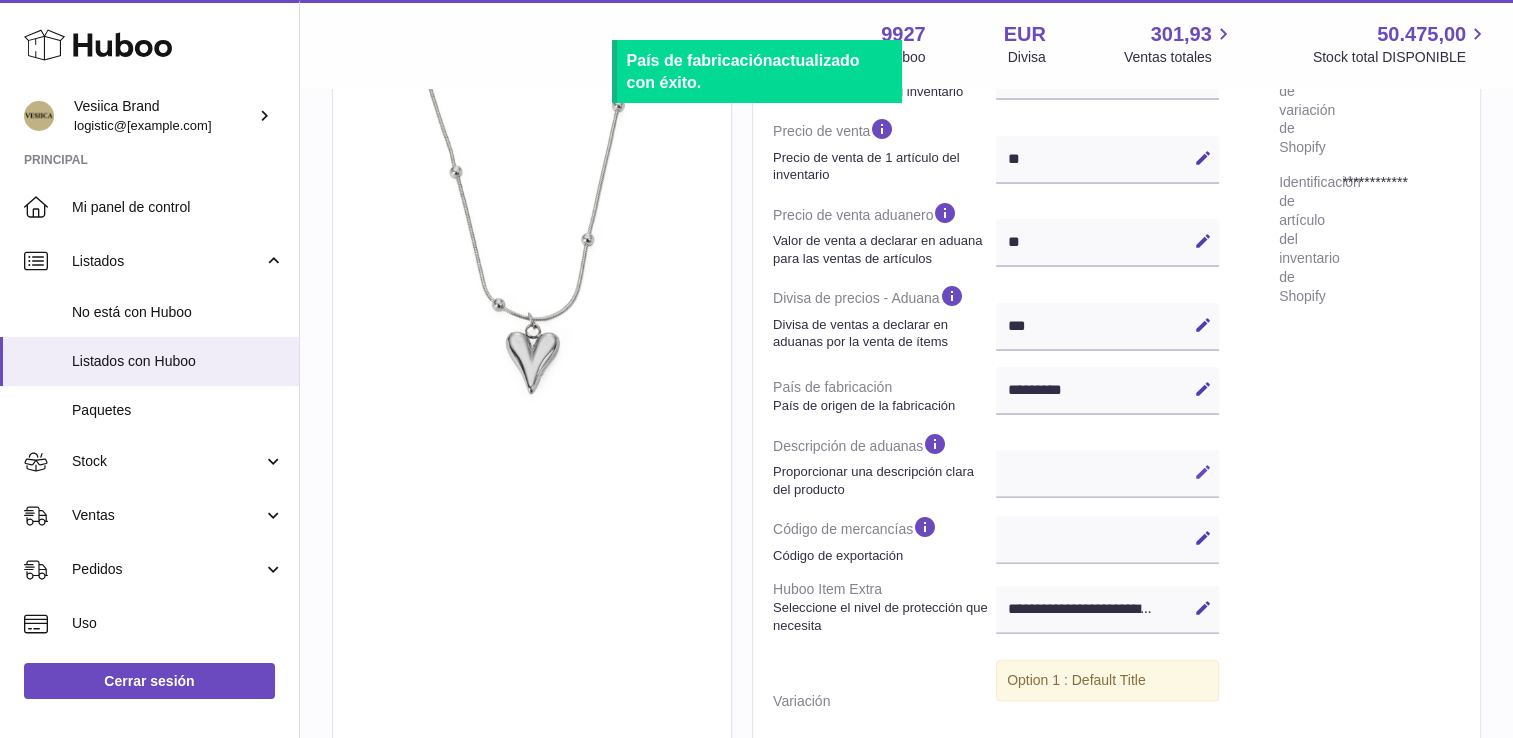 click on "Editar" at bounding box center (1203, 472) 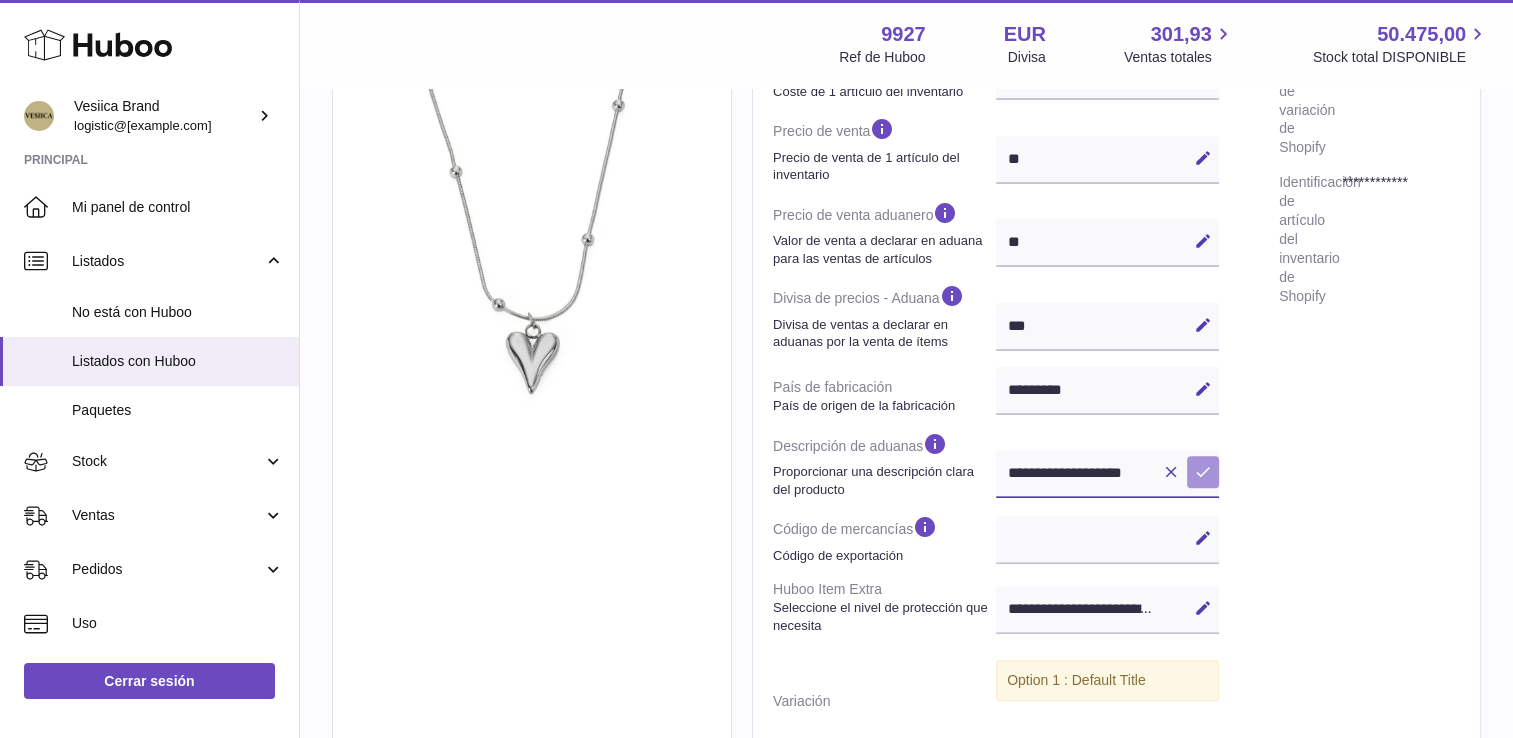 type on "**********" 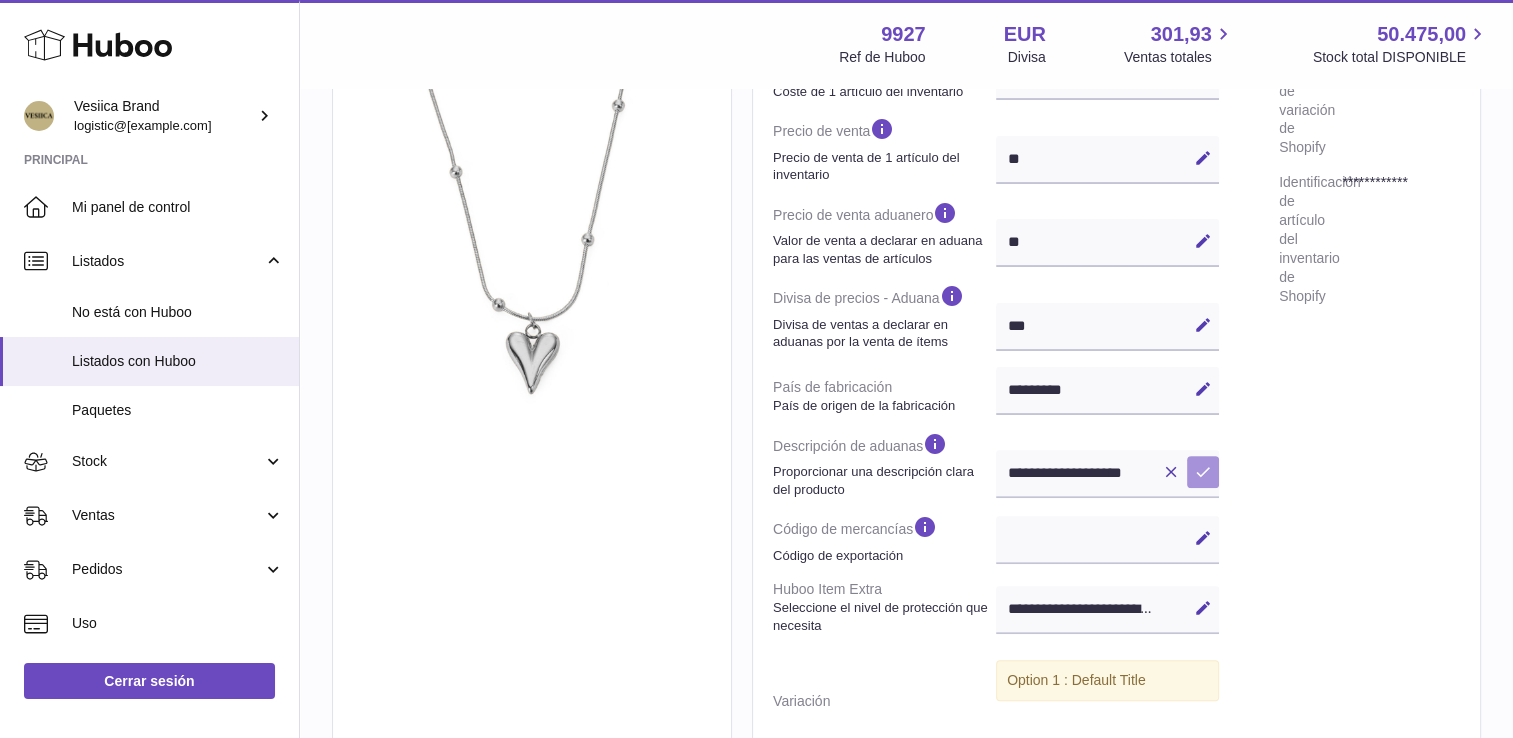 click at bounding box center (1203, 472) 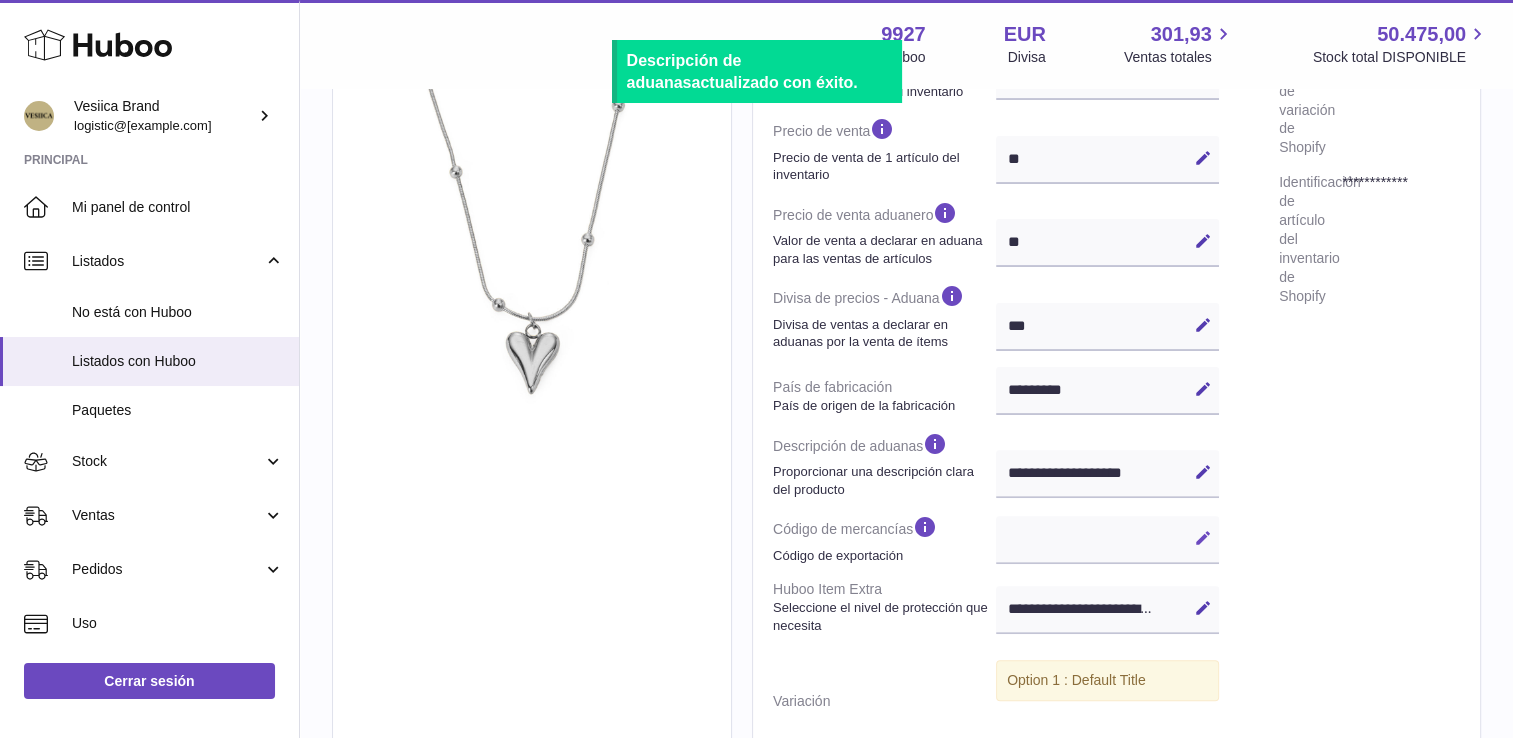 click on "Editar" at bounding box center (1203, 538) 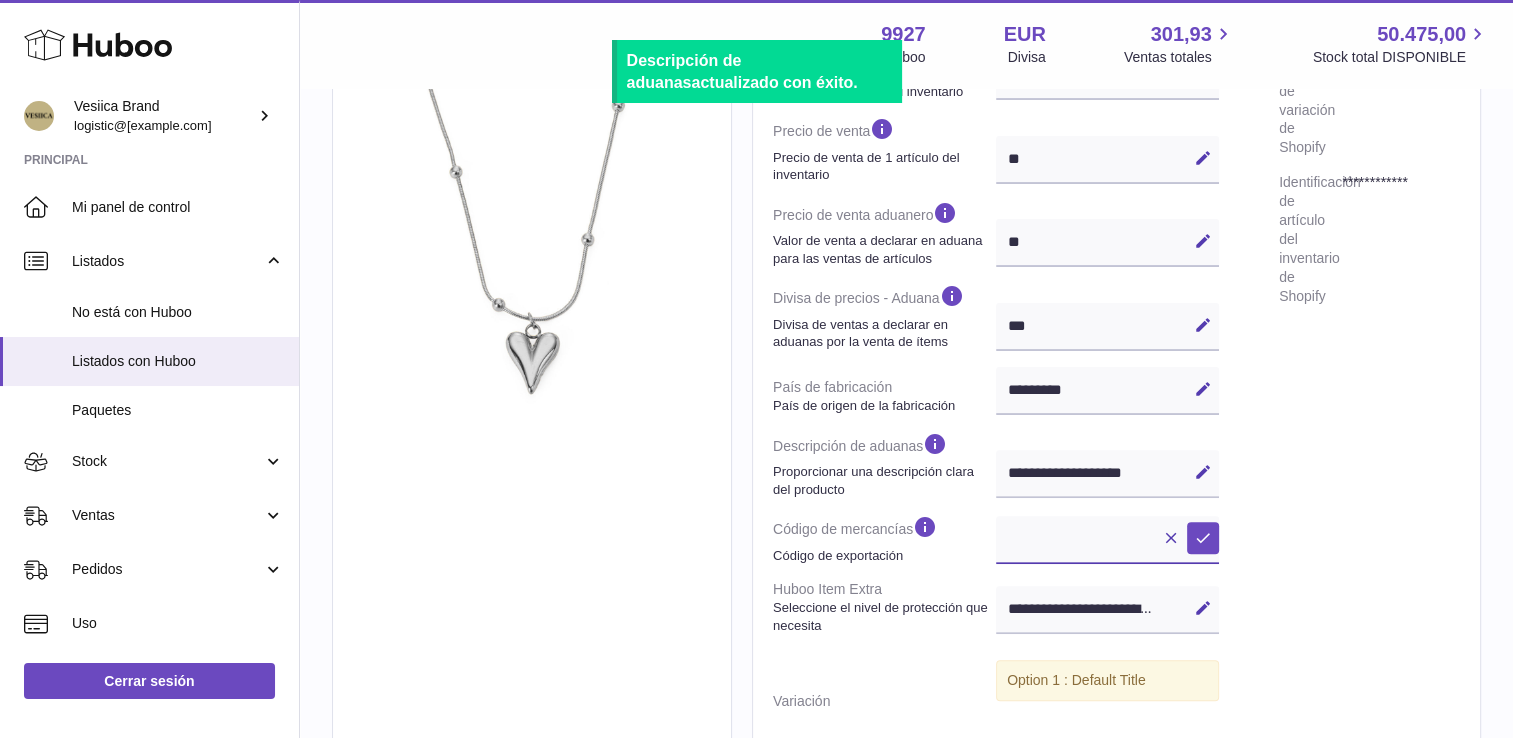 paste on "**********" 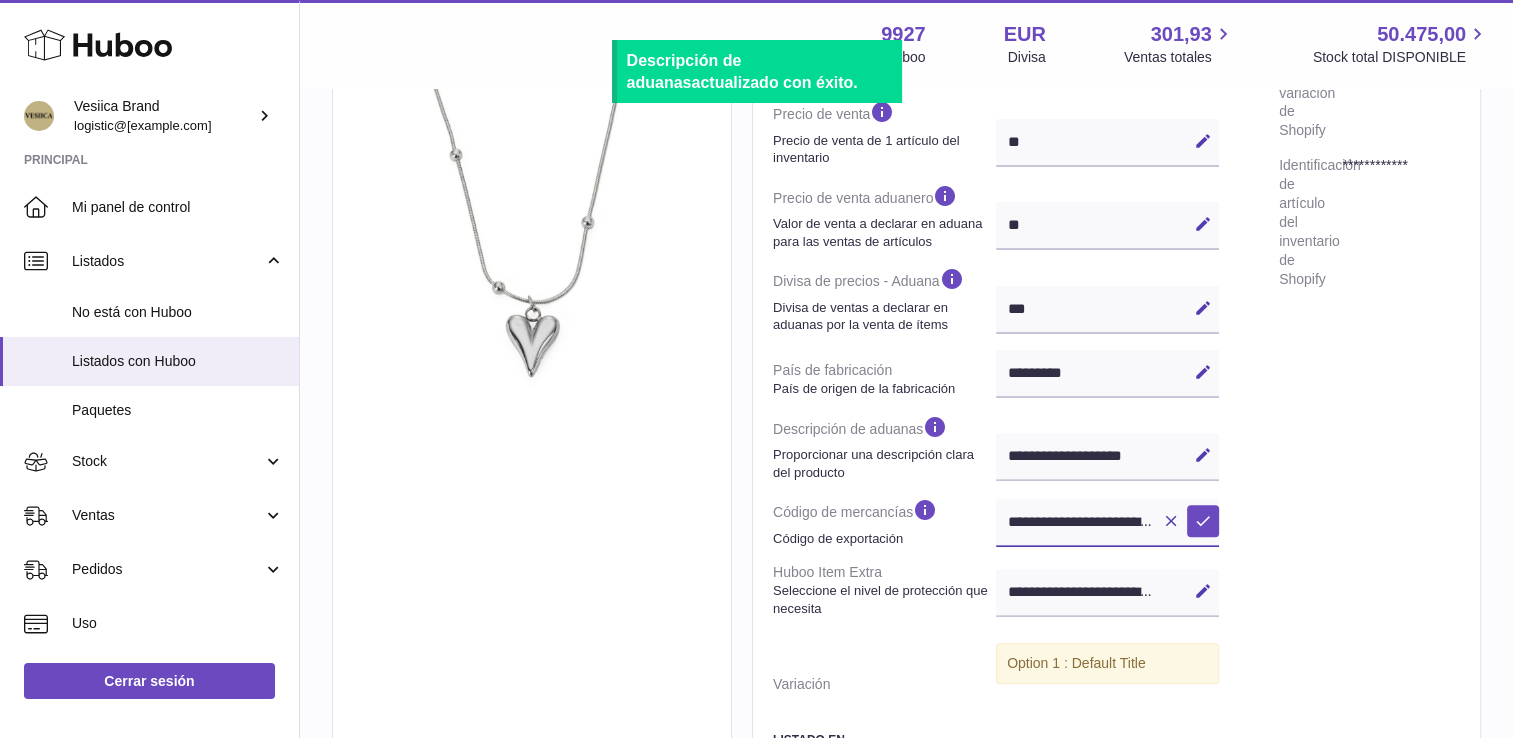 scroll, scrollTop: 0, scrollLeft: 665, axis: horizontal 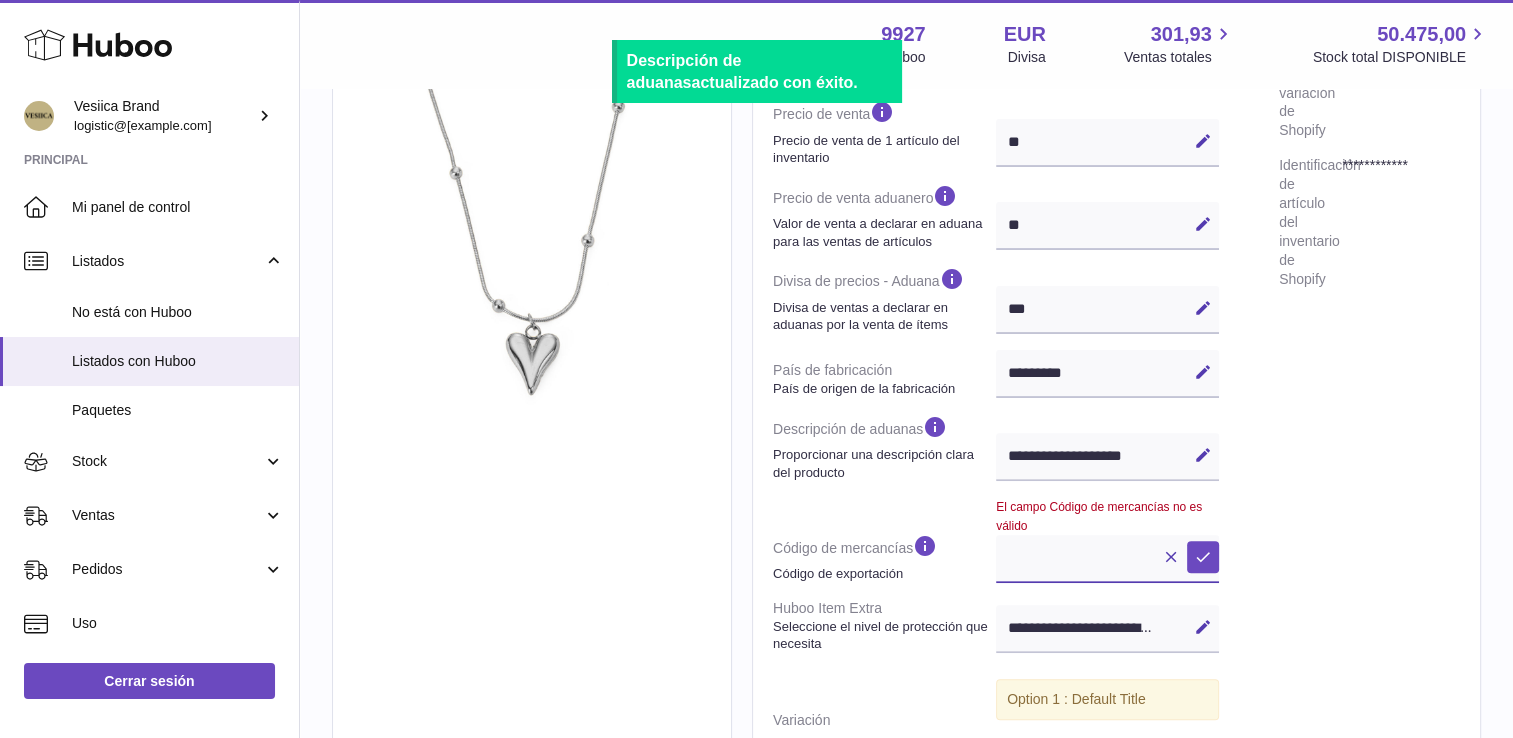 click on "**********" at bounding box center (1107, 559) 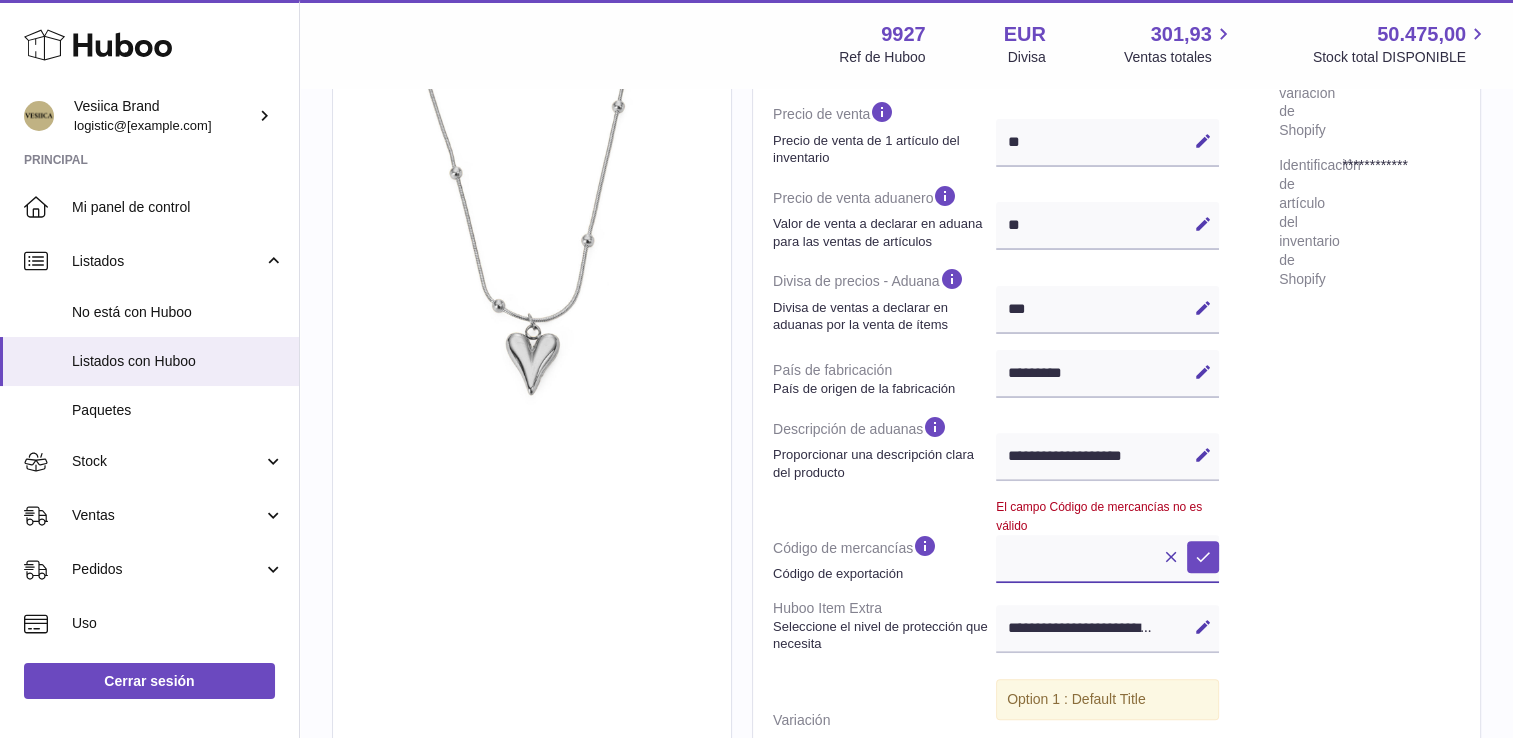 click on "**********" at bounding box center (1107, 559) 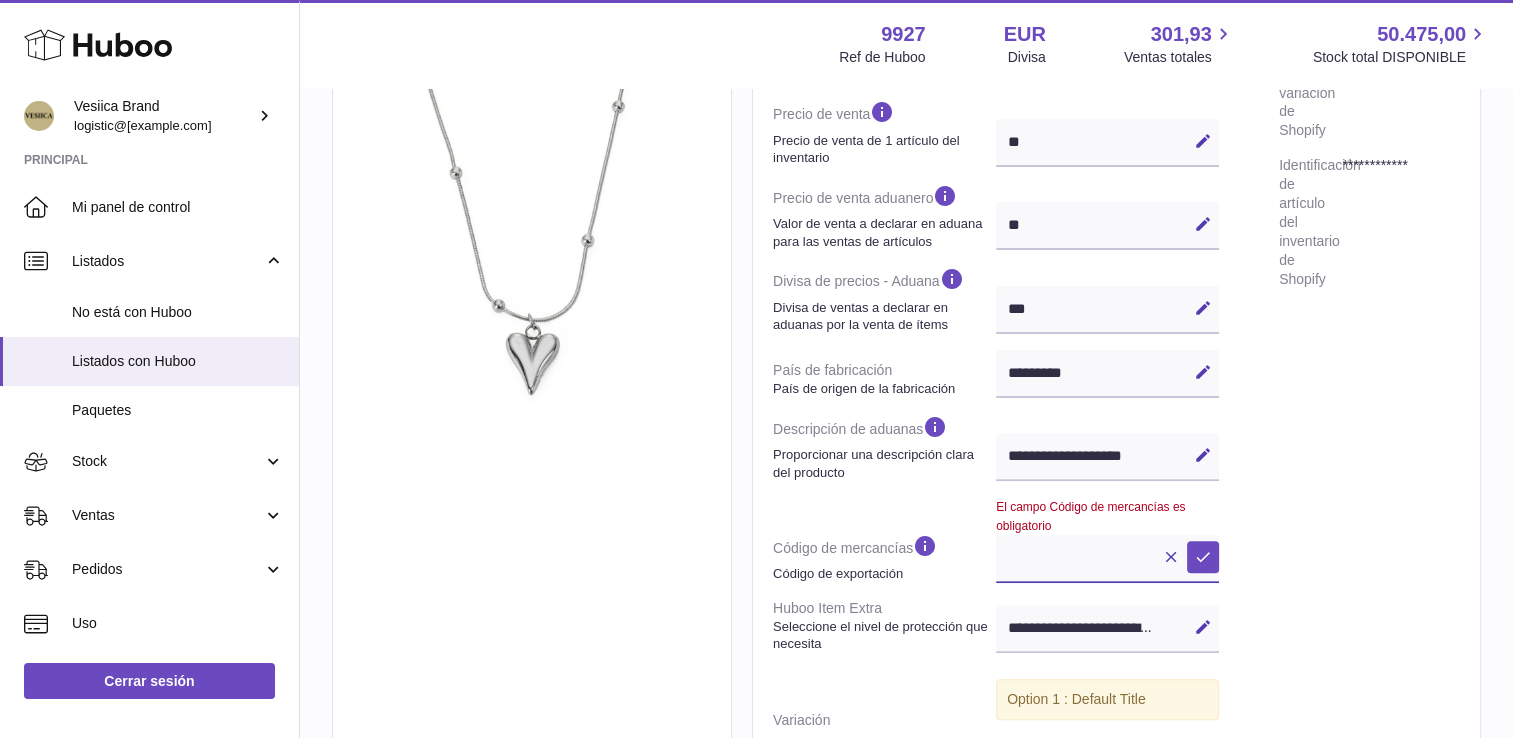 scroll, scrollTop: 0, scrollLeft: 0, axis: both 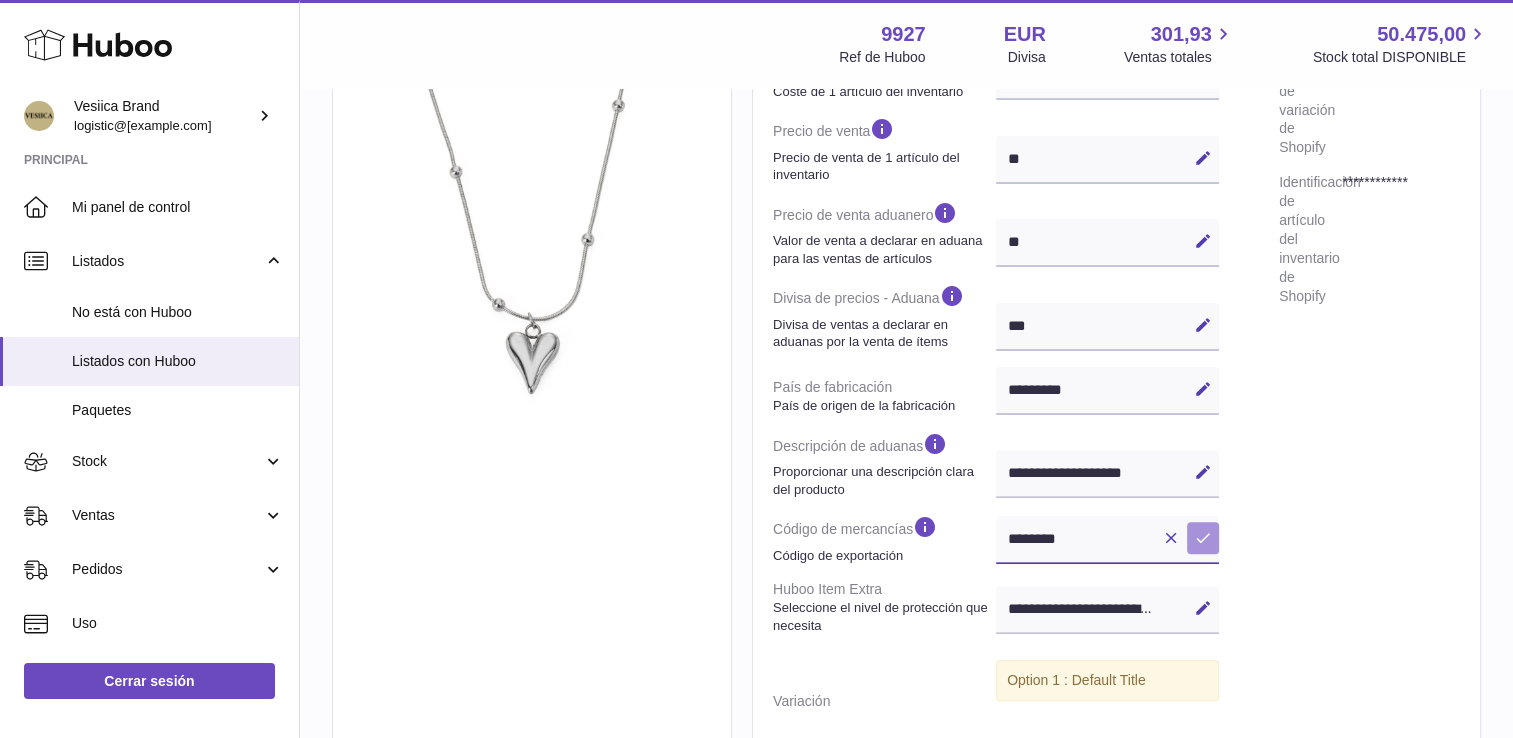 type on "********" 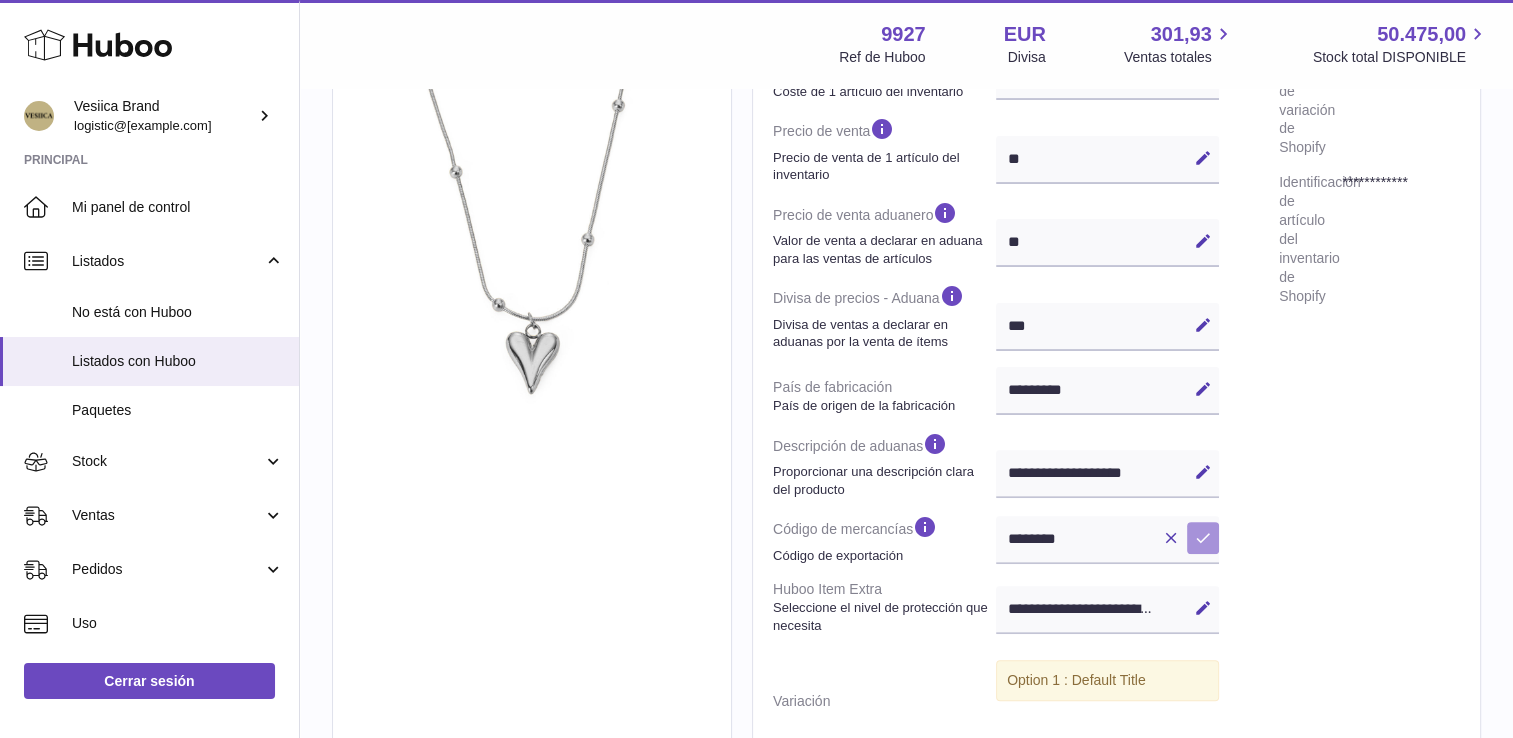 click on "Guardar" at bounding box center [1203, 538] 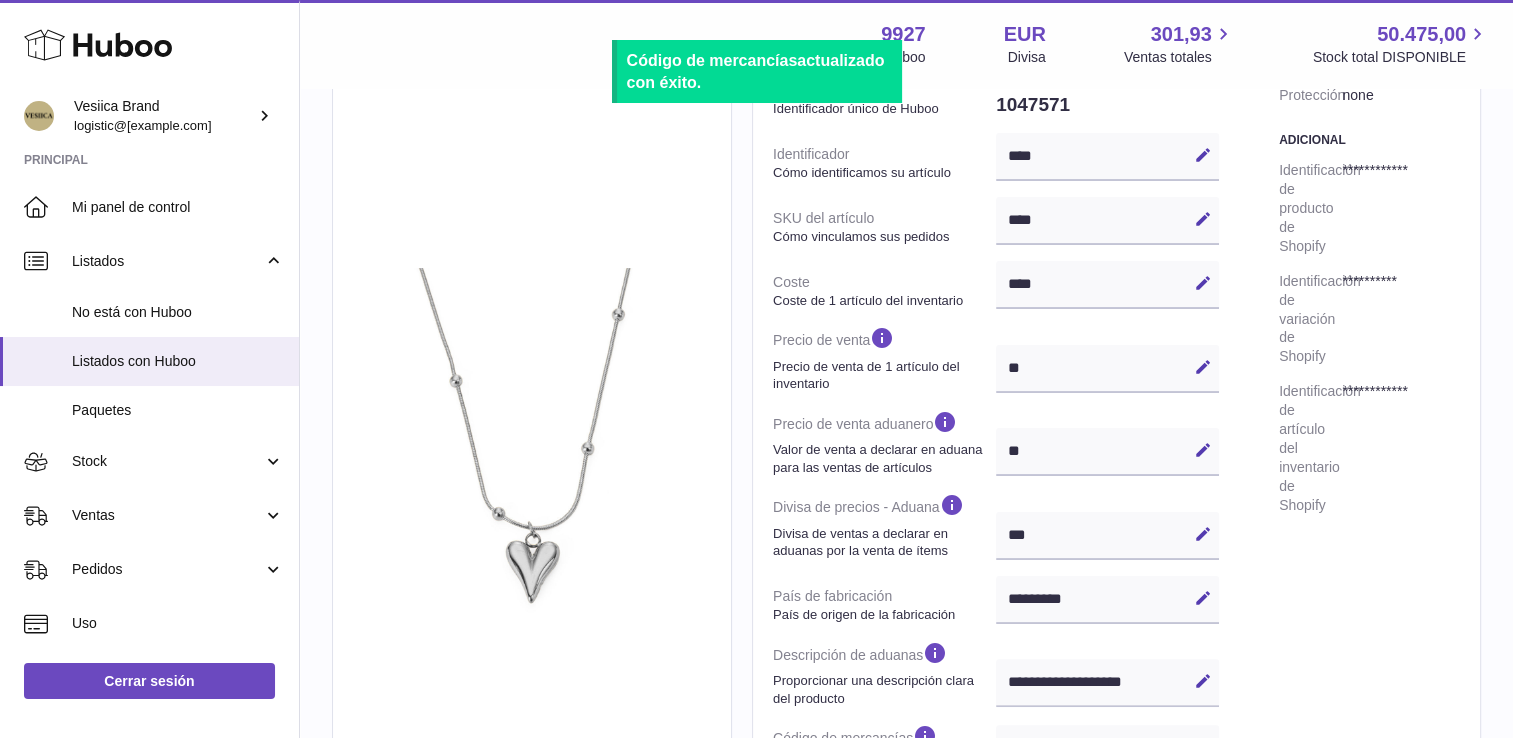 scroll, scrollTop: 0, scrollLeft: 0, axis: both 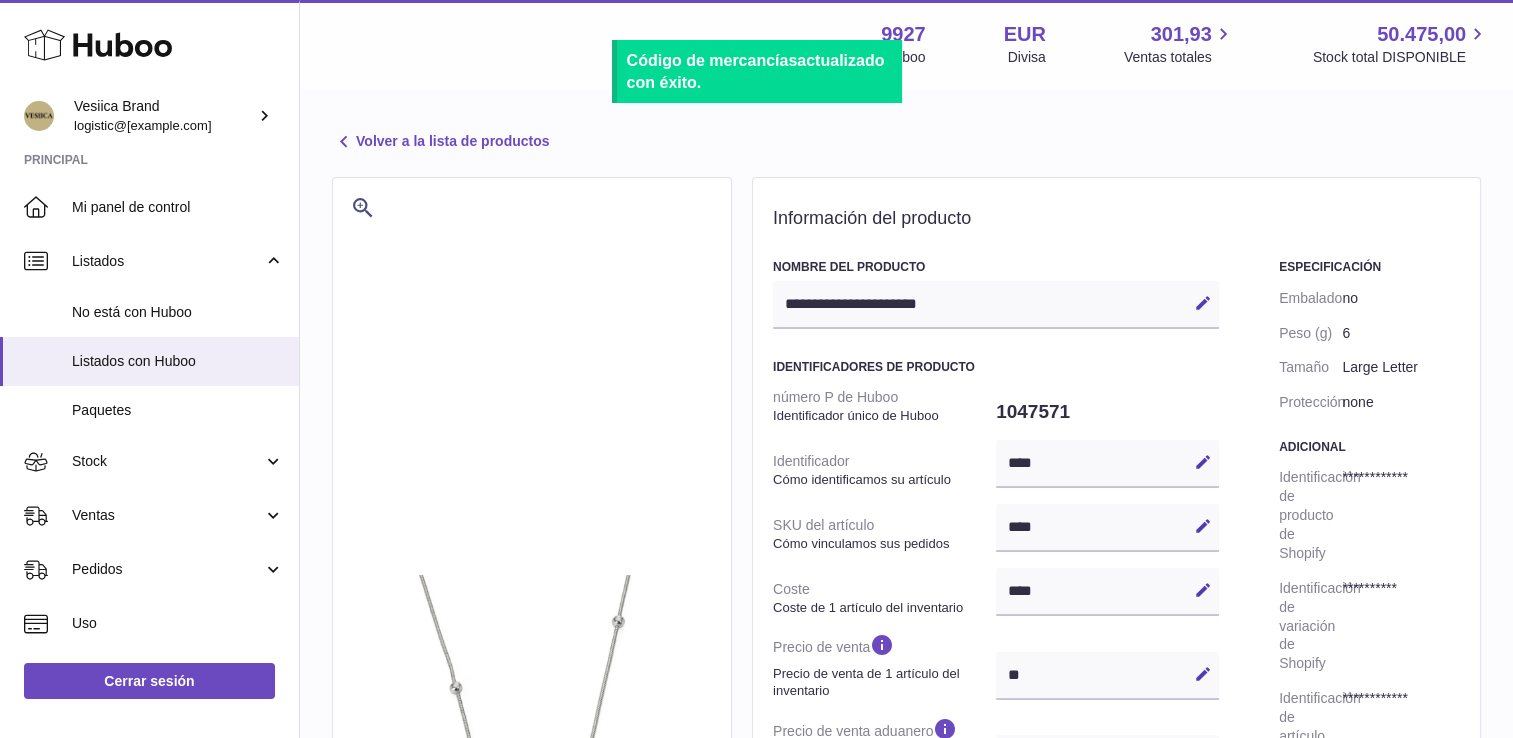 click on "Volver a la lista de productos" at bounding box center [440, 142] 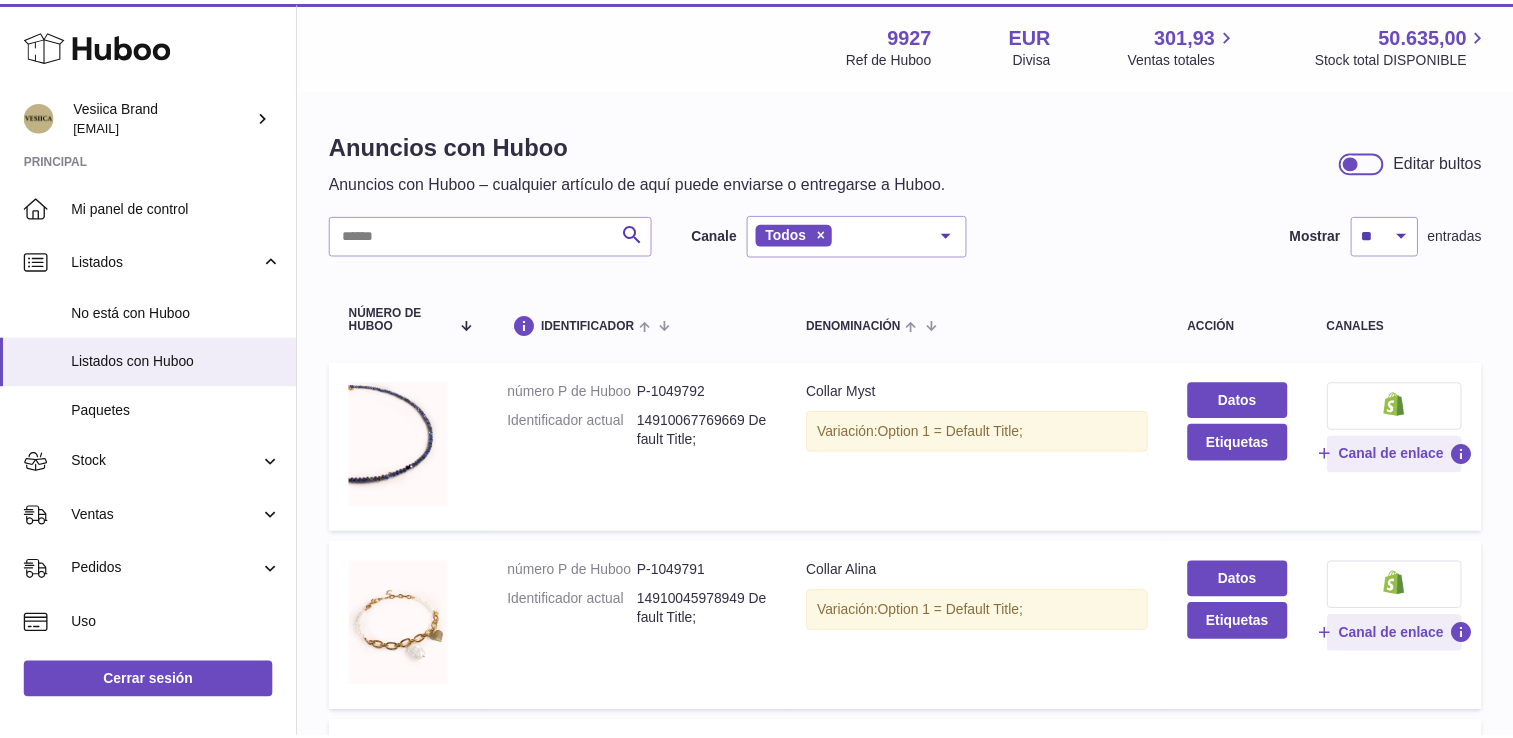 scroll, scrollTop: 0, scrollLeft: 0, axis: both 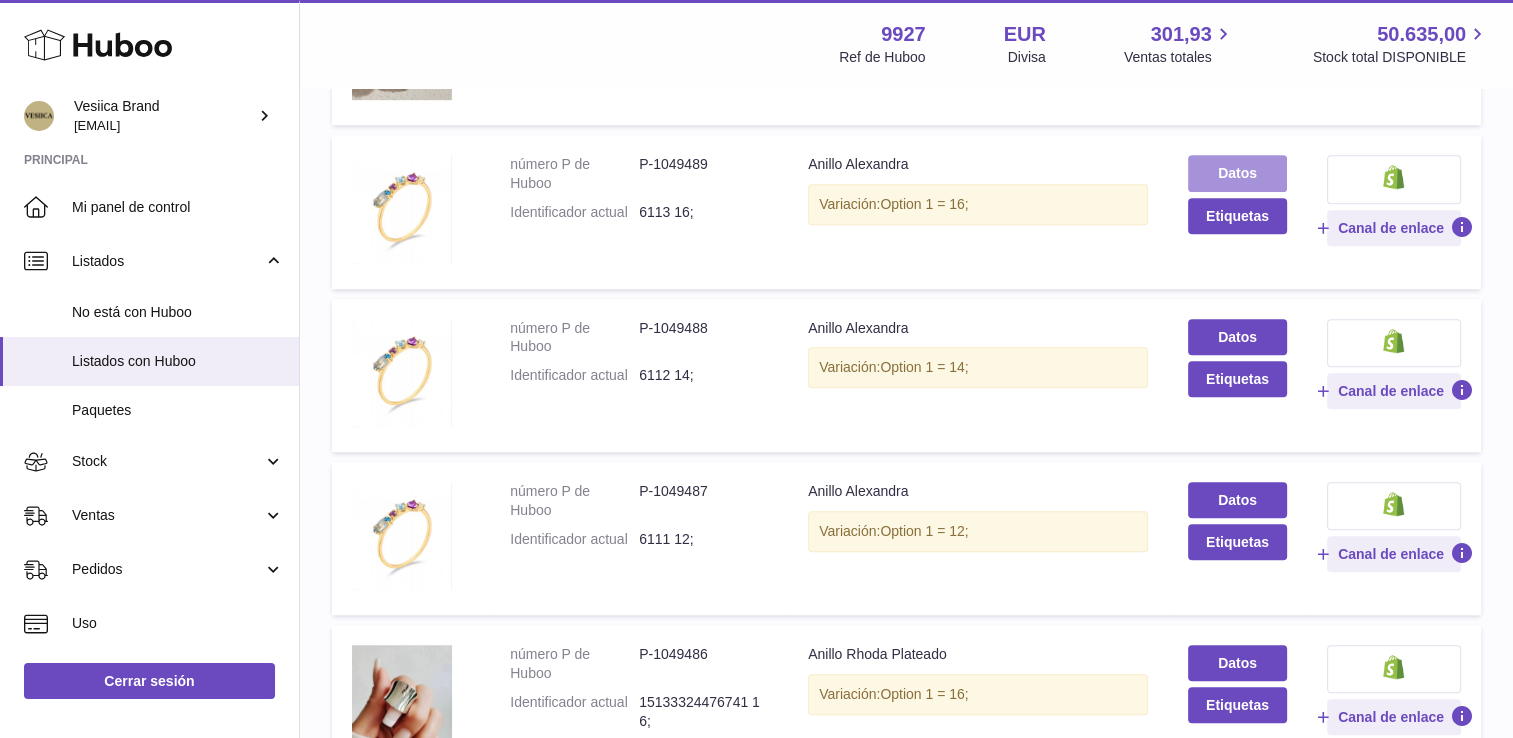 click on "Datos" at bounding box center (1237, 173) 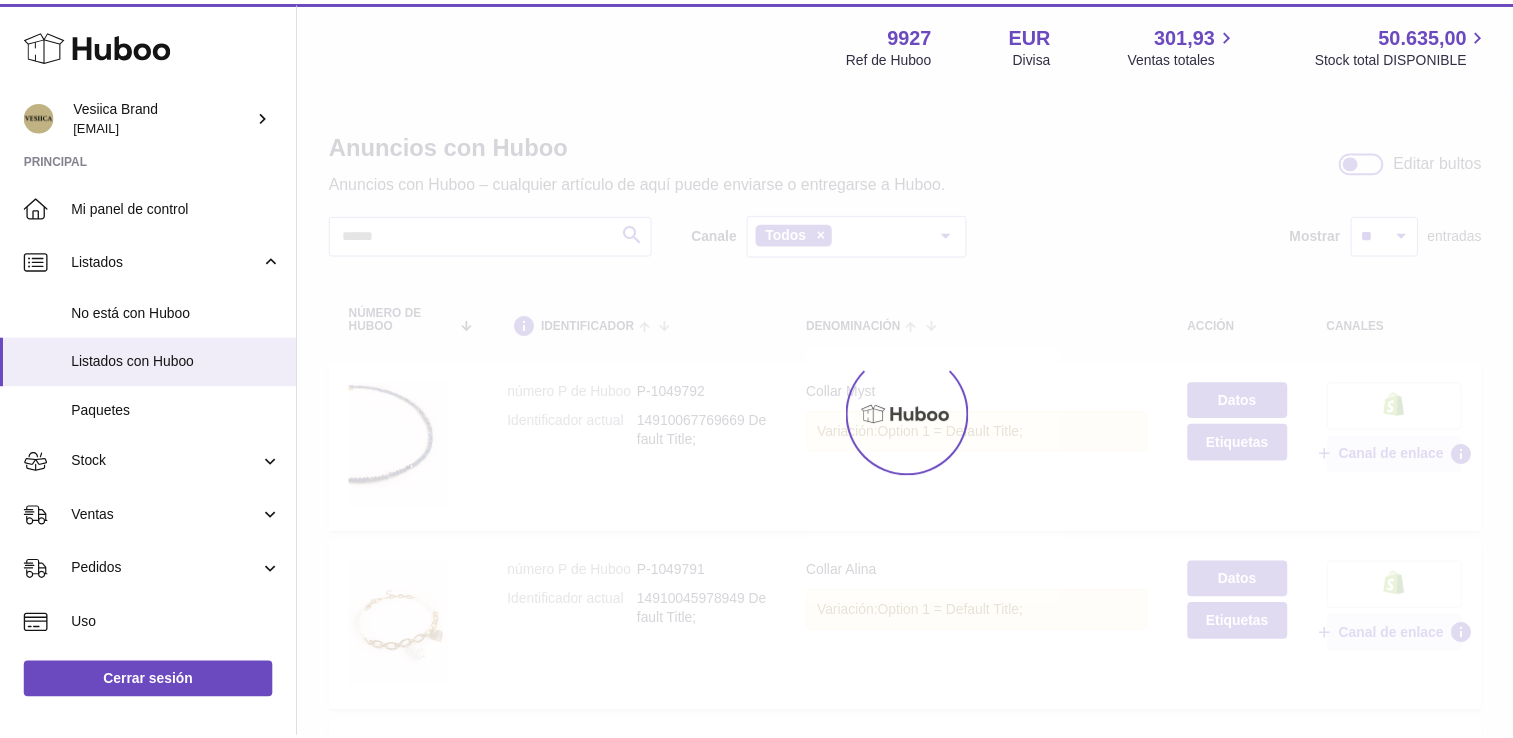 scroll, scrollTop: 0, scrollLeft: 0, axis: both 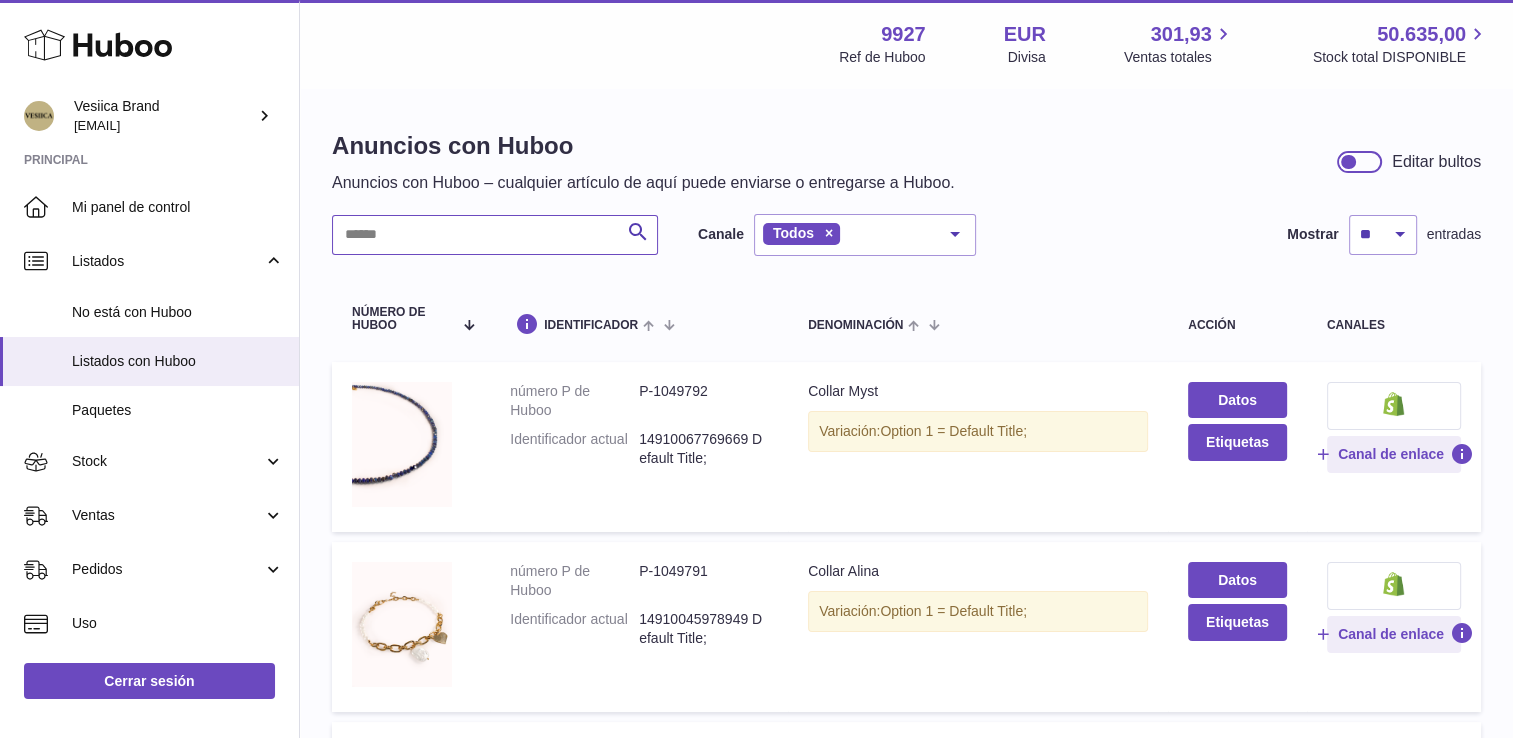 click at bounding box center [495, 235] 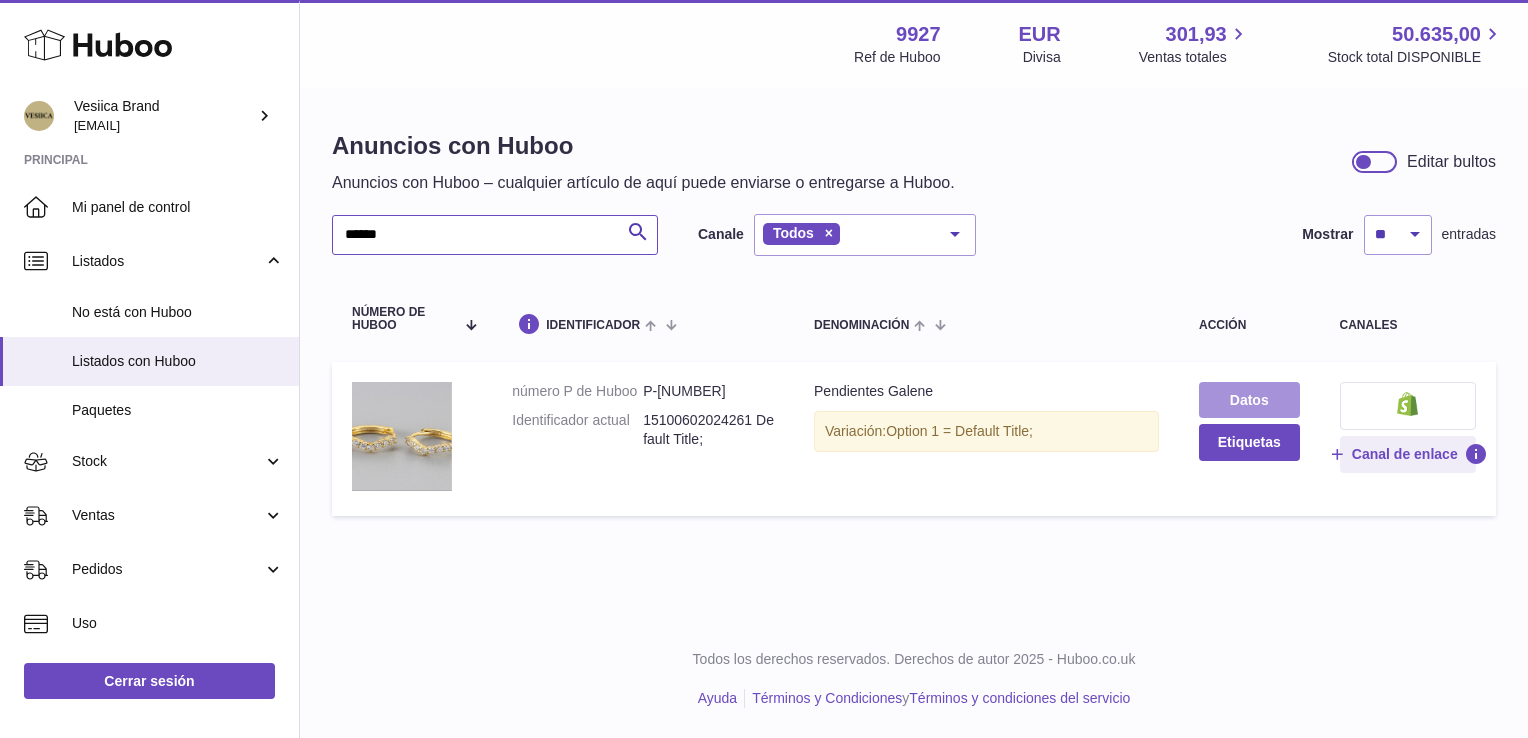 type on "******" 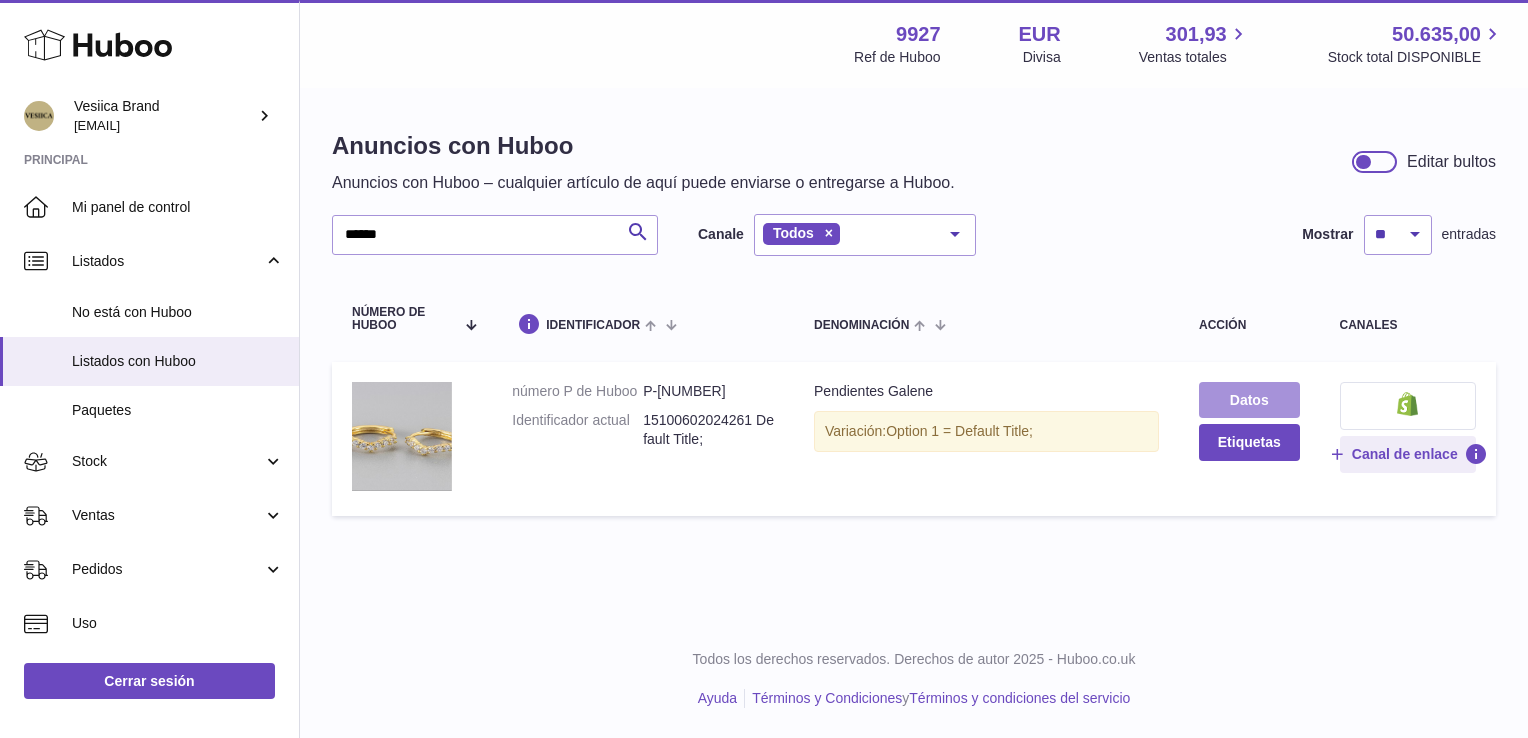 click on "Datos" at bounding box center [1249, 400] 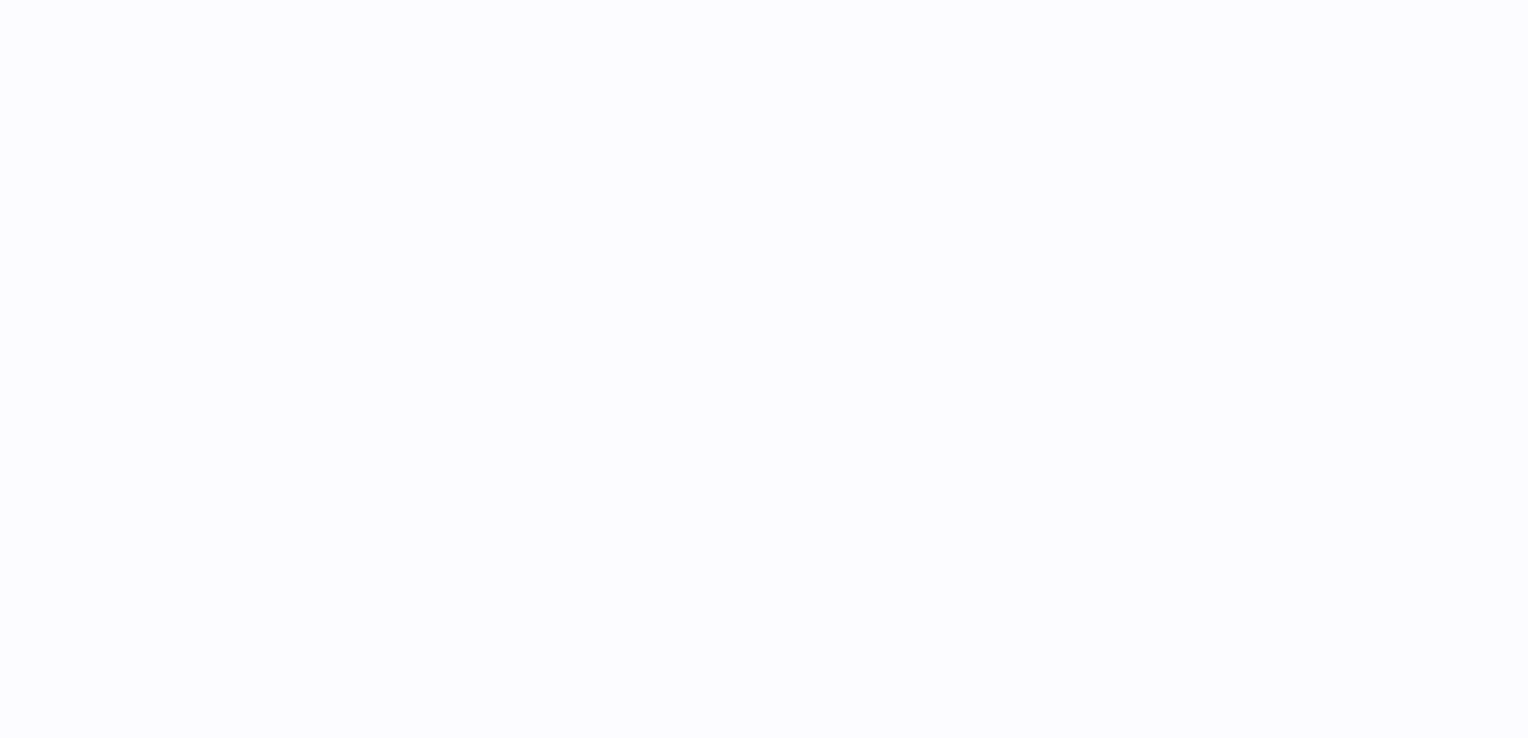 scroll, scrollTop: 0, scrollLeft: 0, axis: both 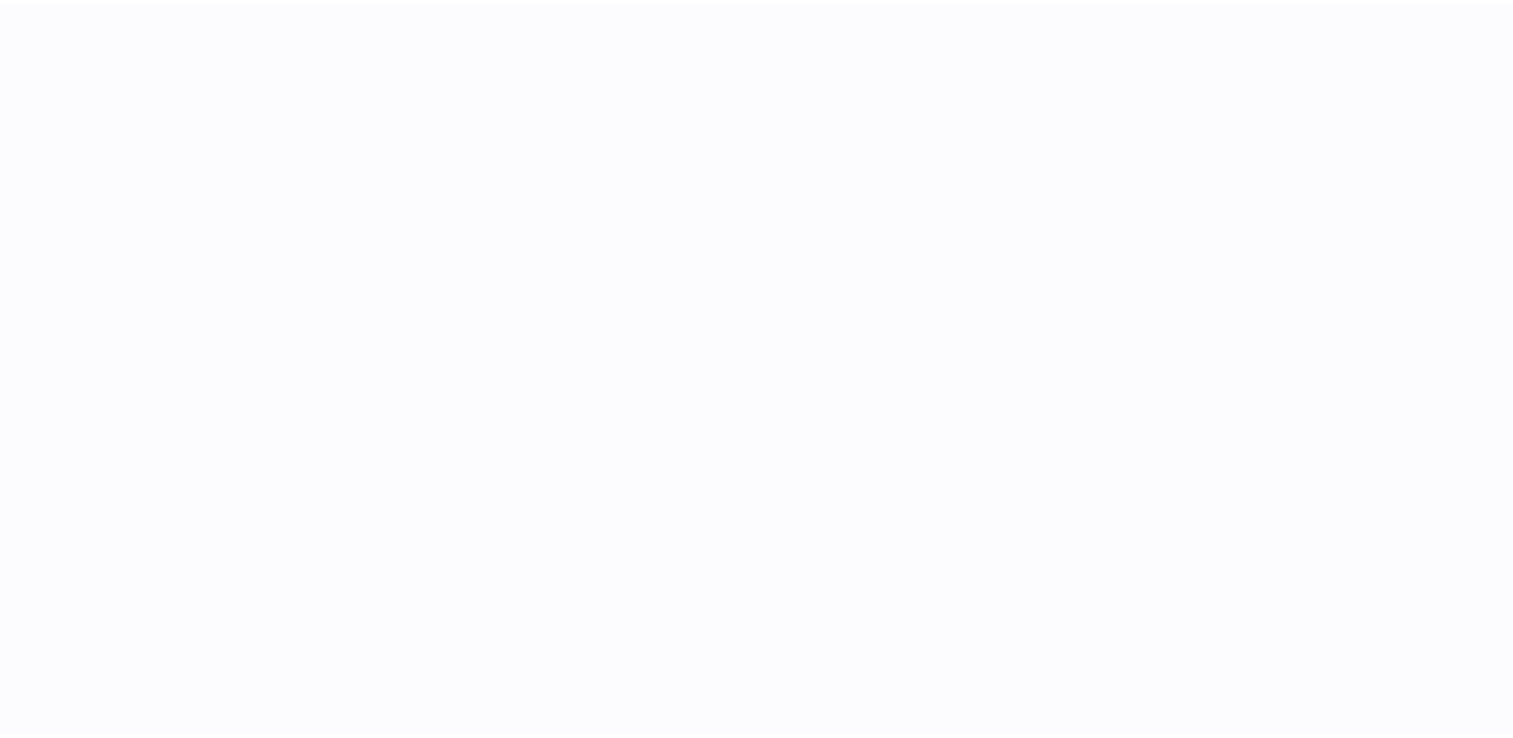 select 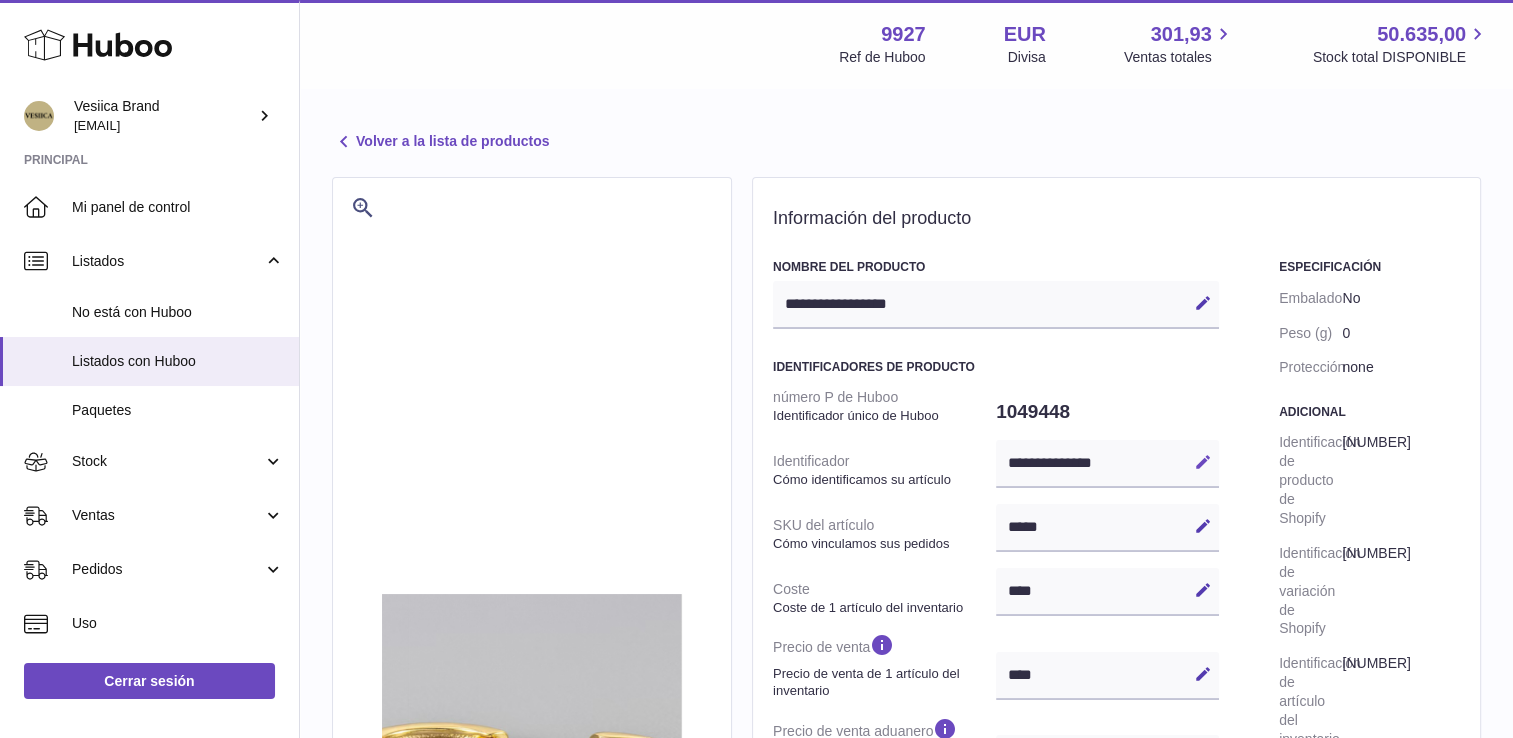 click on "Editar" at bounding box center (1203, 462) 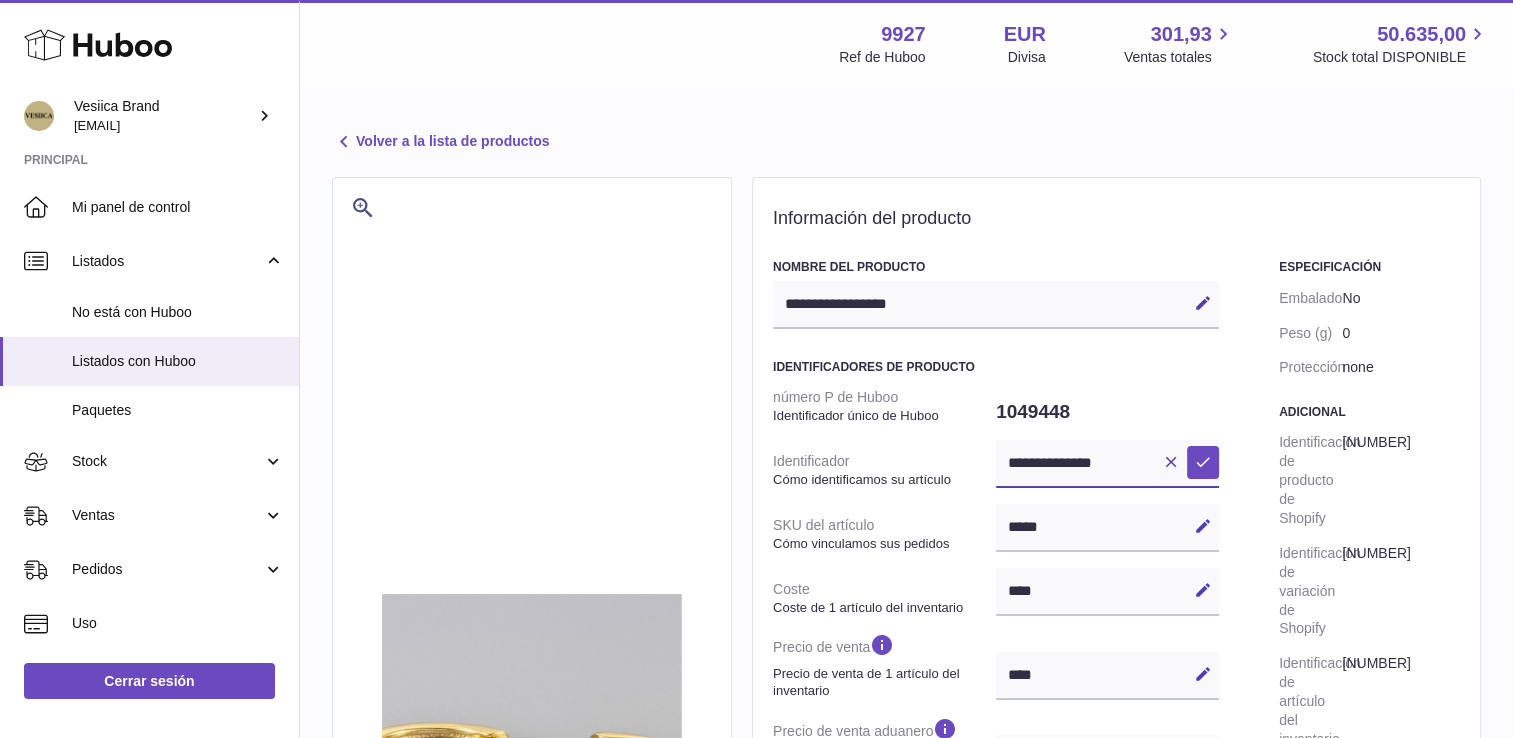 drag, startPoint x: 1139, startPoint y: 458, endPoint x: 844, endPoint y: 501, distance: 298.11743 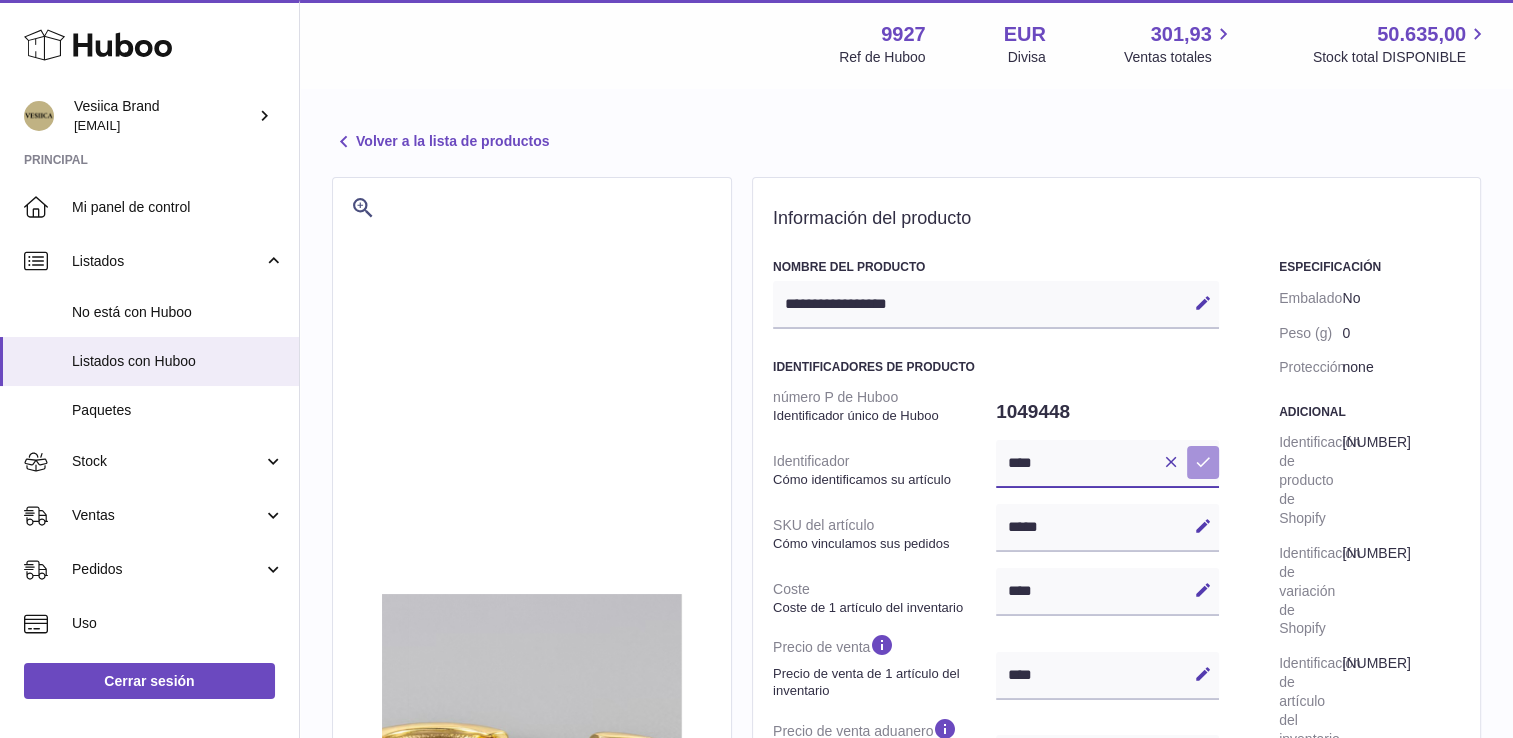type on "****" 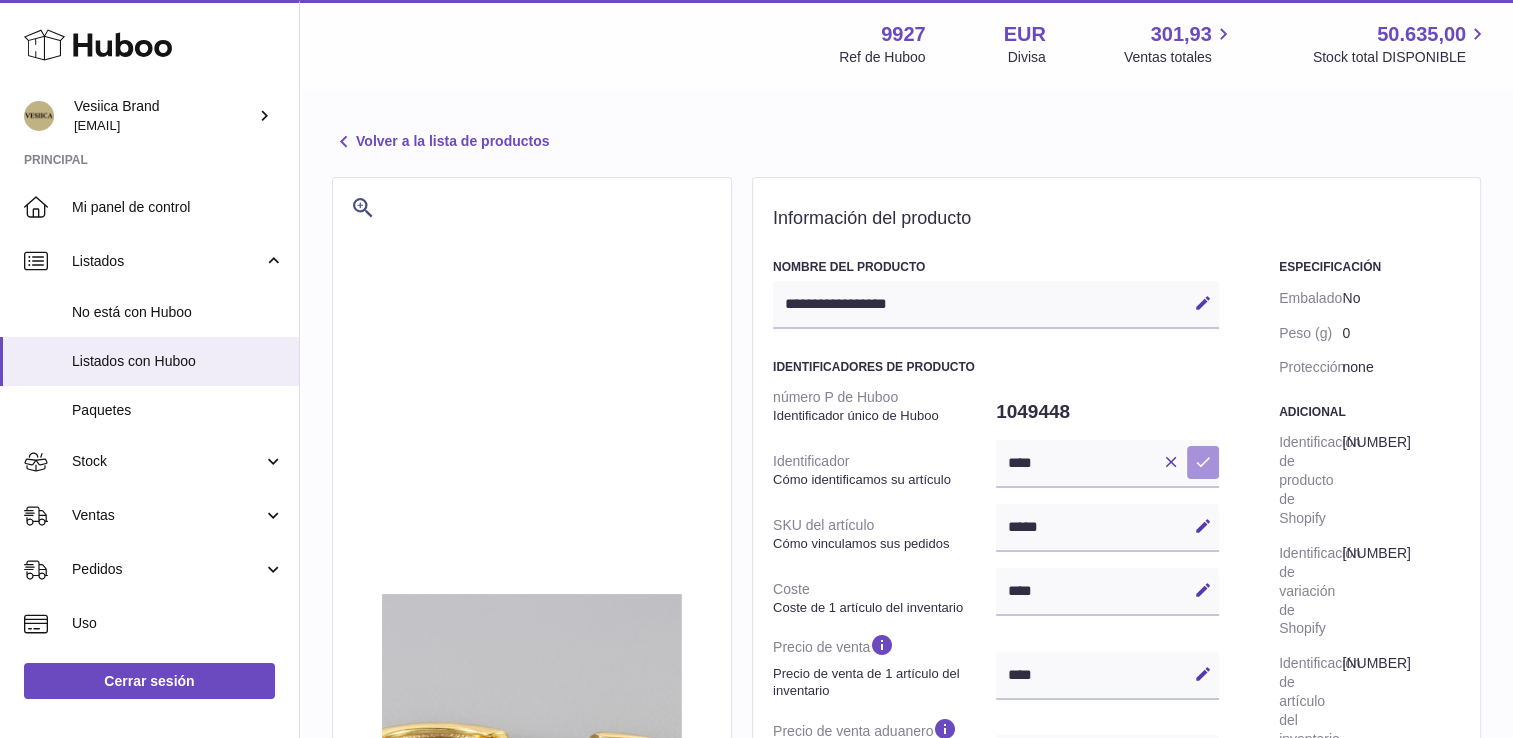 click at bounding box center [1203, 462] 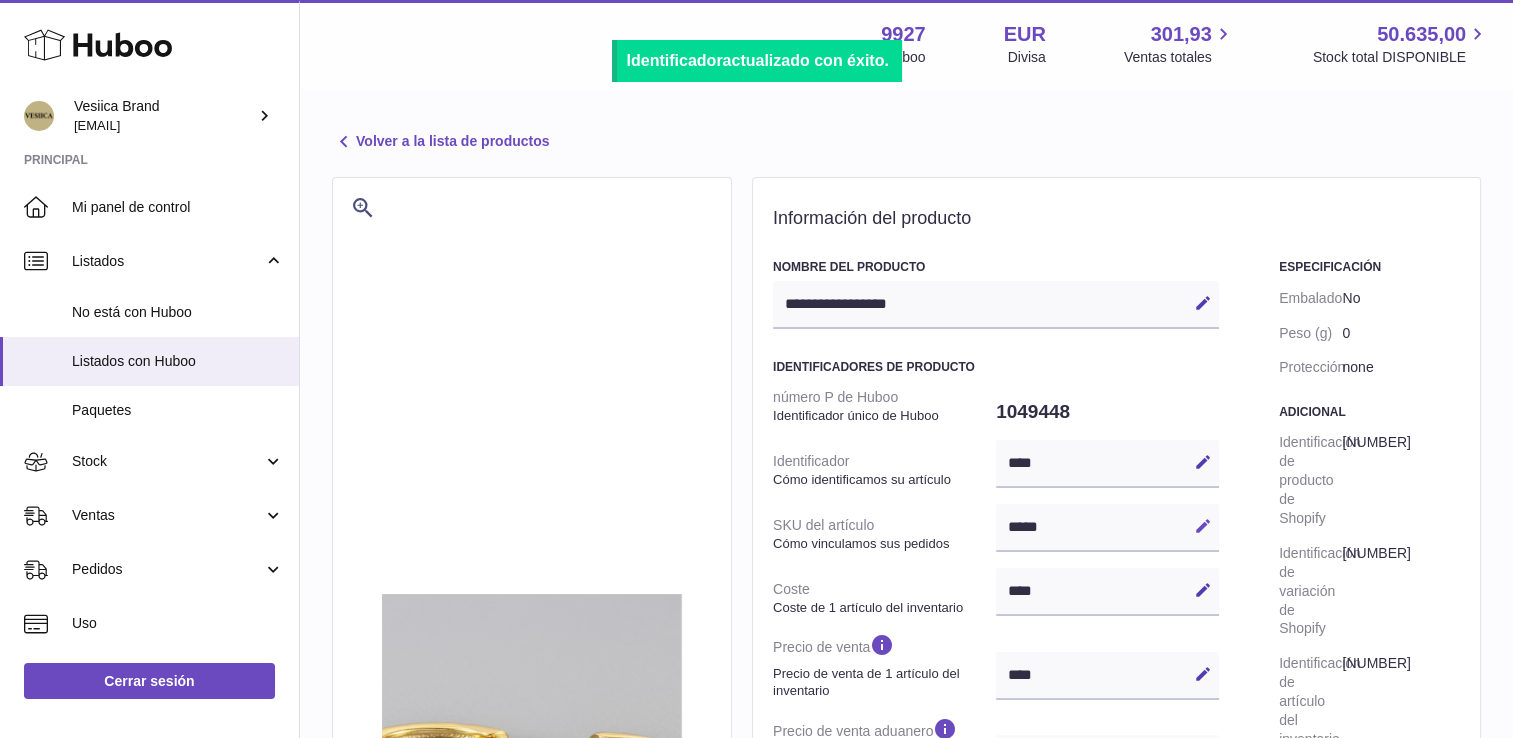 click at bounding box center [1203, 526] 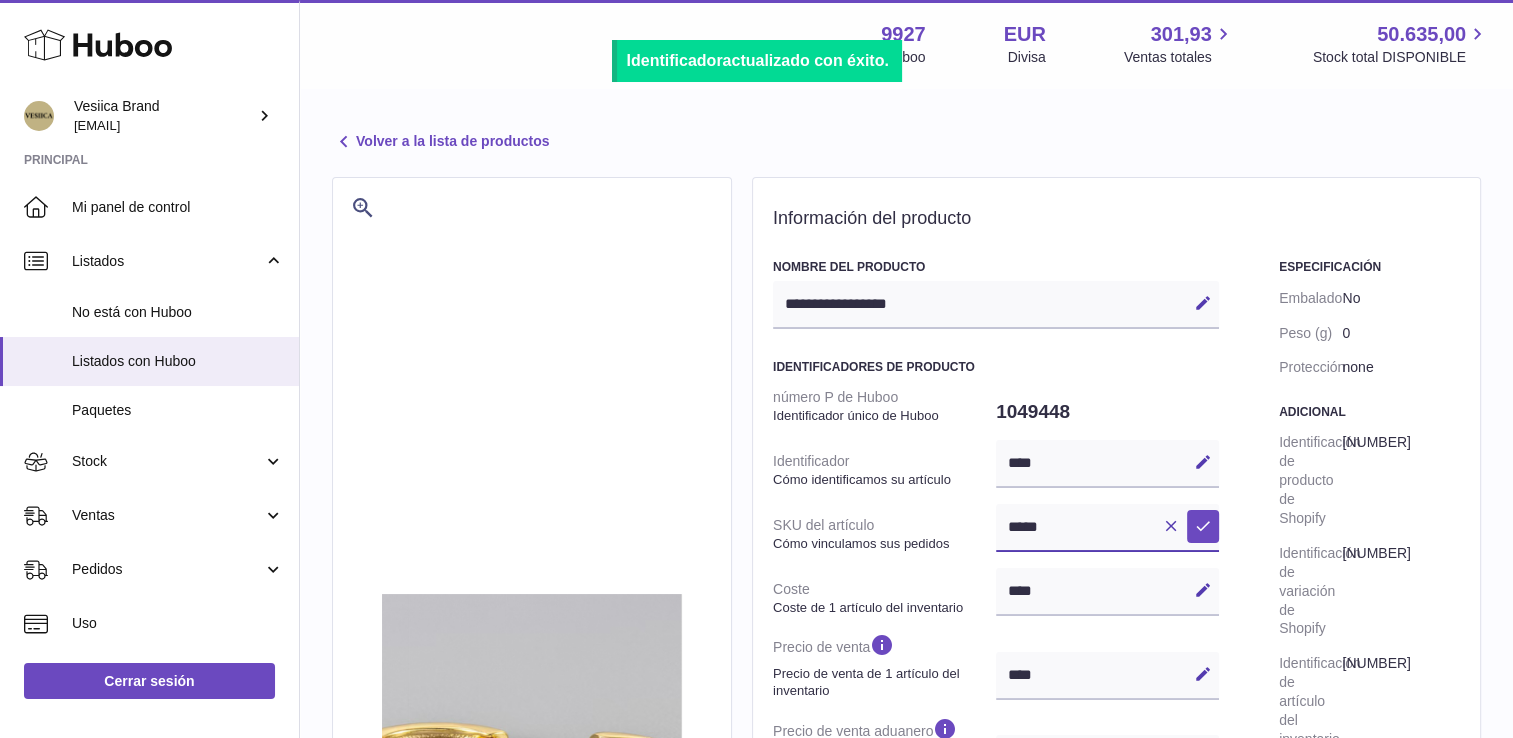 drag, startPoint x: 1113, startPoint y: 515, endPoint x: 907, endPoint y: 514, distance: 206.00243 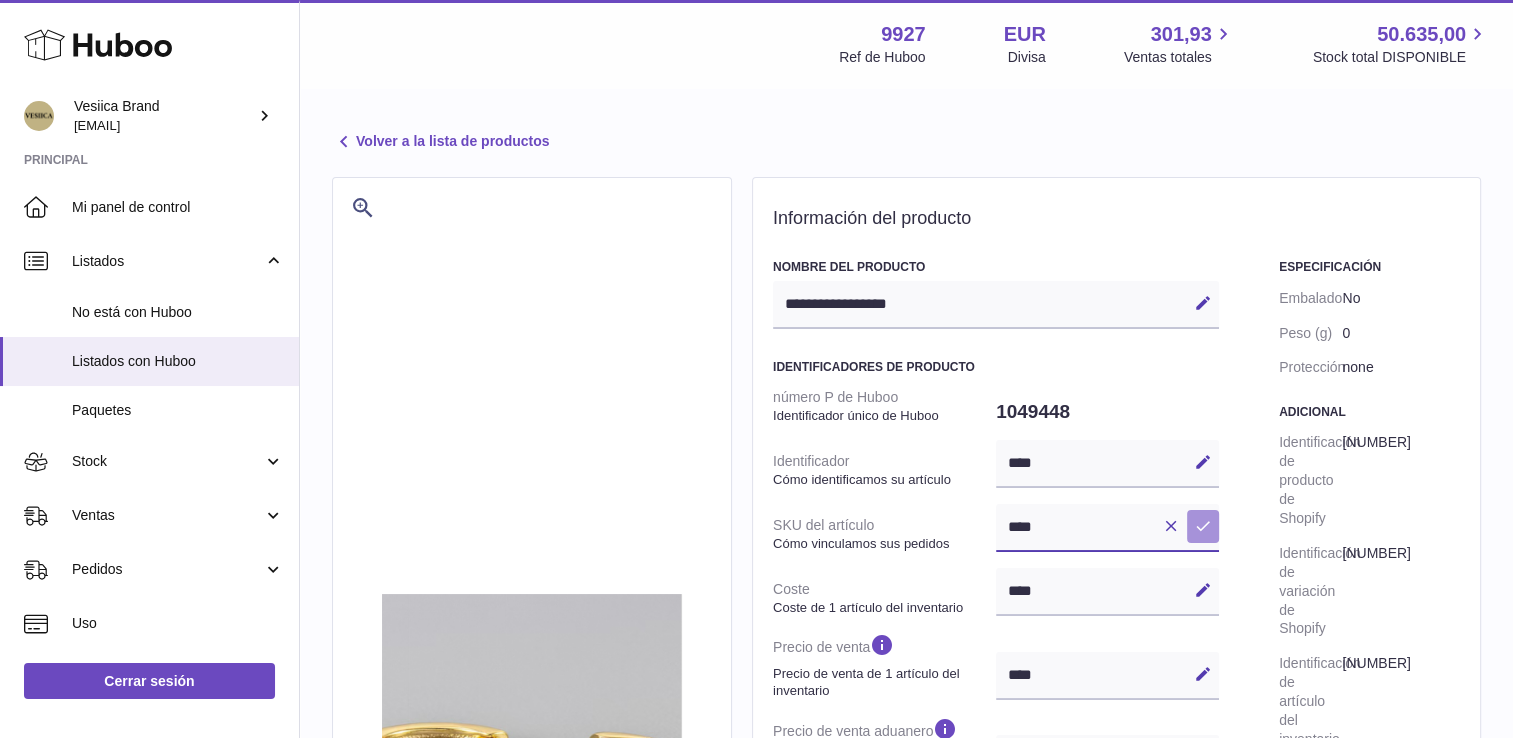 type on "****" 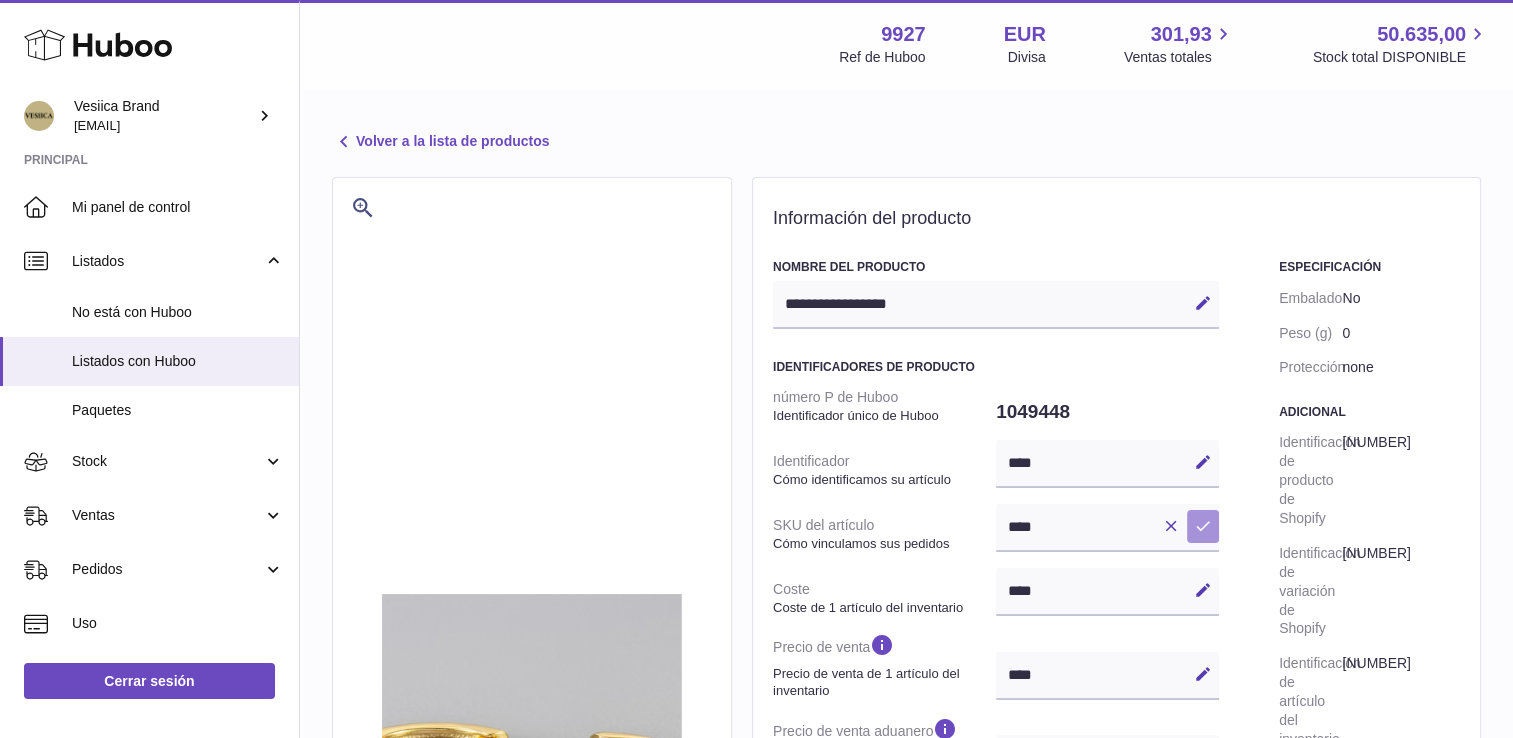 click at bounding box center [1203, 526] 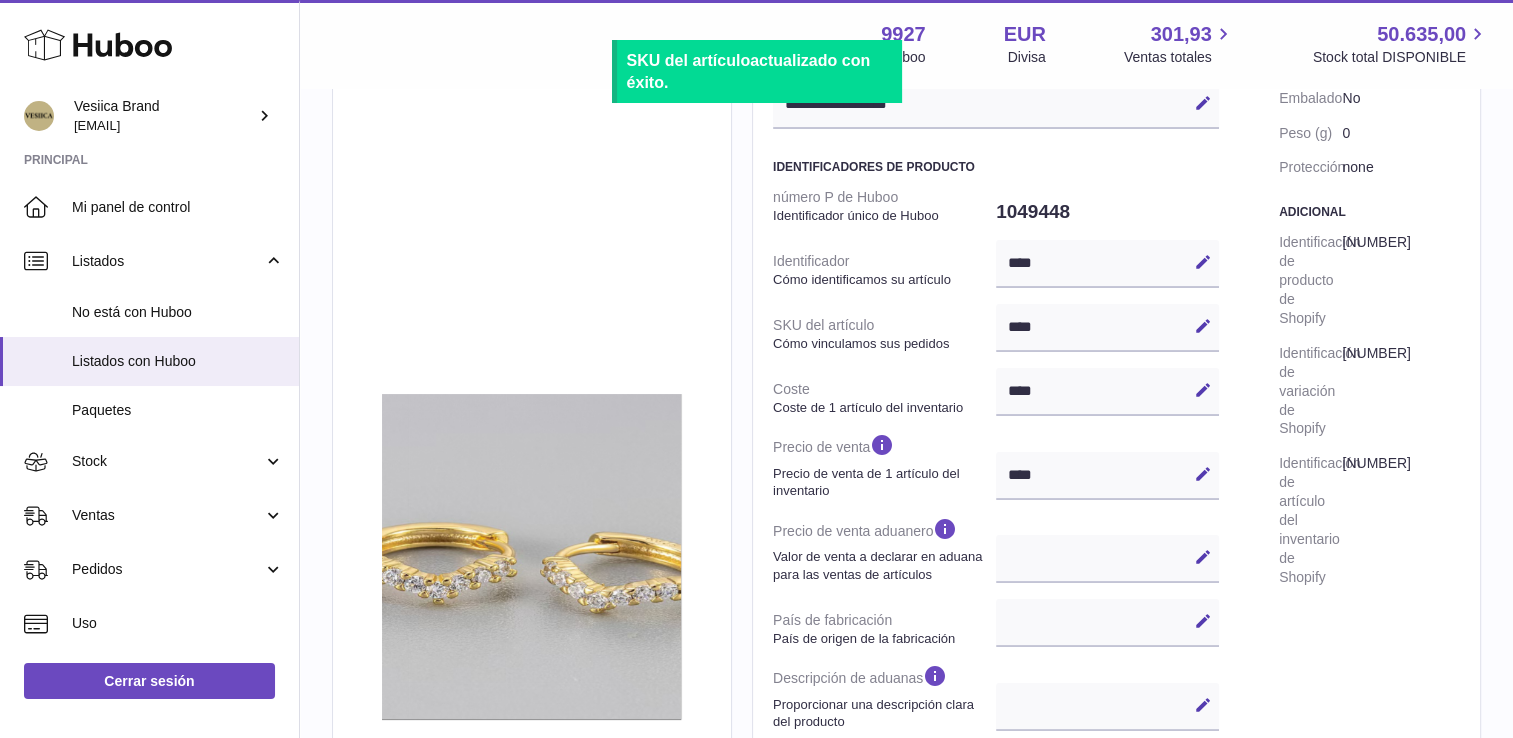 scroll, scrollTop: 228, scrollLeft: 0, axis: vertical 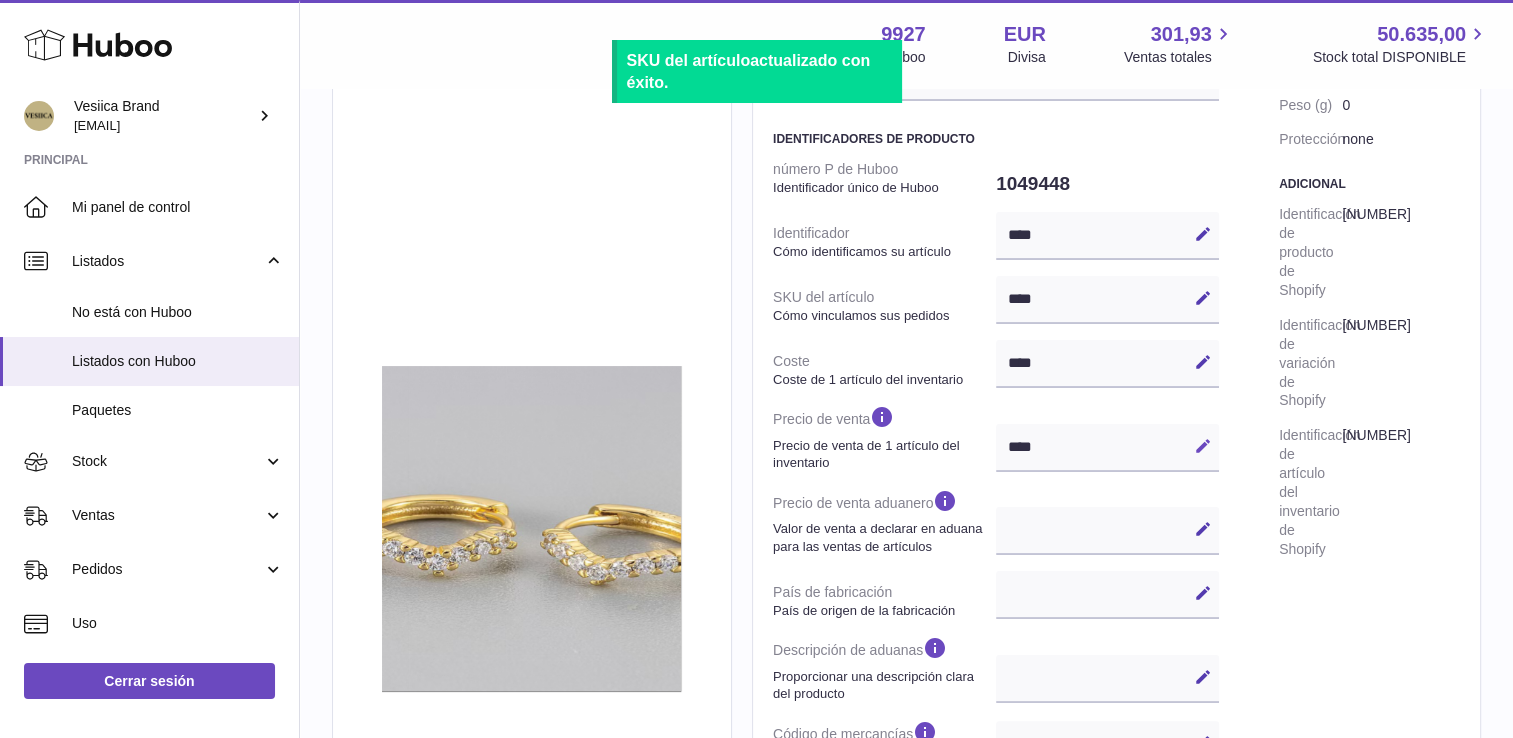 click on "Editar" at bounding box center (1203, 446) 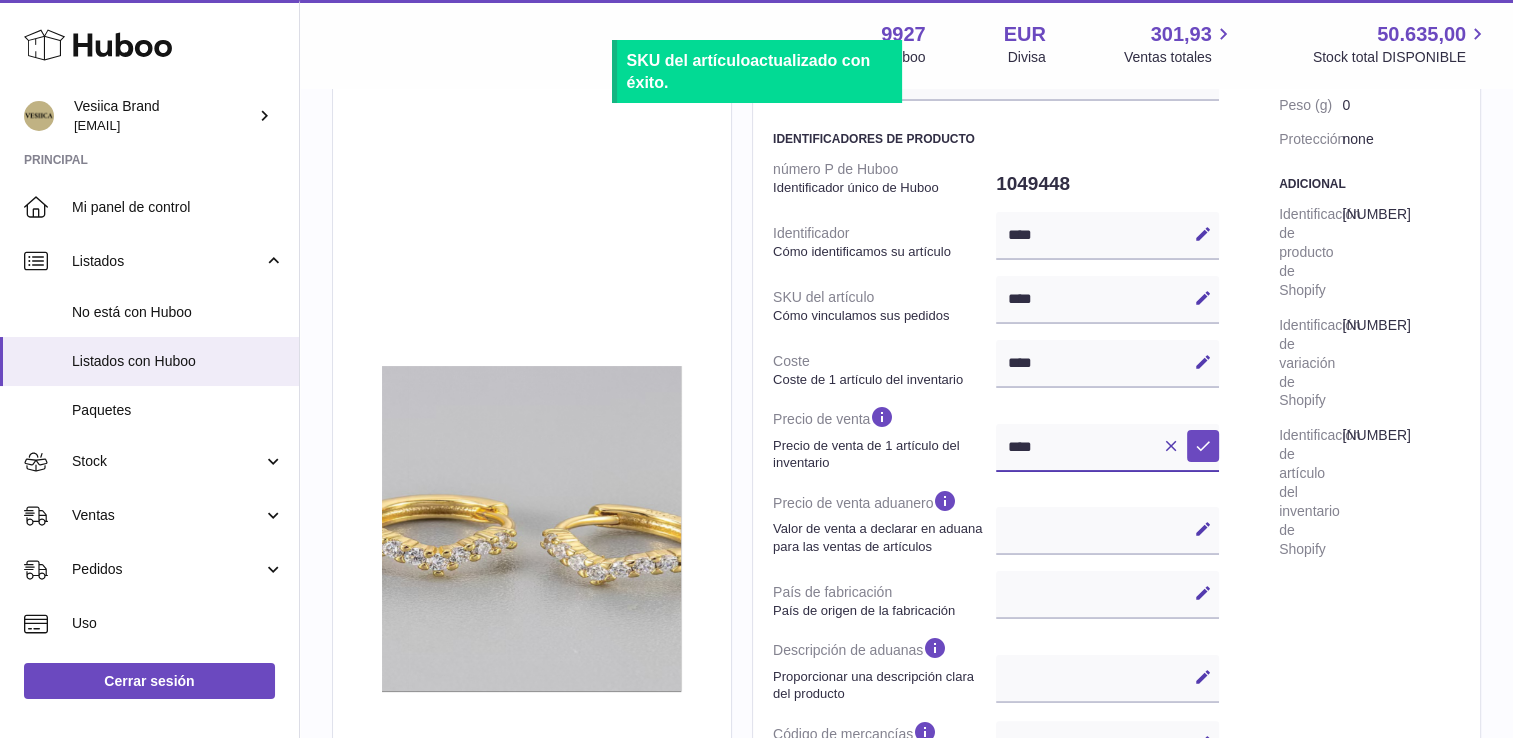drag, startPoint x: 1100, startPoint y: 438, endPoint x: 872, endPoint y: 454, distance: 228.56071 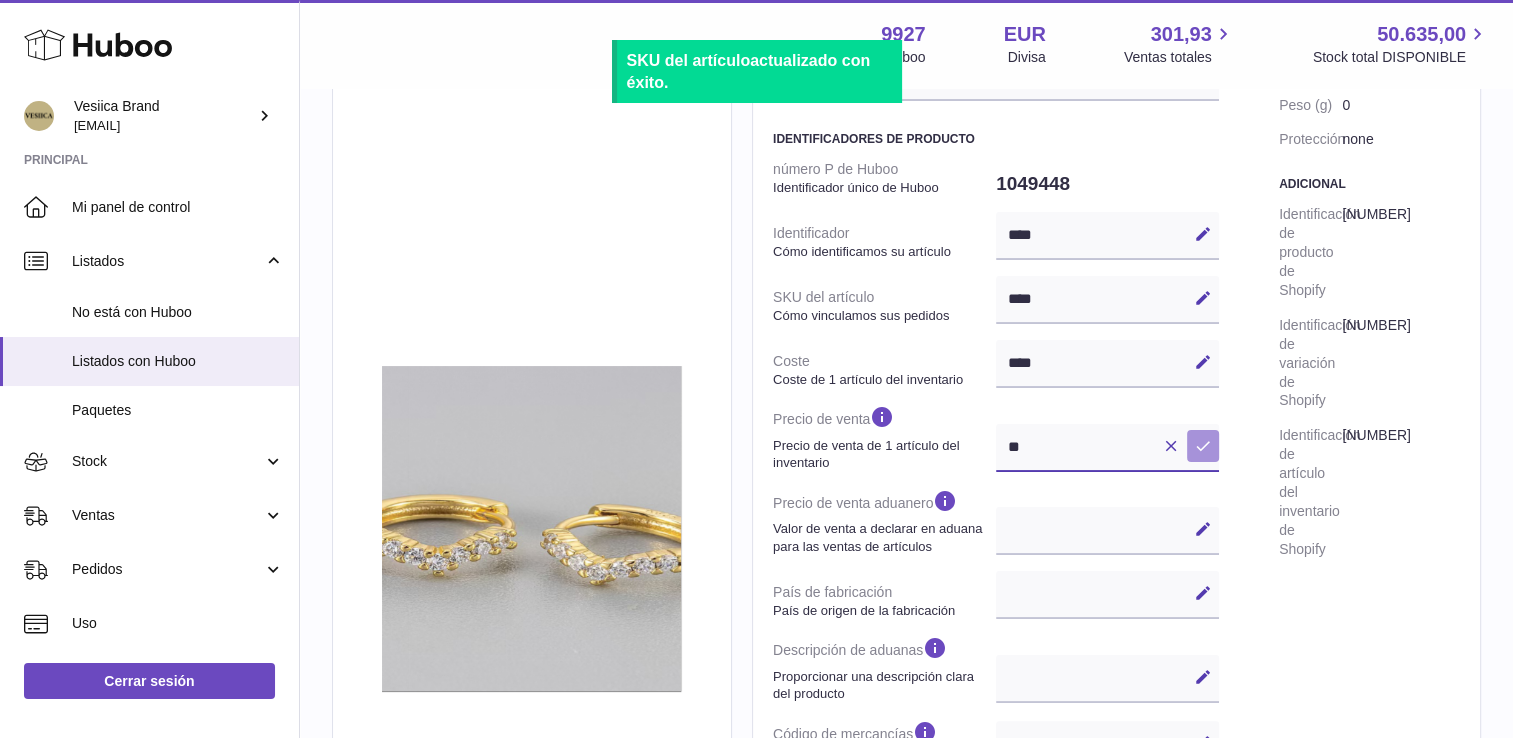 type on "**" 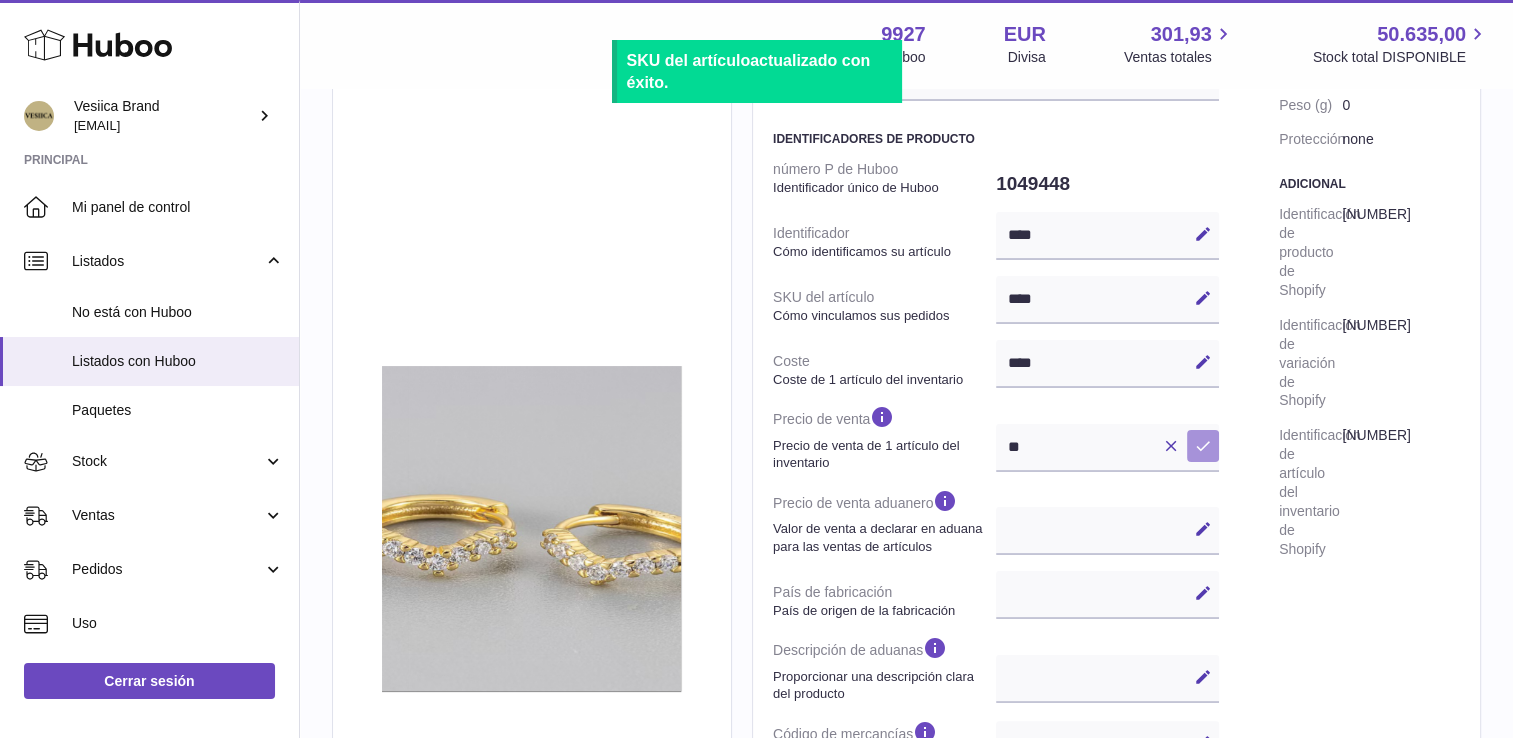 click at bounding box center [1203, 446] 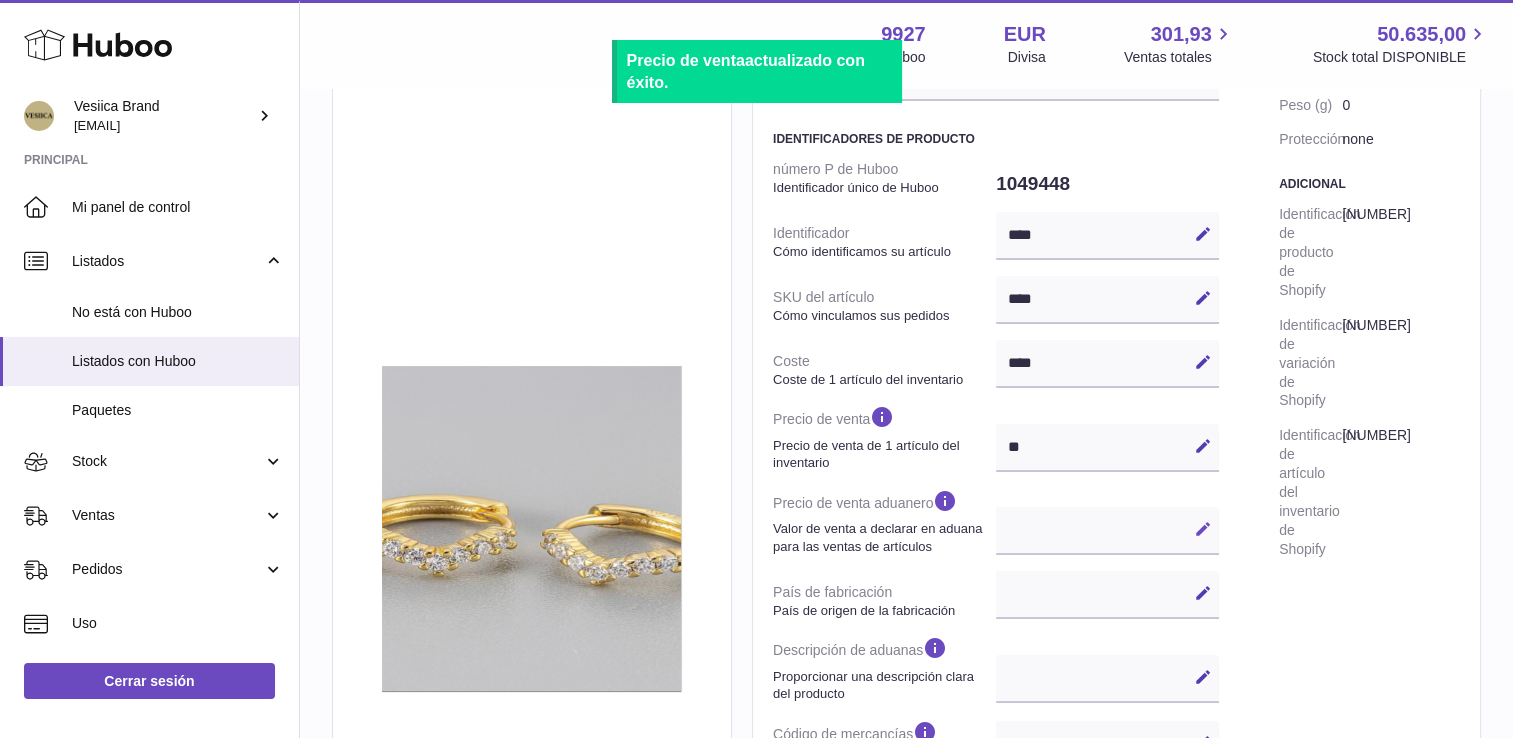 click on "Editar" at bounding box center [1203, 529] 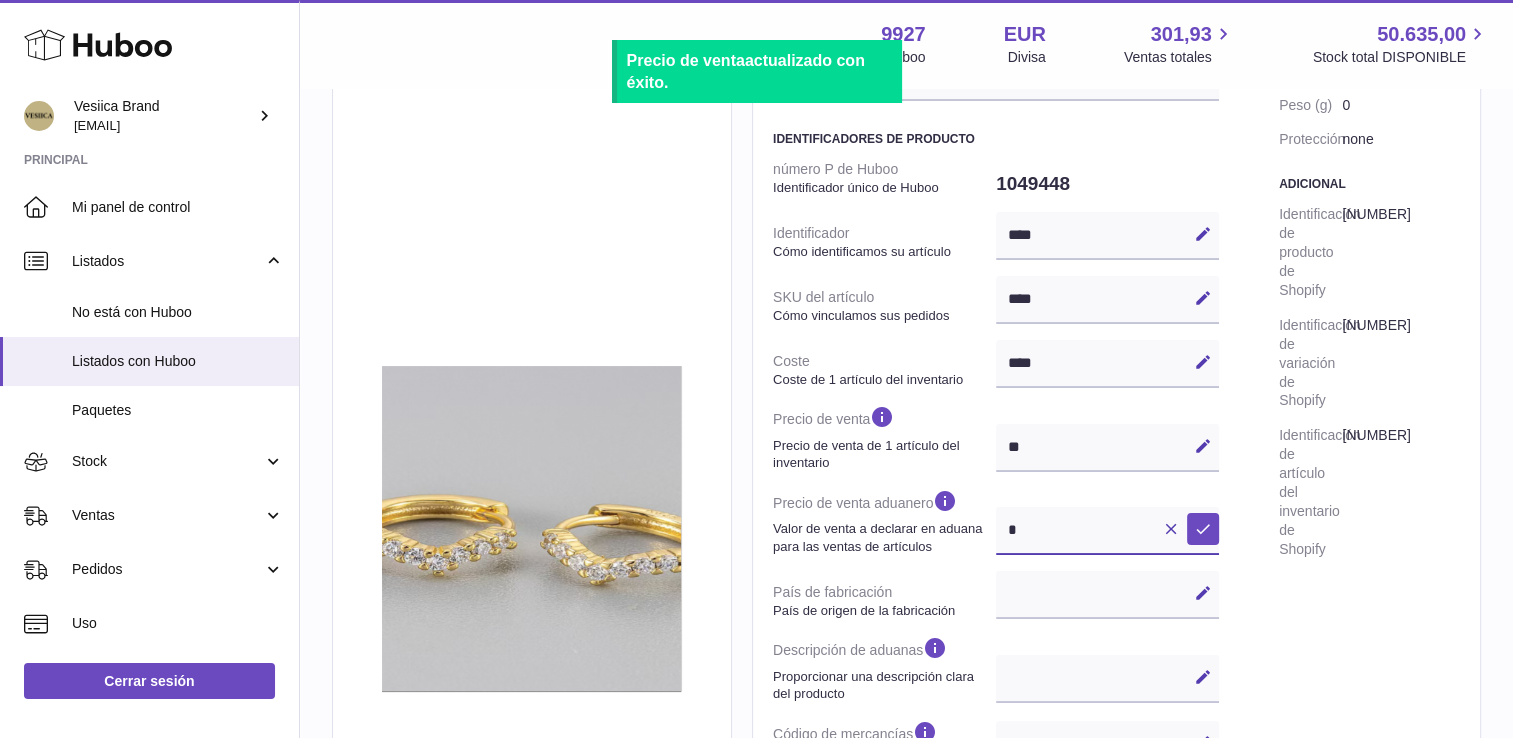 scroll, scrollTop: 269, scrollLeft: 0, axis: vertical 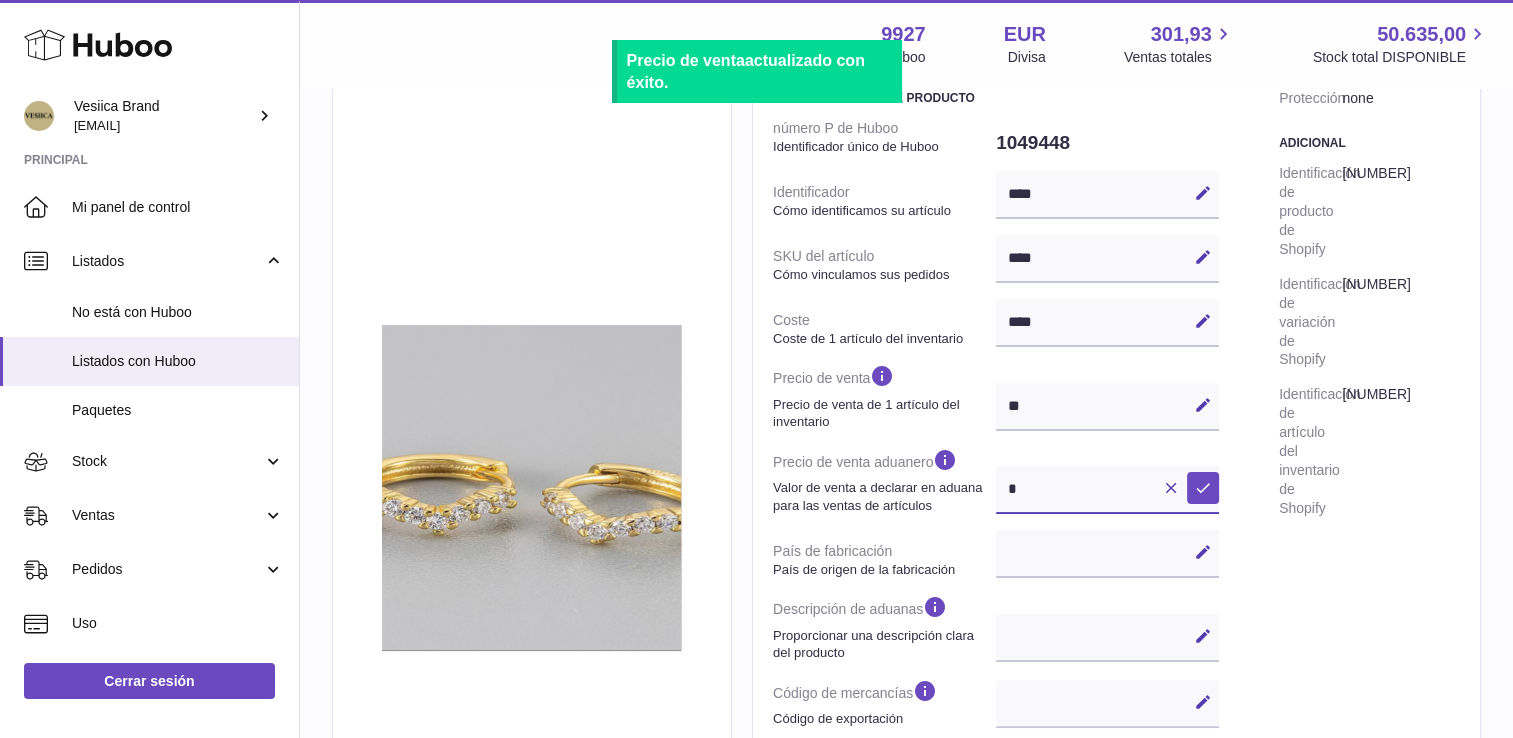 type on "**" 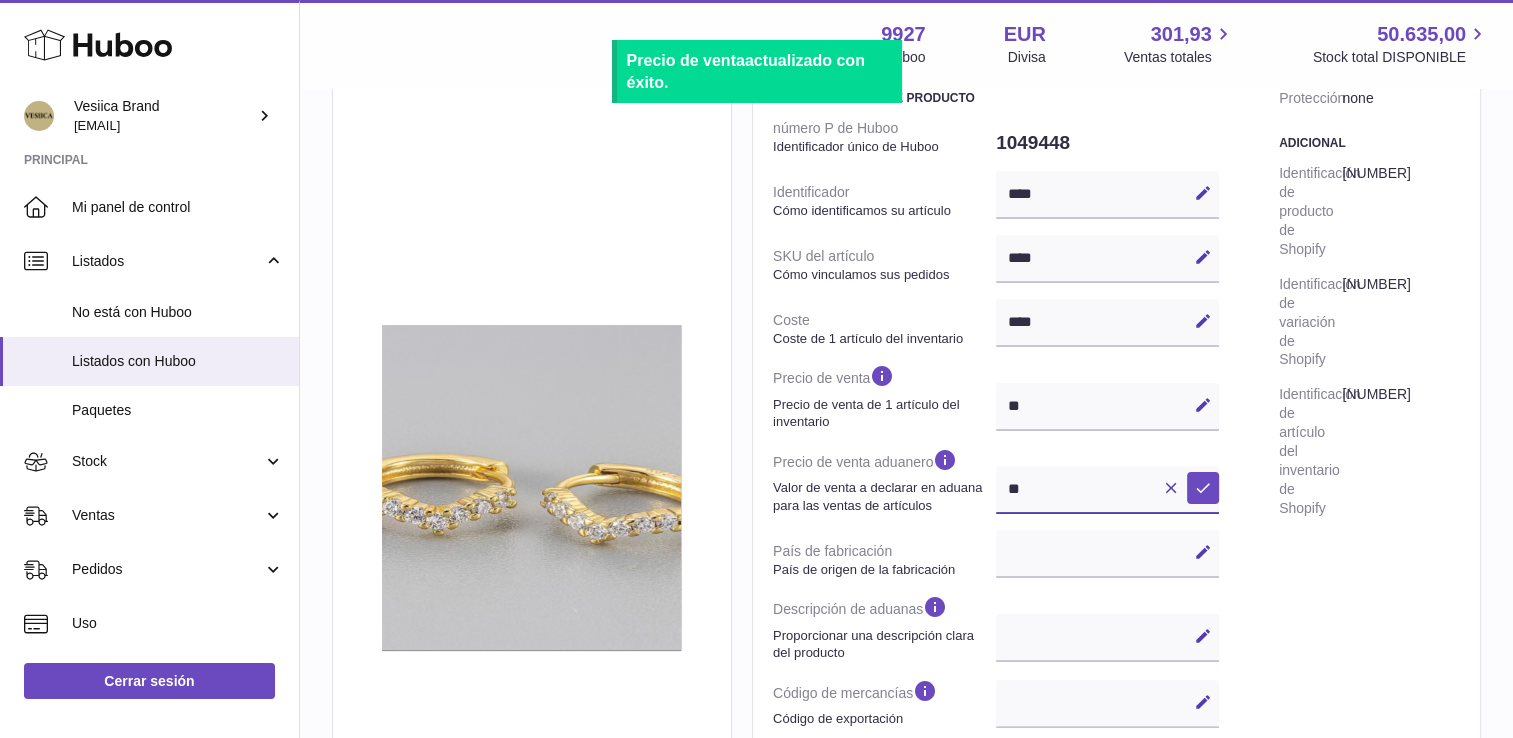 select 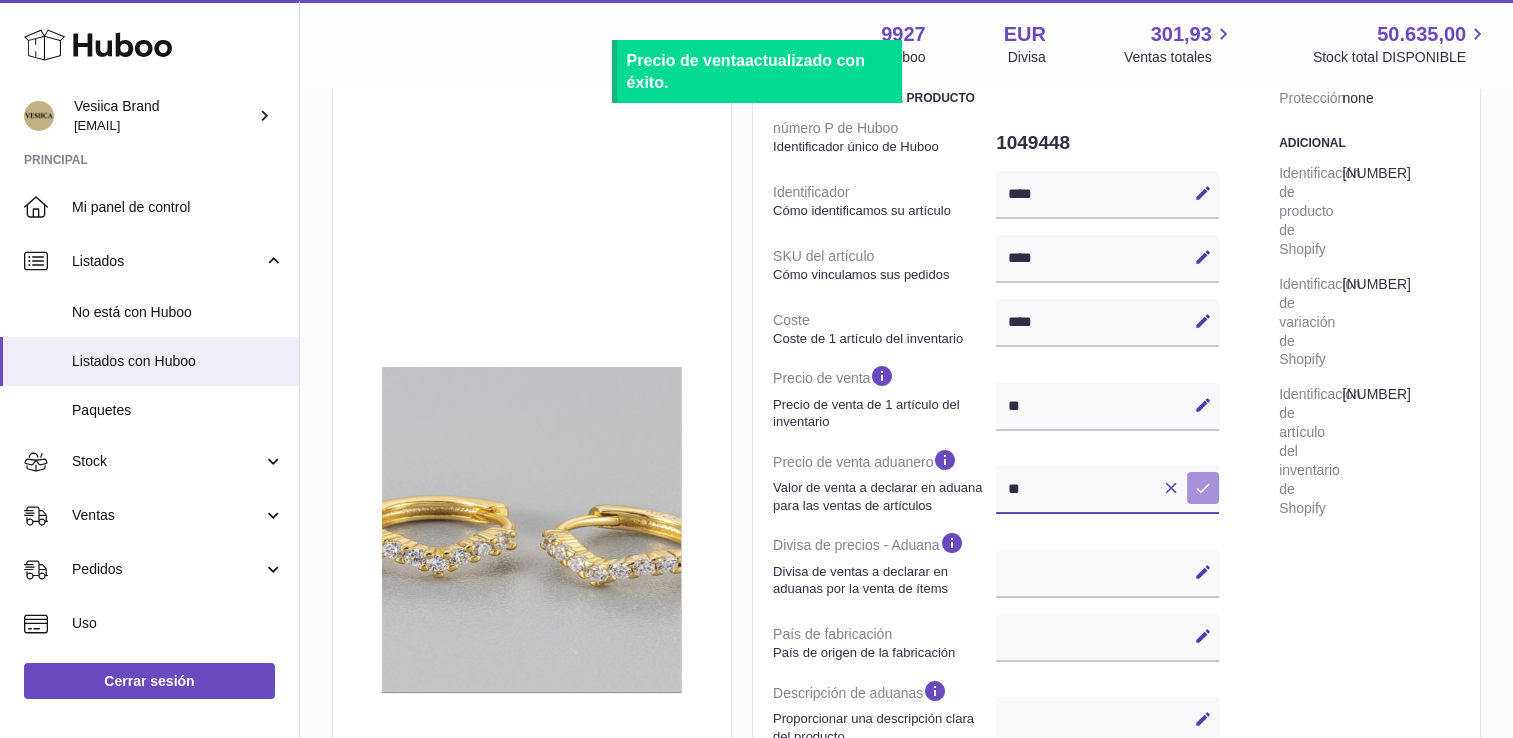 type on "**" 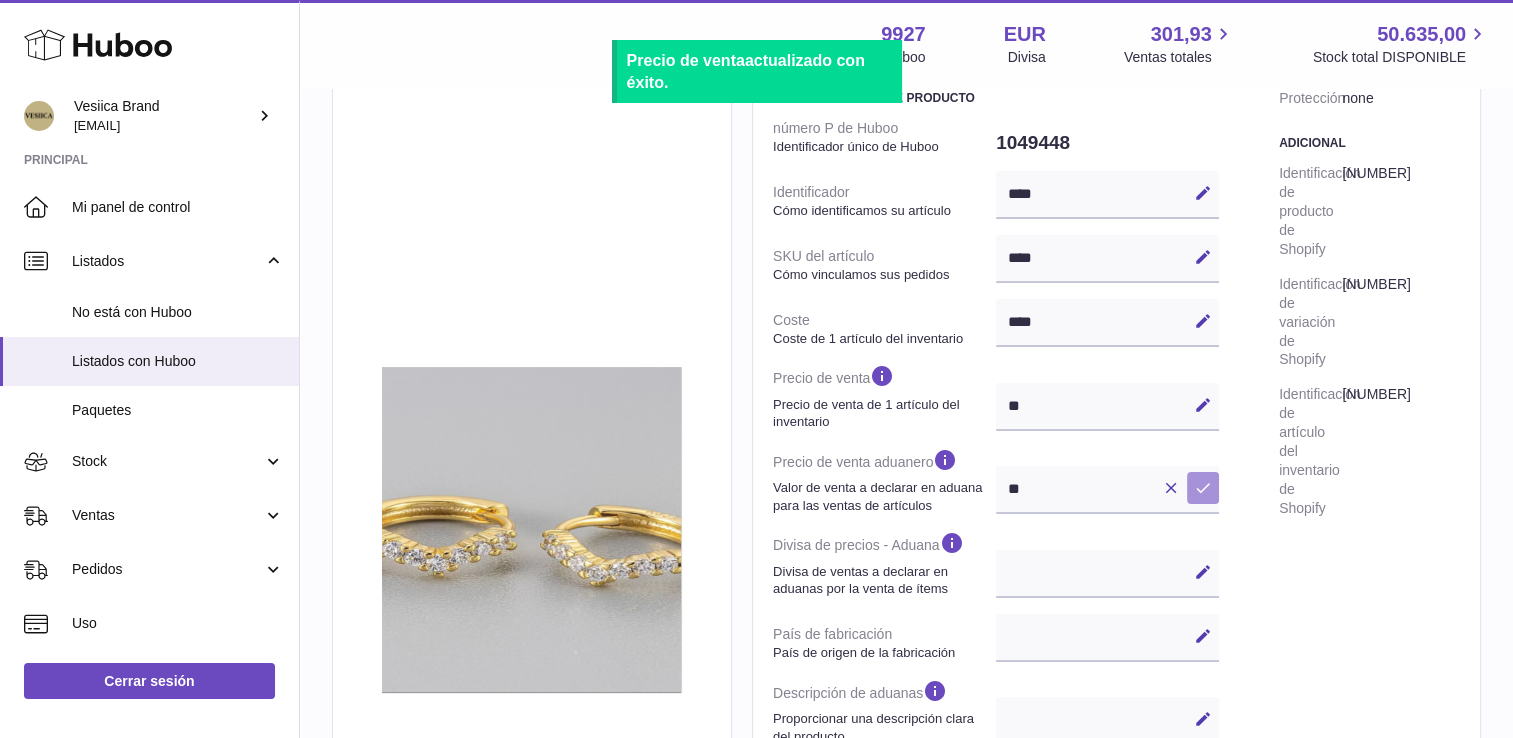 click at bounding box center [1203, 488] 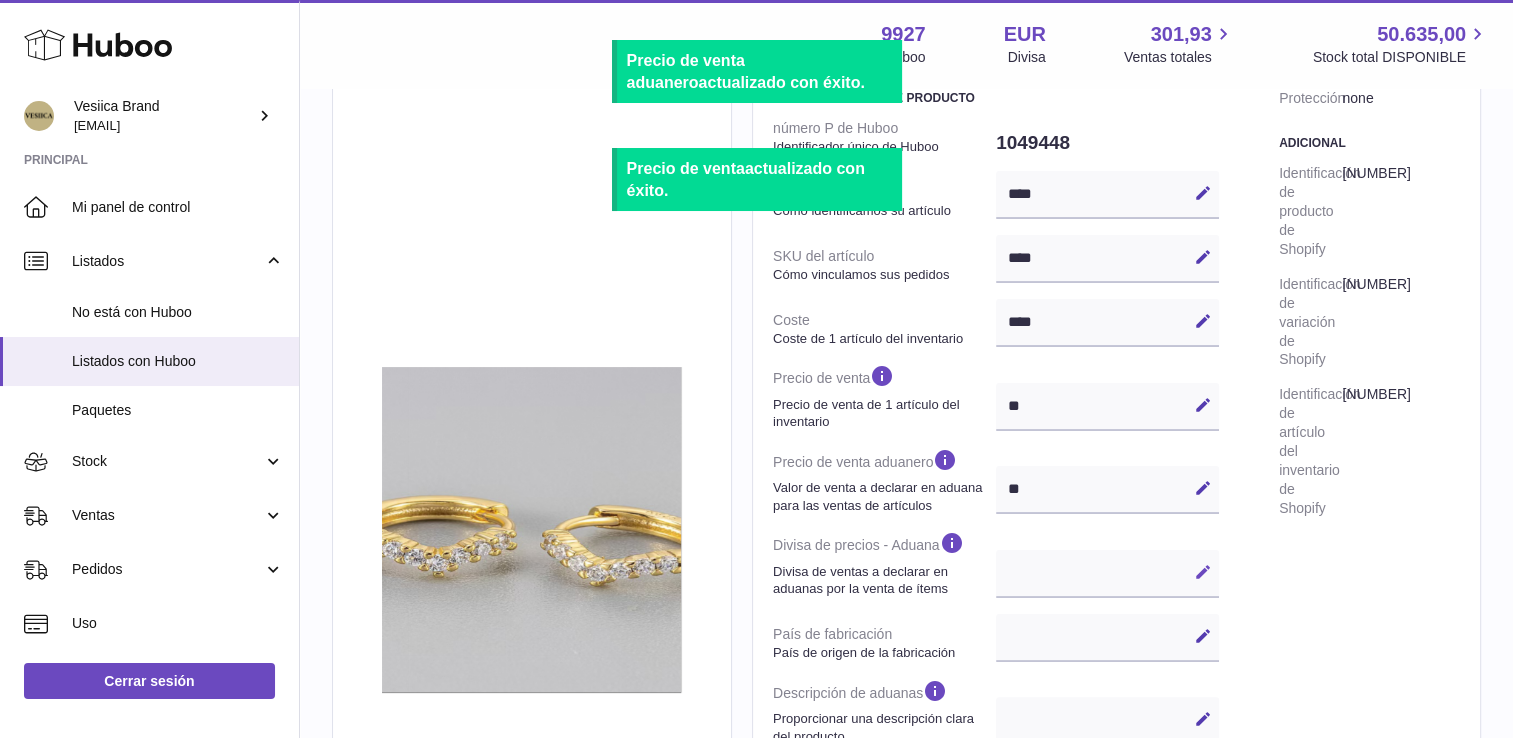 click on "Editar" at bounding box center (1203, 572) 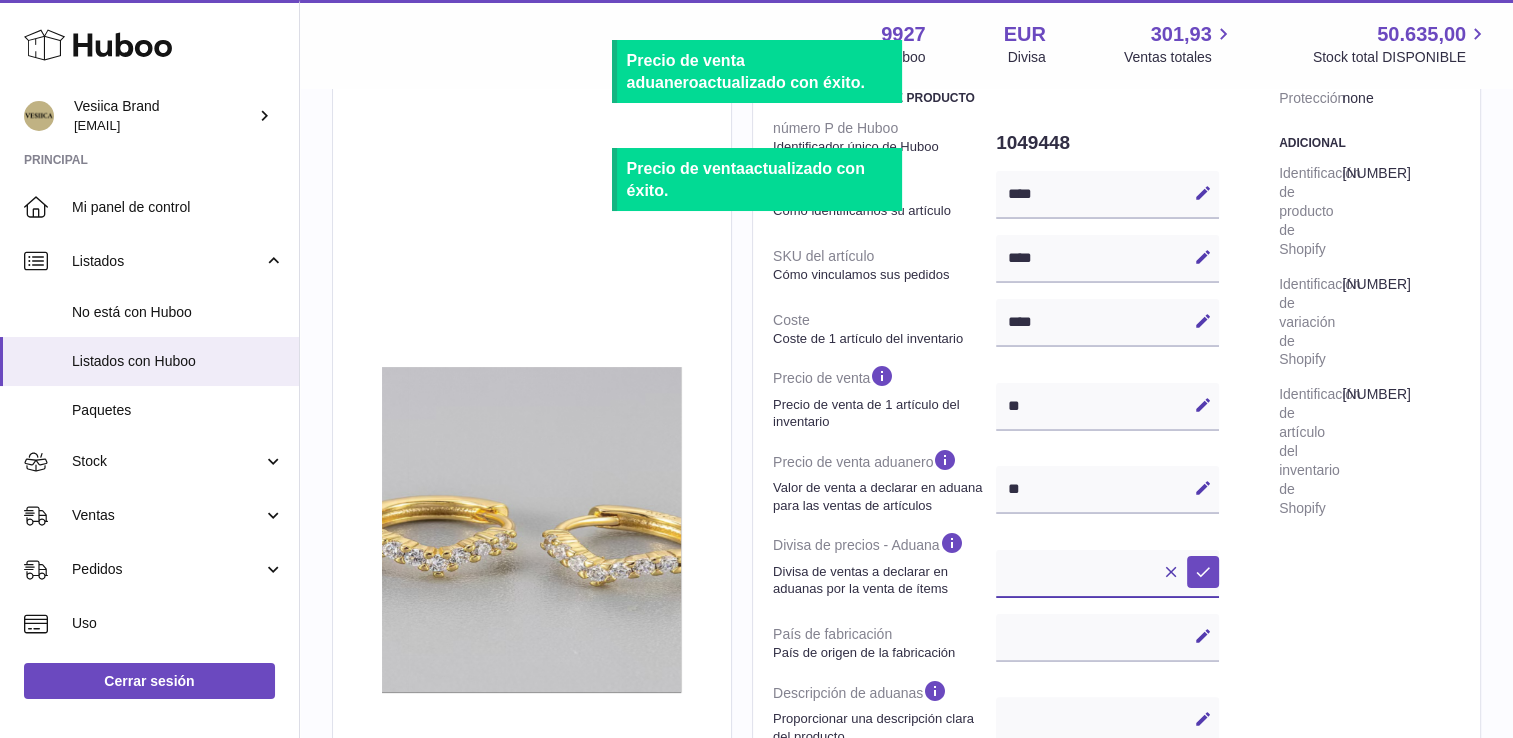 click on "*** ***" at bounding box center [1107, 574] 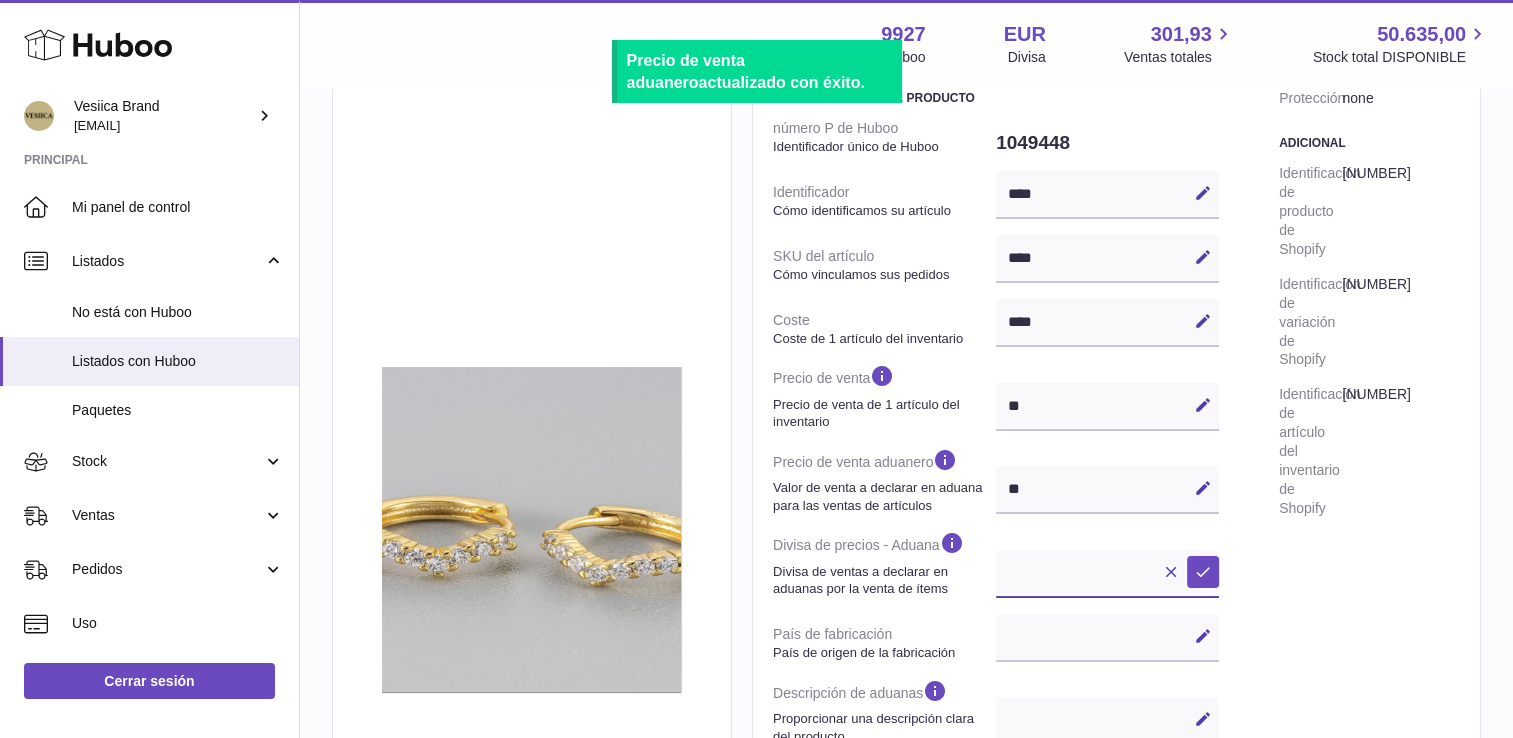 select on "***" 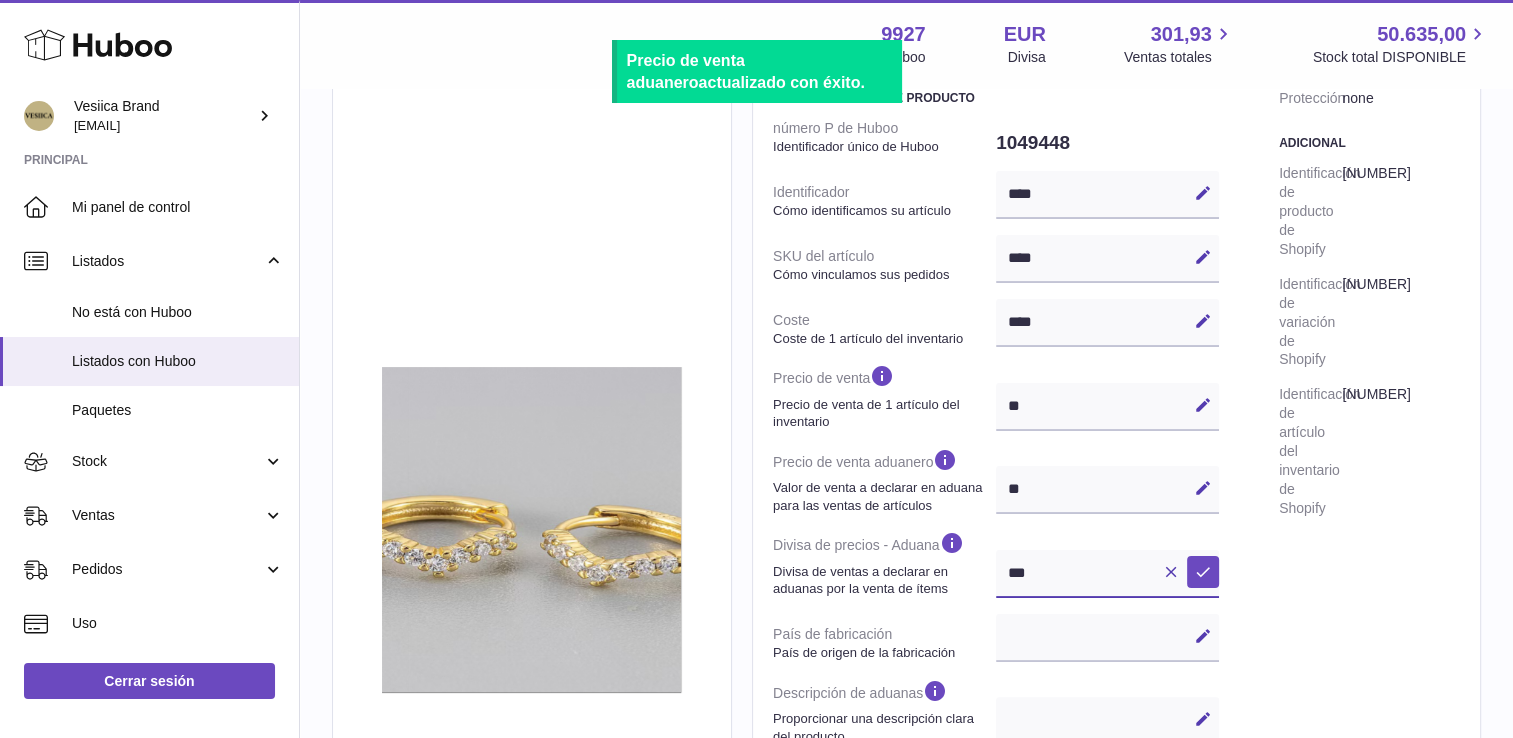 click on "*** ***" at bounding box center (1107, 574) 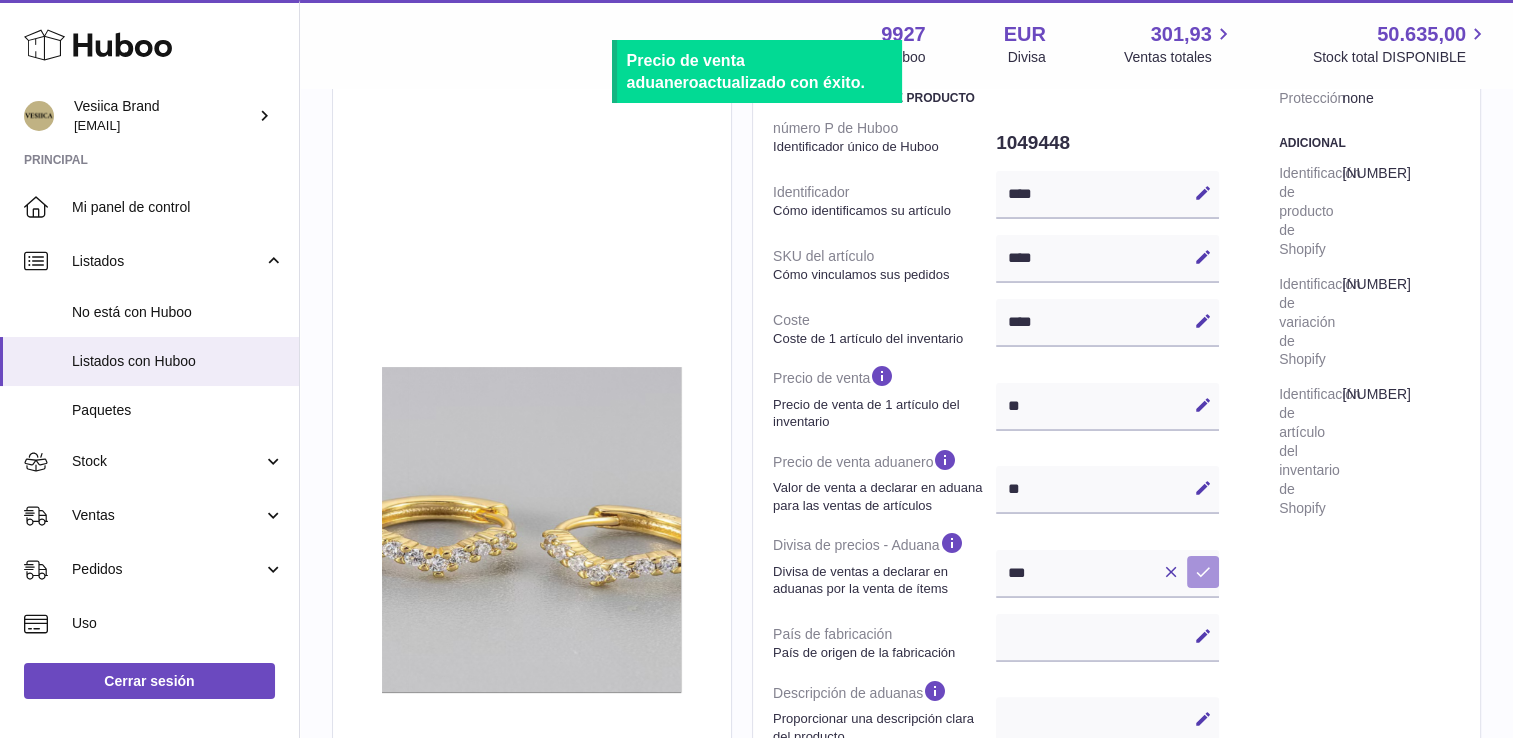 click on "Guardar" at bounding box center [1203, 572] 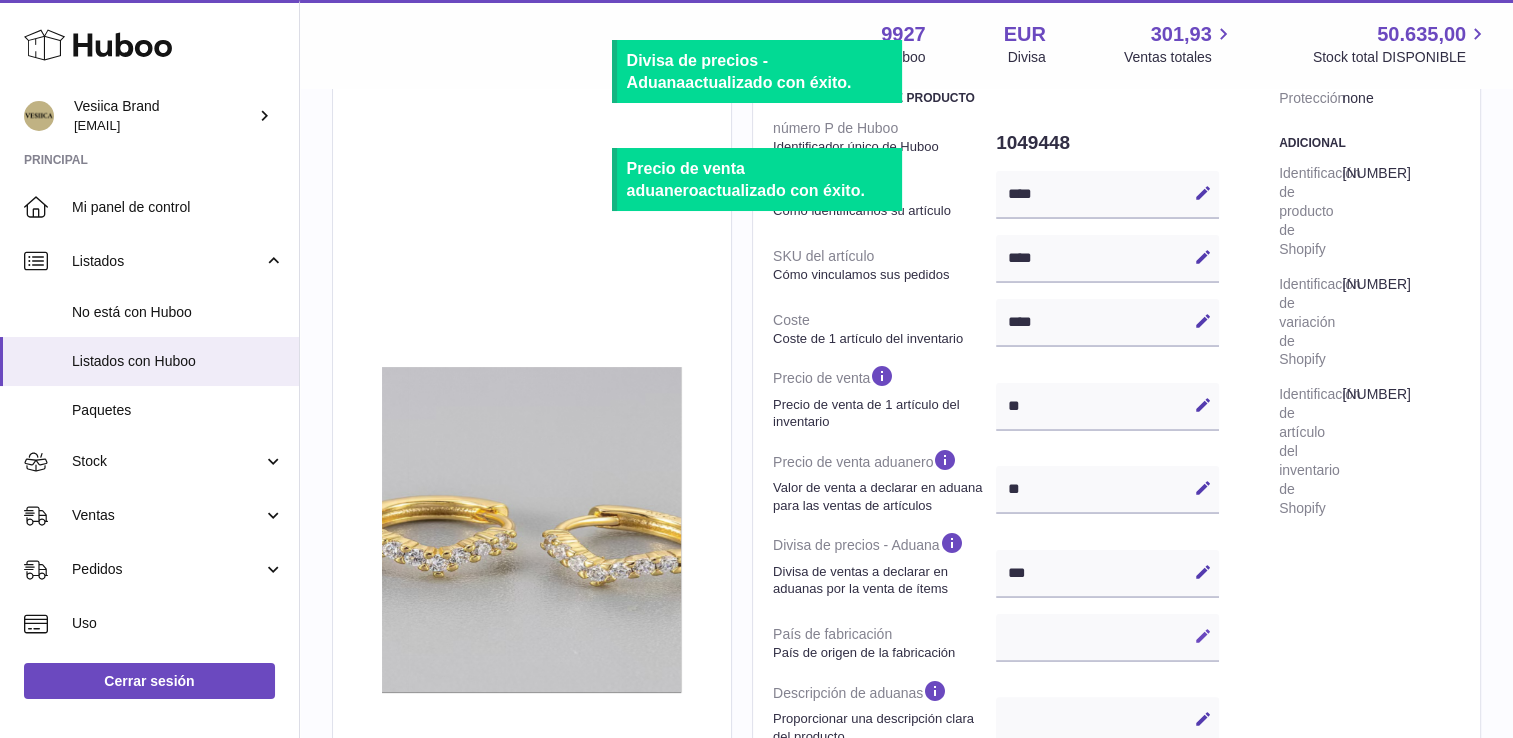 click at bounding box center (1203, 636) 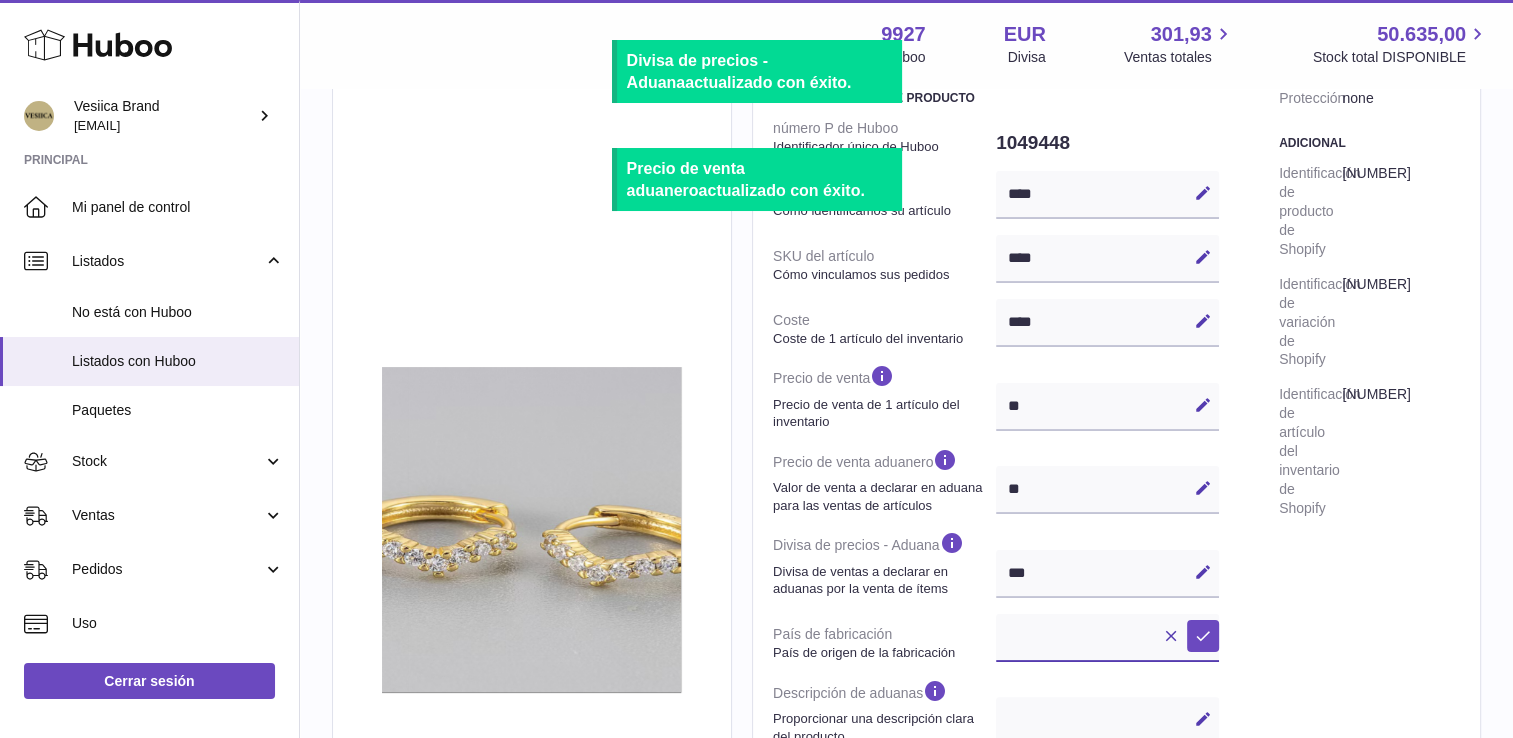 click on "**********" at bounding box center (1107, 638) 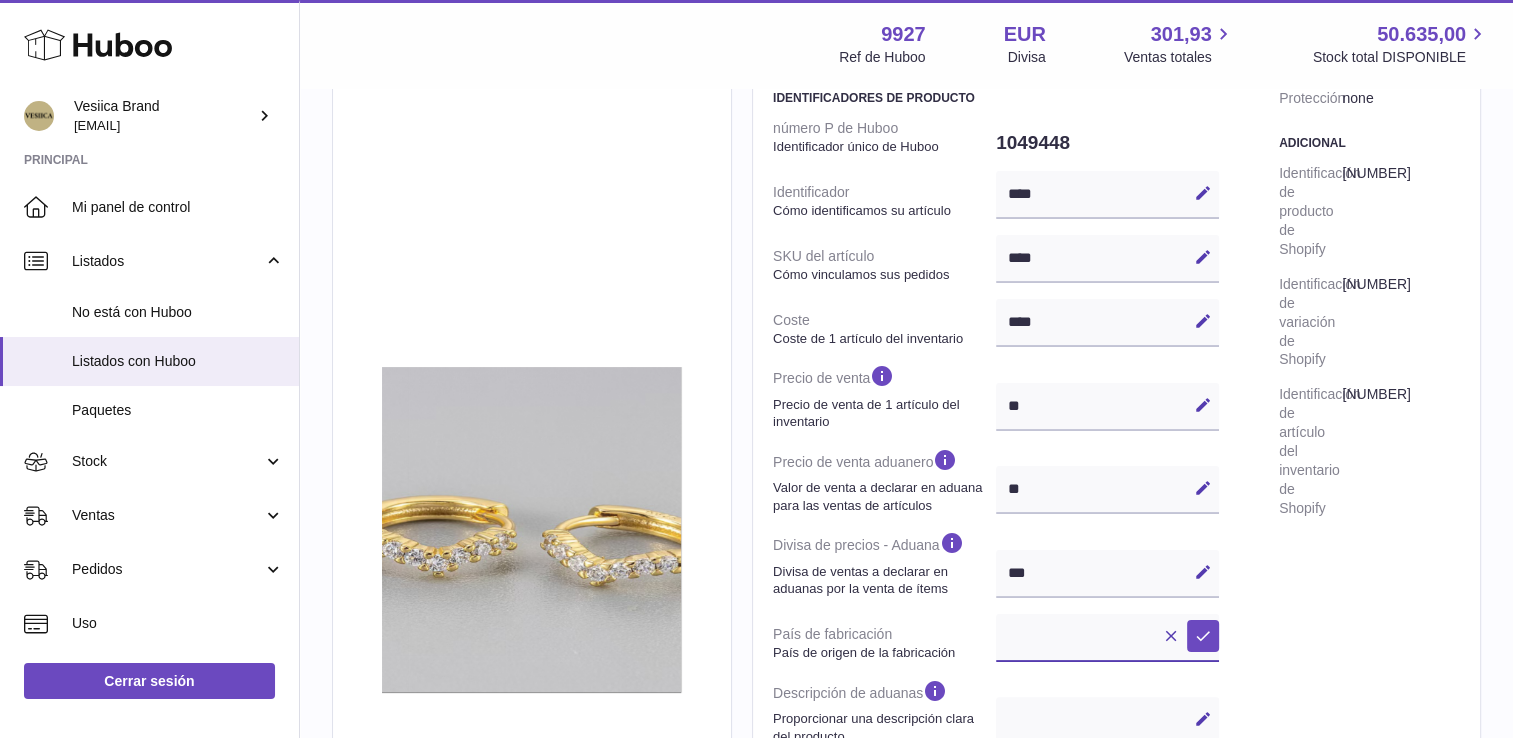 select on "***" 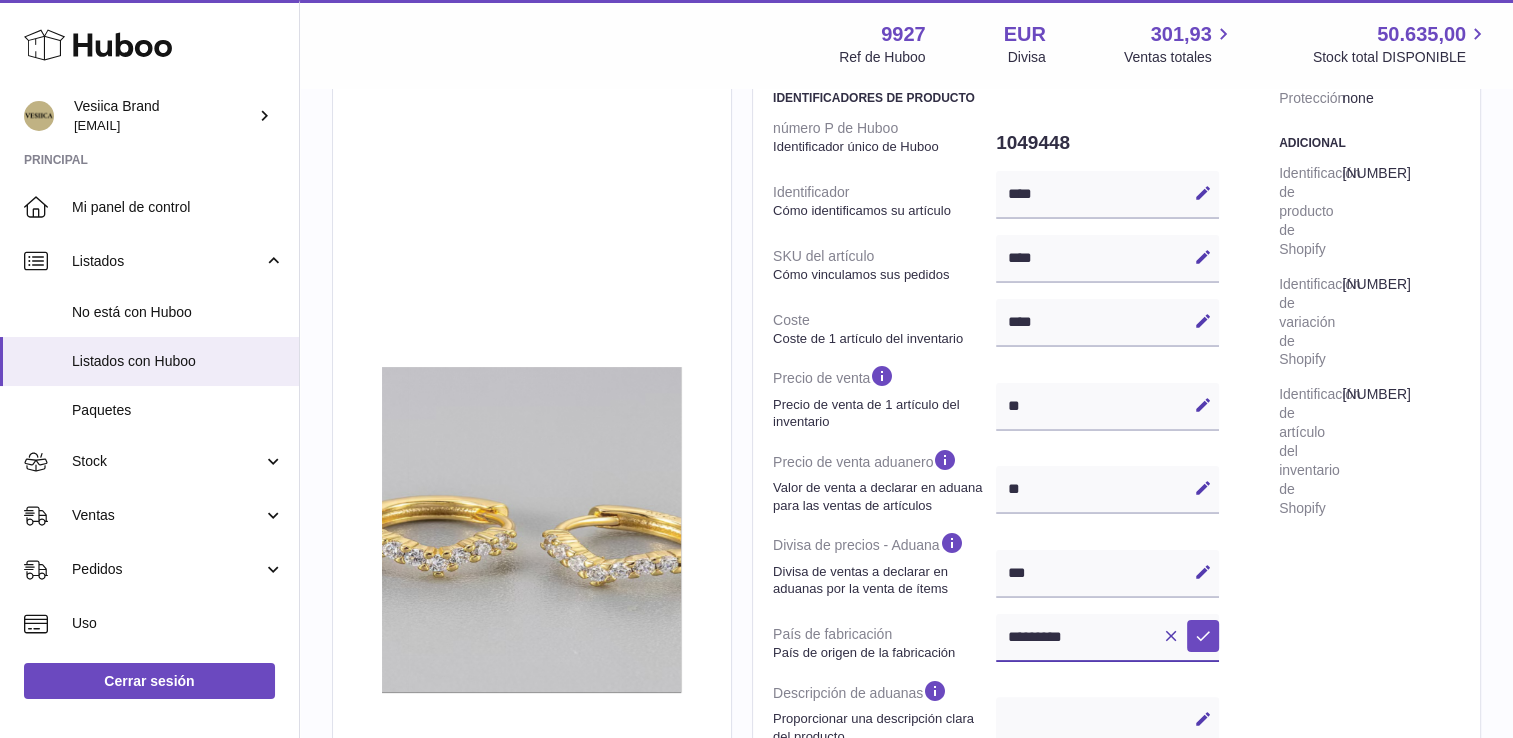 click on "**********" at bounding box center (1107, 638) 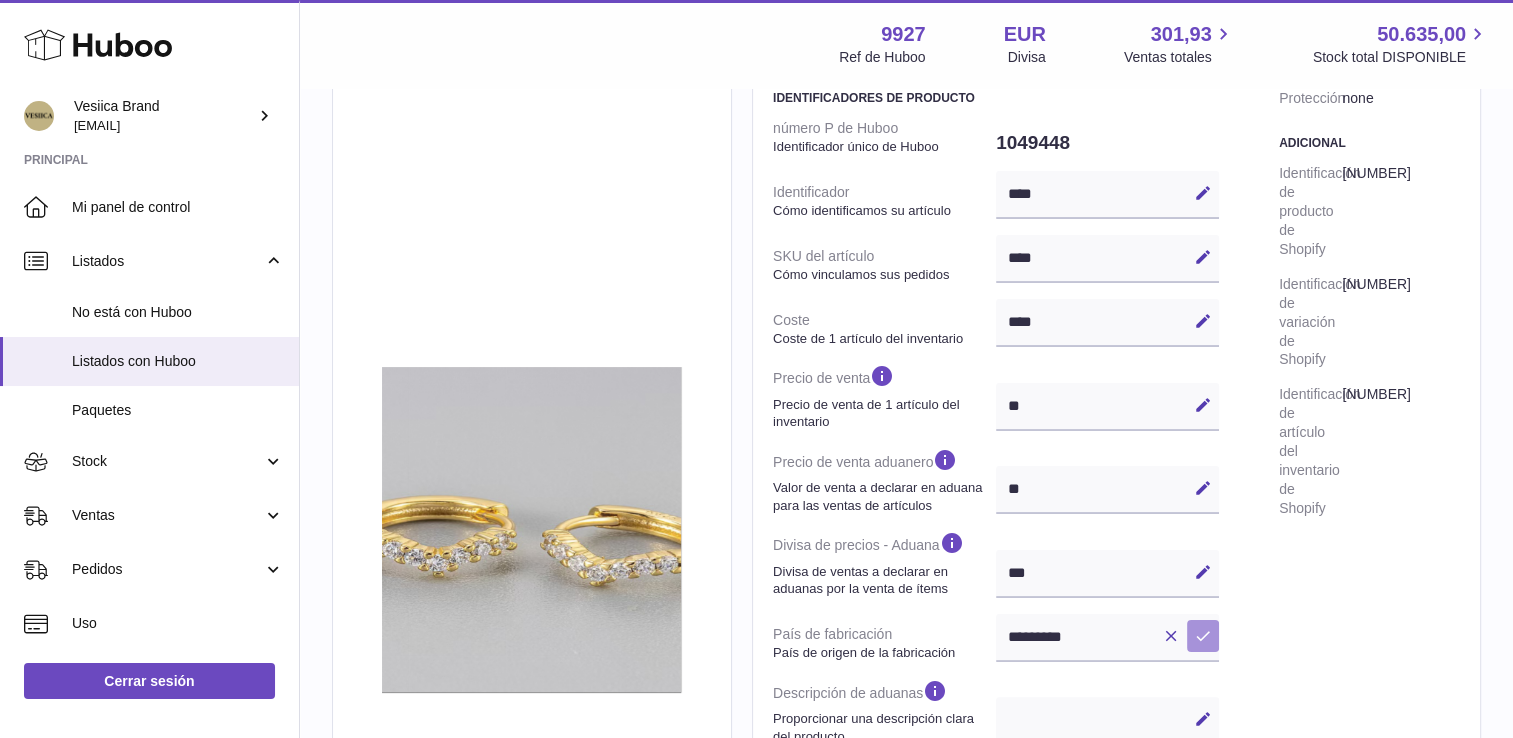 click on "Guardar" at bounding box center [1203, 636] 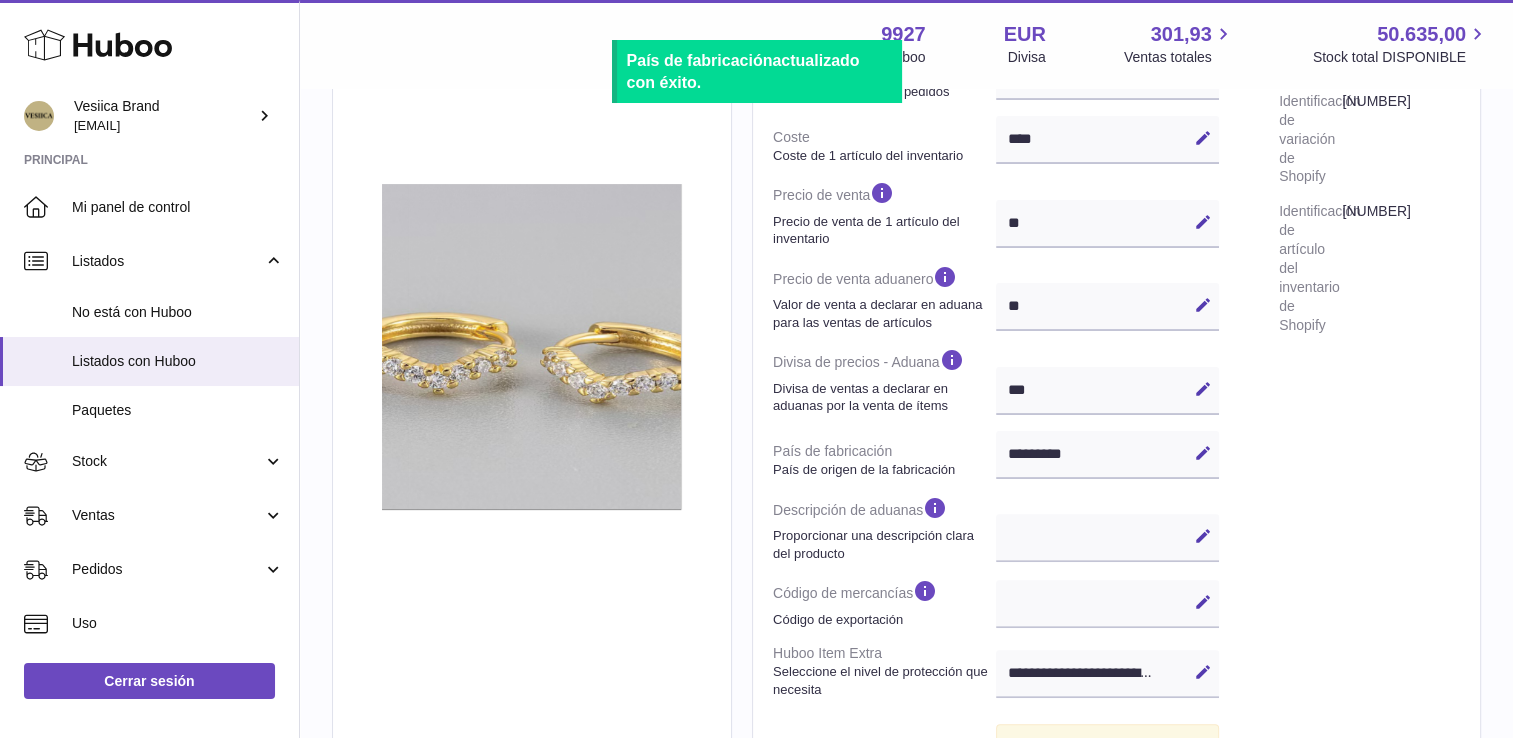 scroll, scrollTop: 509, scrollLeft: 0, axis: vertical 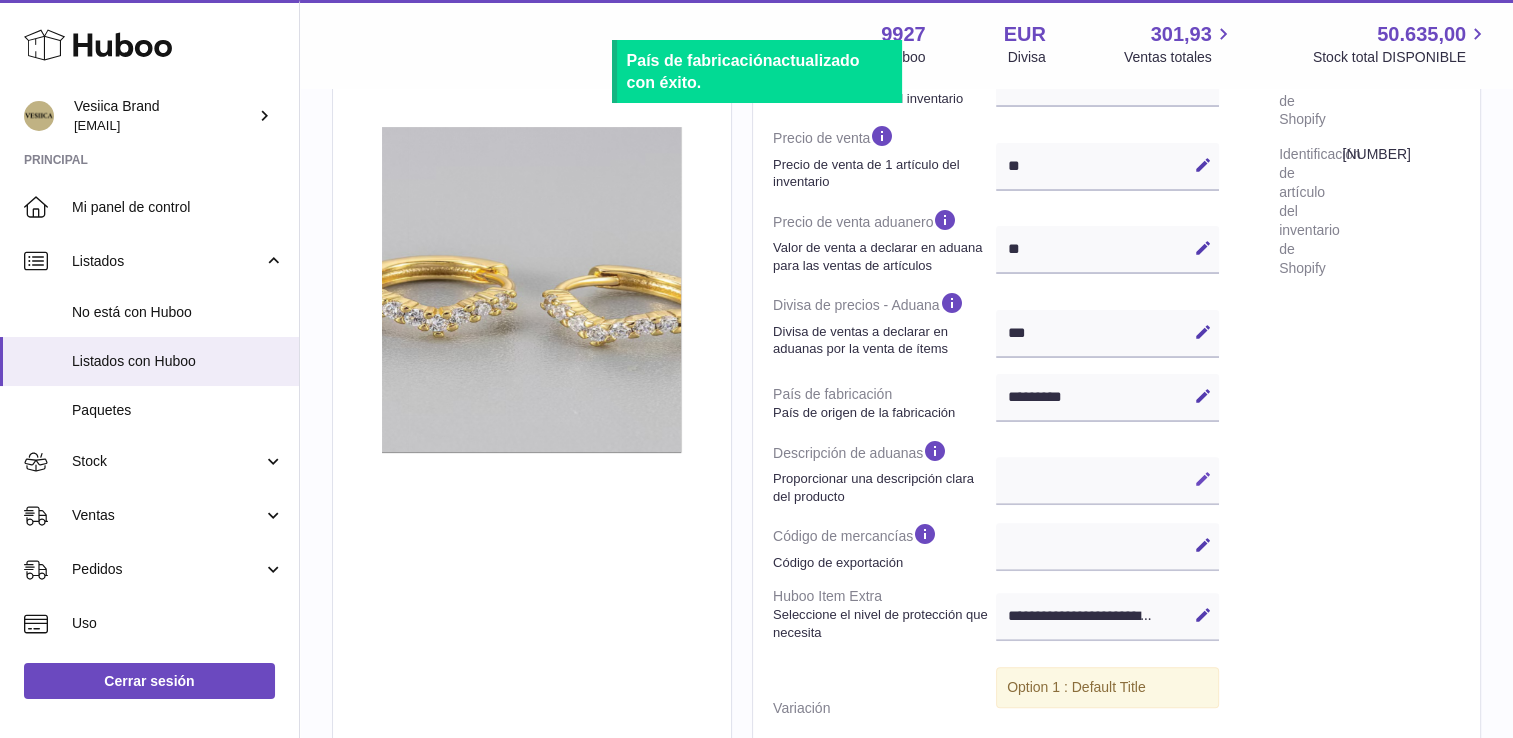 click at bounding box center [1203, 479] 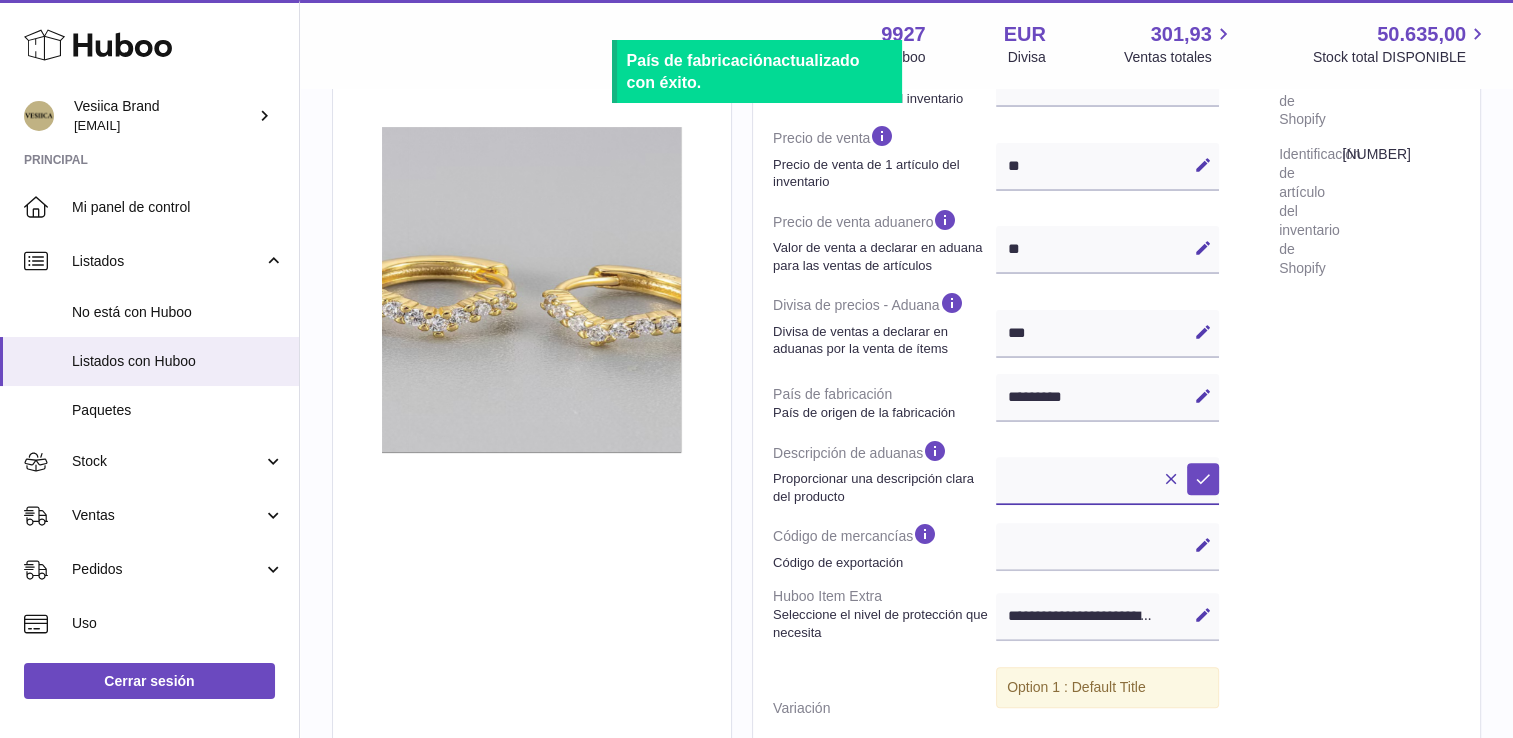click at bounding box center [1107, 481] 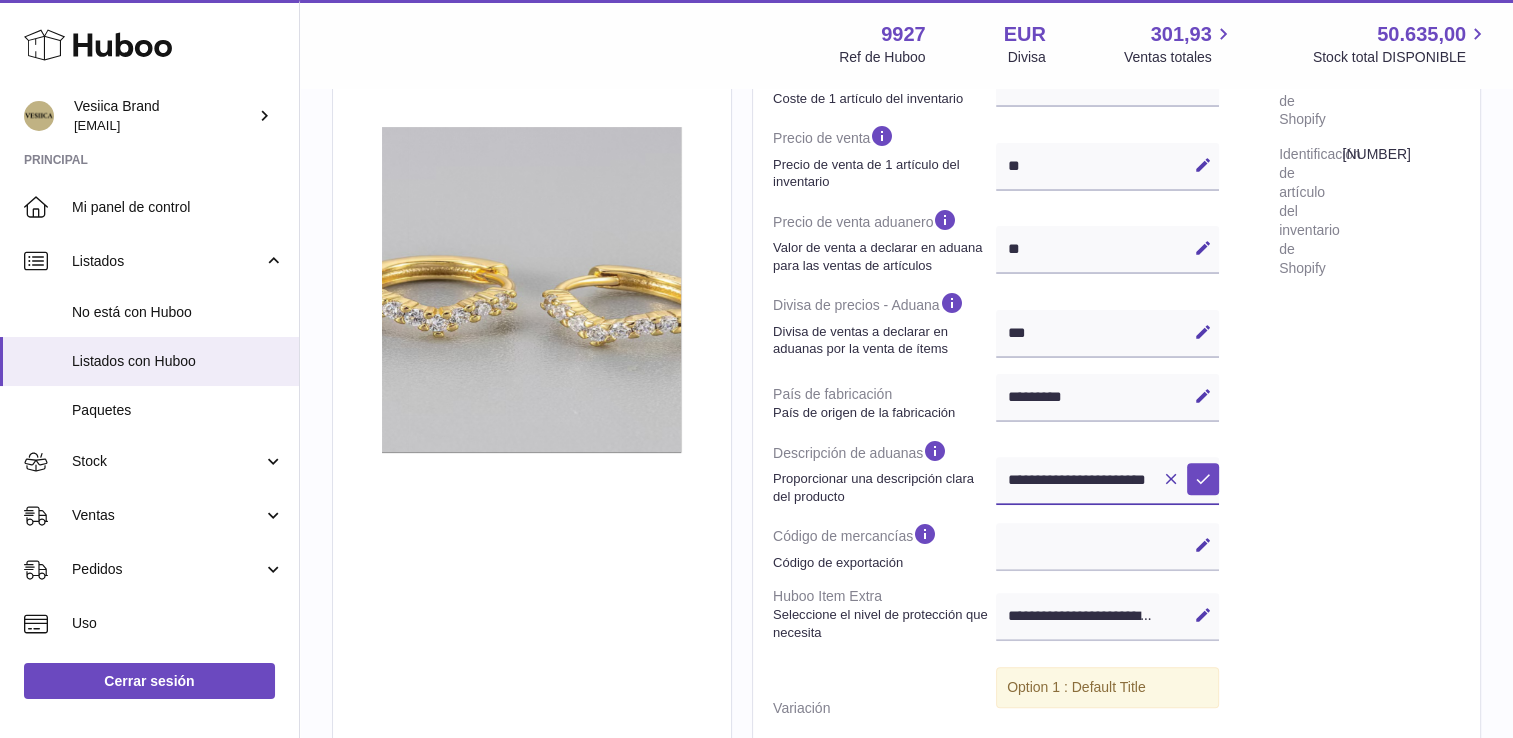 scroll, scrollTop: 0, scrollLeft: 23, axis: horizontal 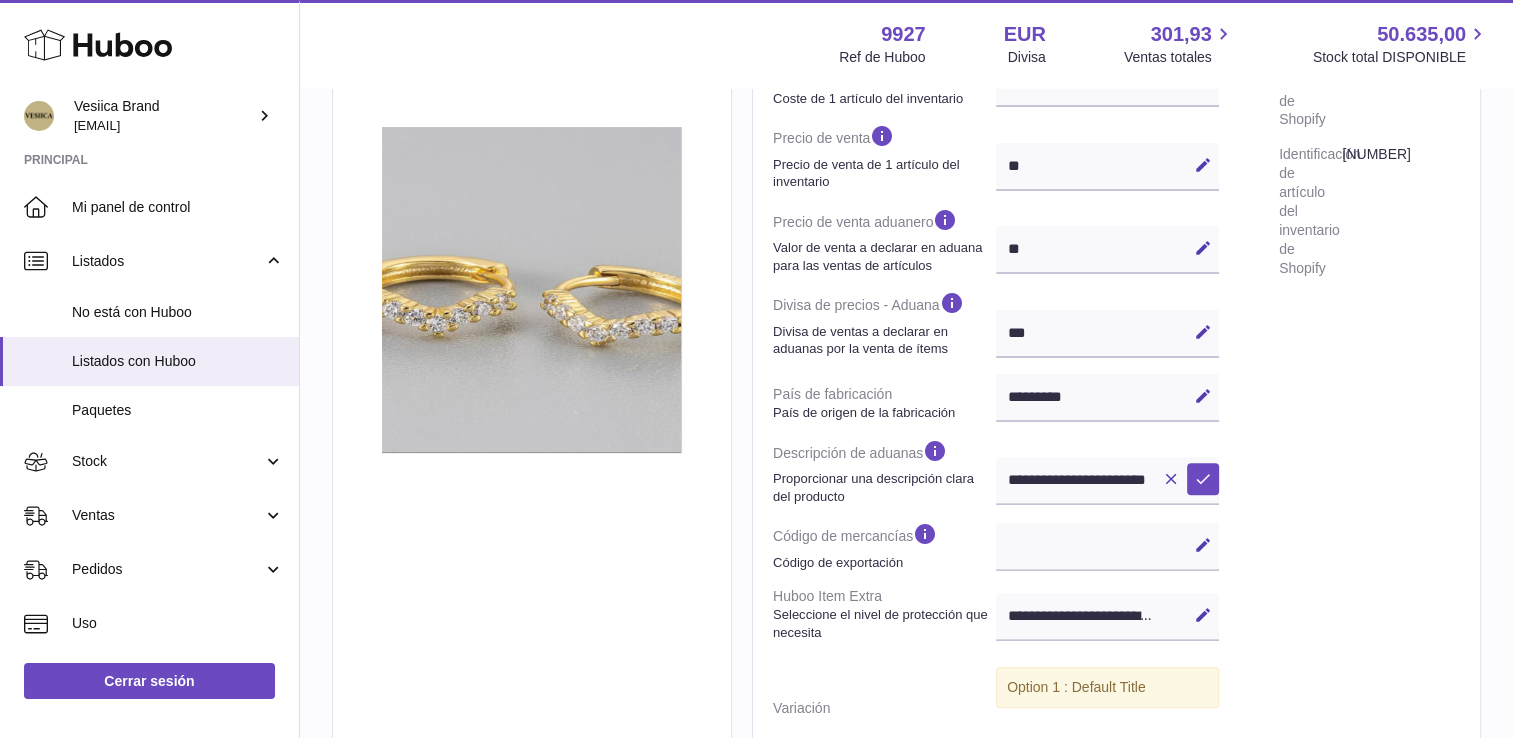click on "**********" at bounding box center (1116, 335) 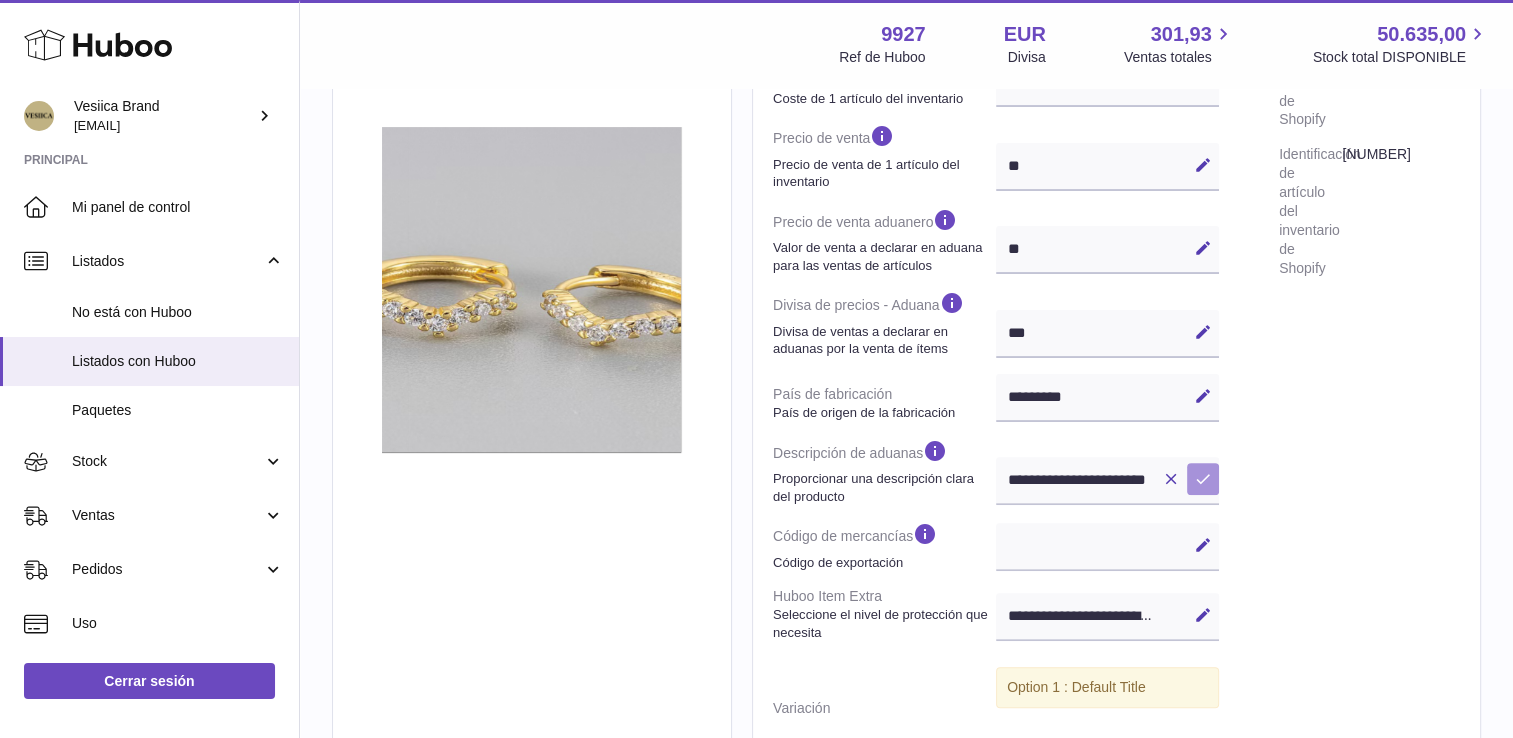 click on "Guardar" at bounding box center (1203, 479) 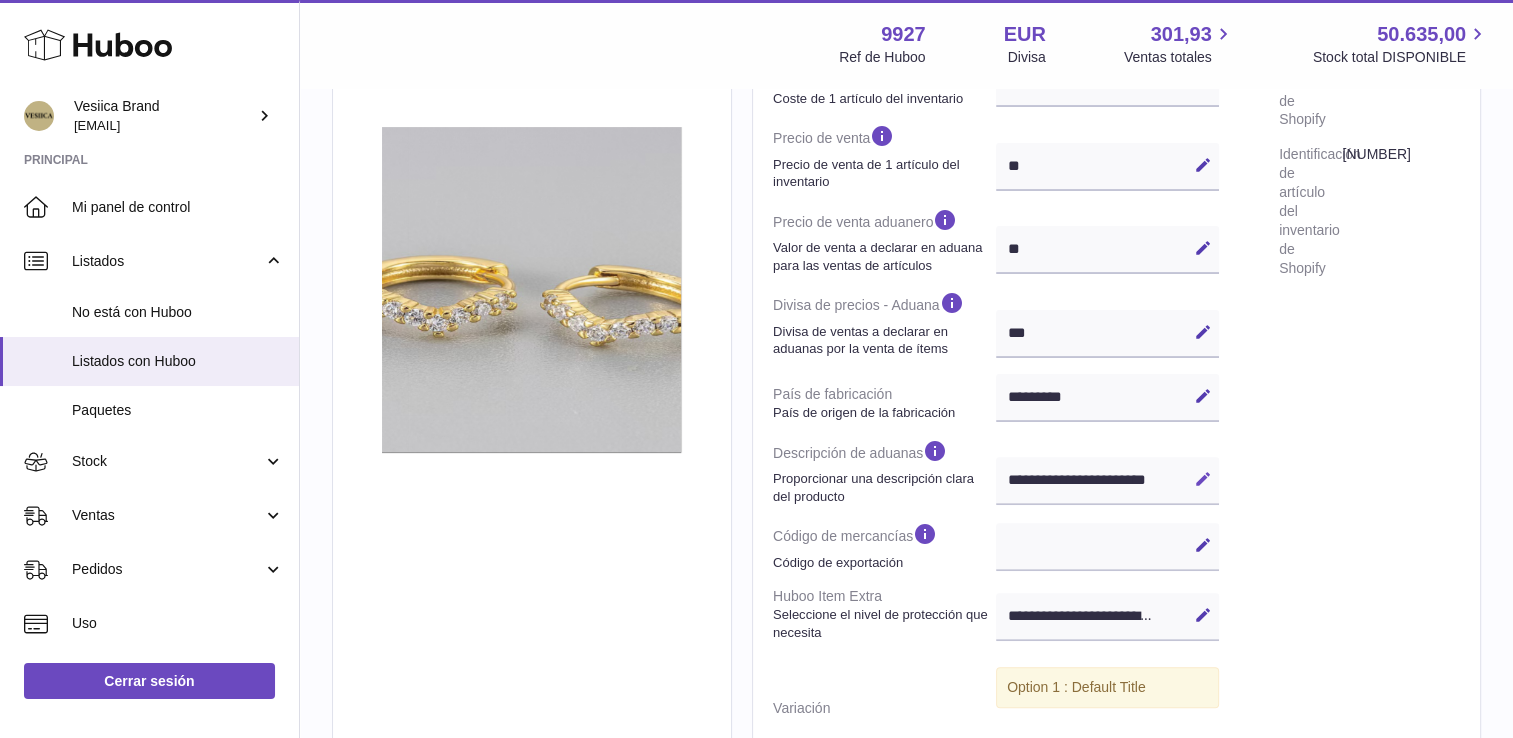 click at bounding box center [1203, 479] 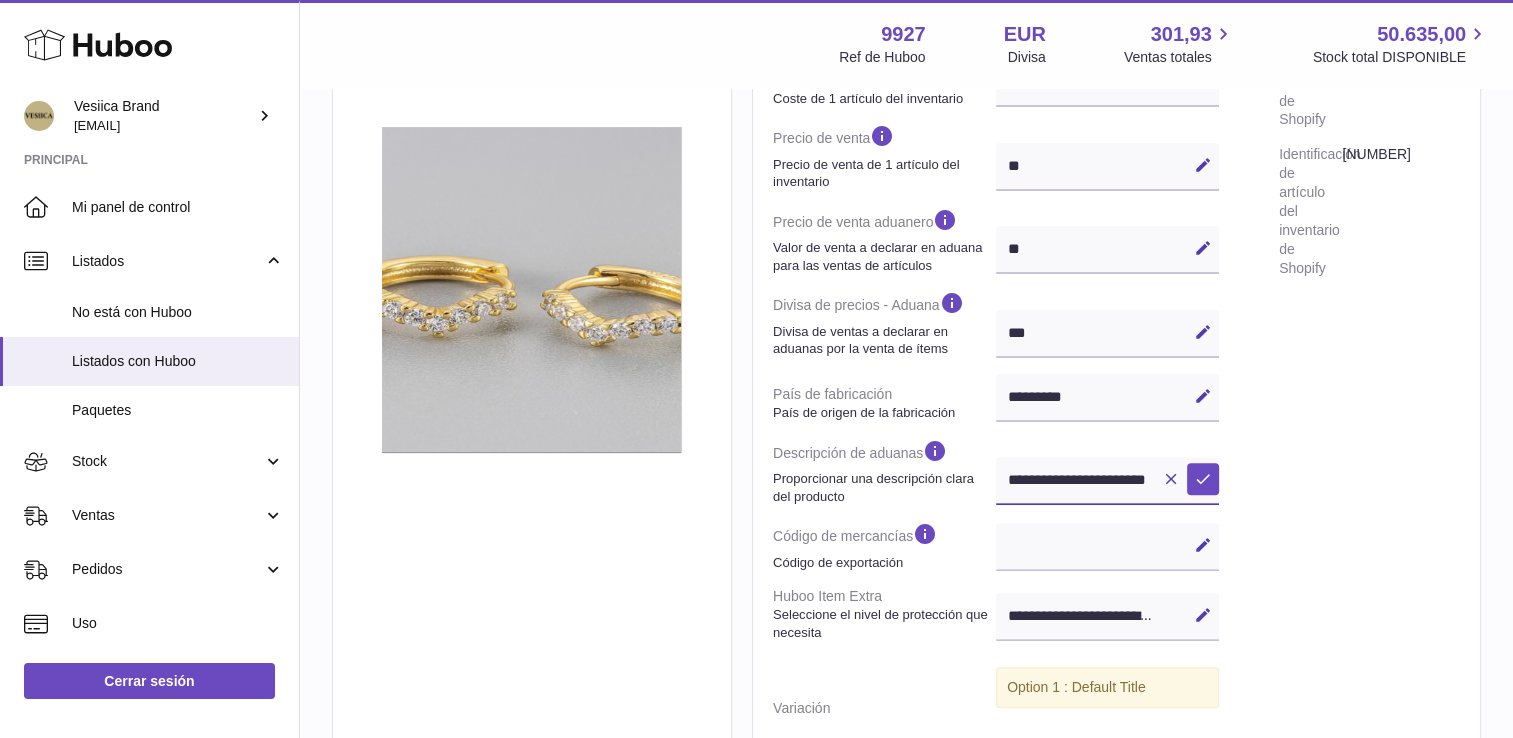 scroll, scrollTop: 0, scrollLeft: 23, axis: horizontal 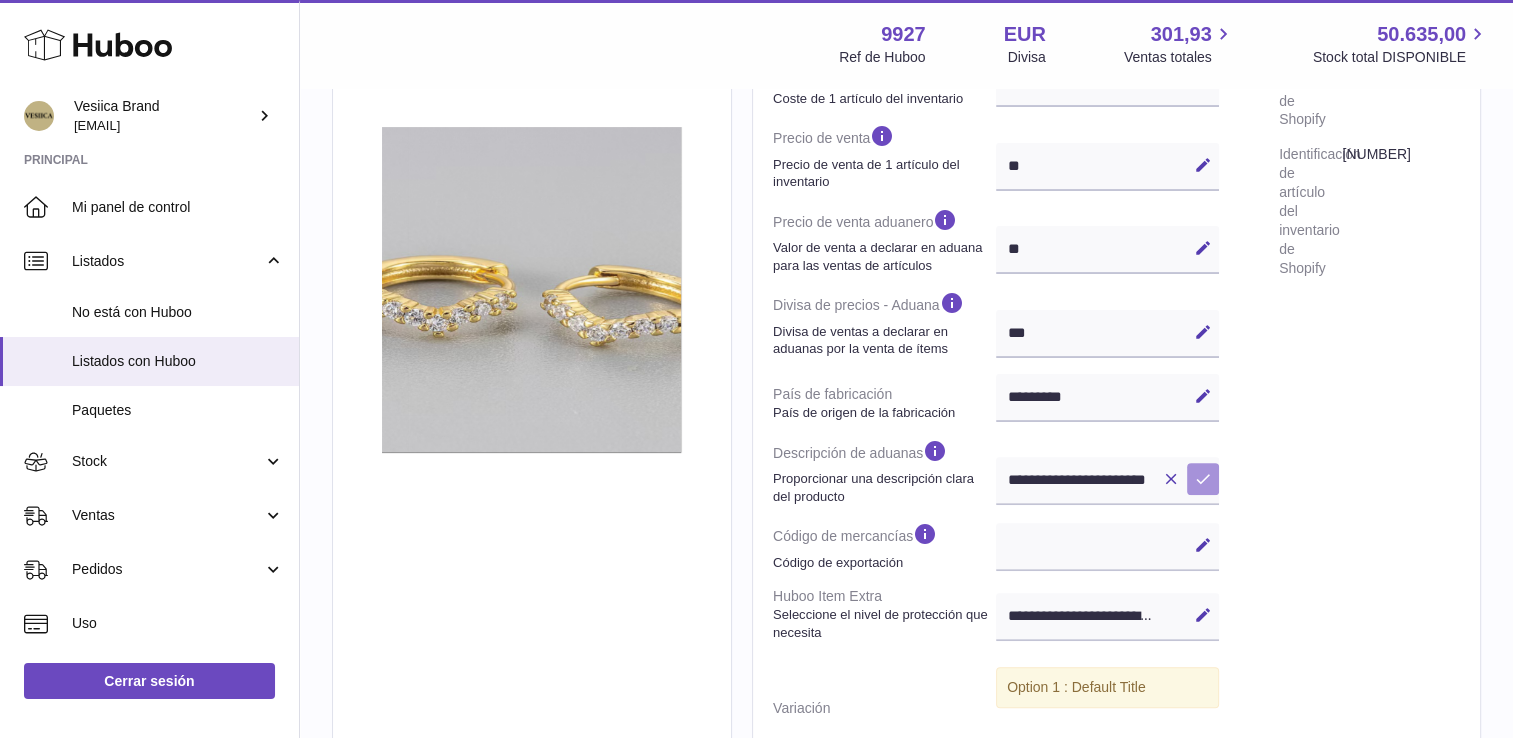 click at bounding box center [1203, 479] 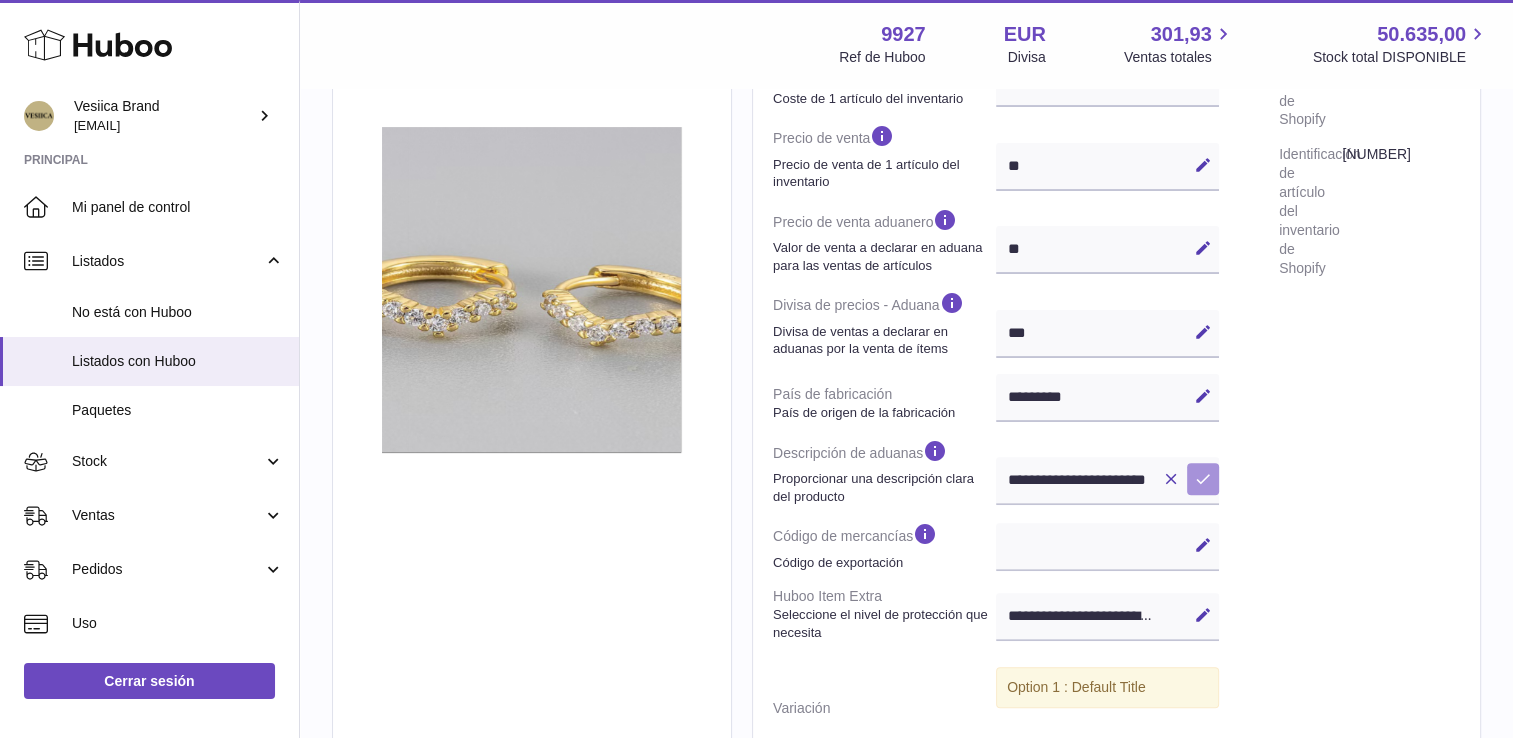 scroll, scrollTop: 0, scrollLeft: 0, axis: both 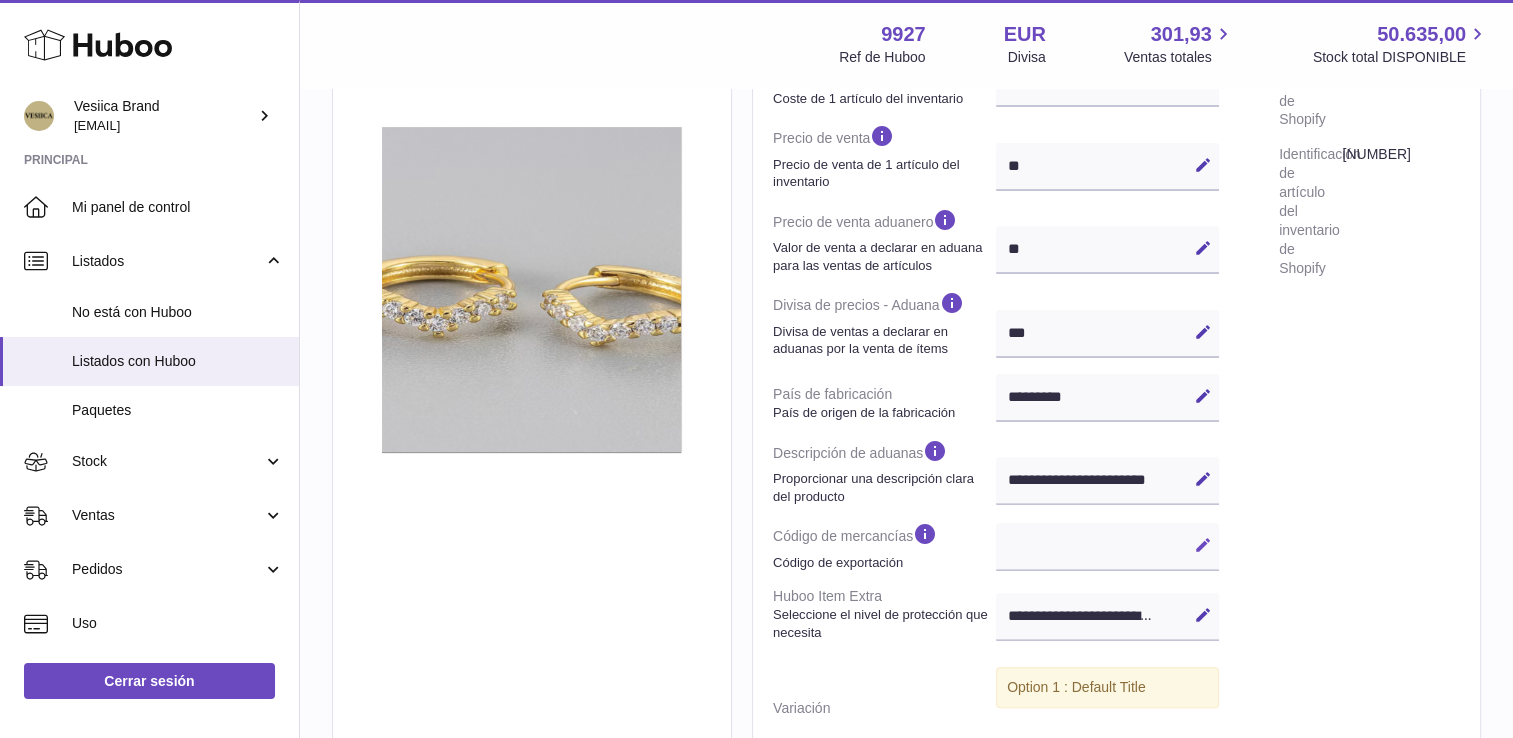 click on "Editar" at bounding box center (1203, 545) 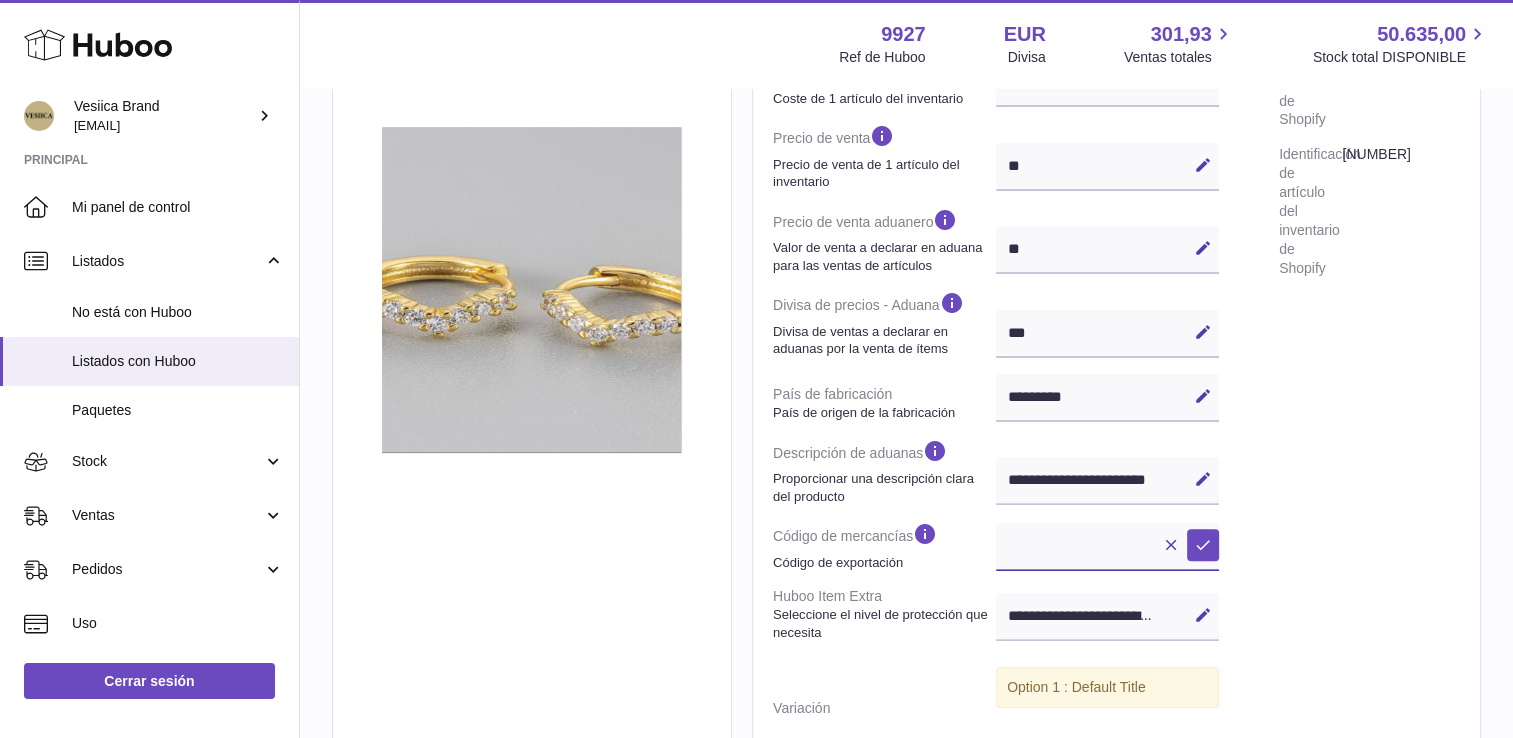 paste on "********" 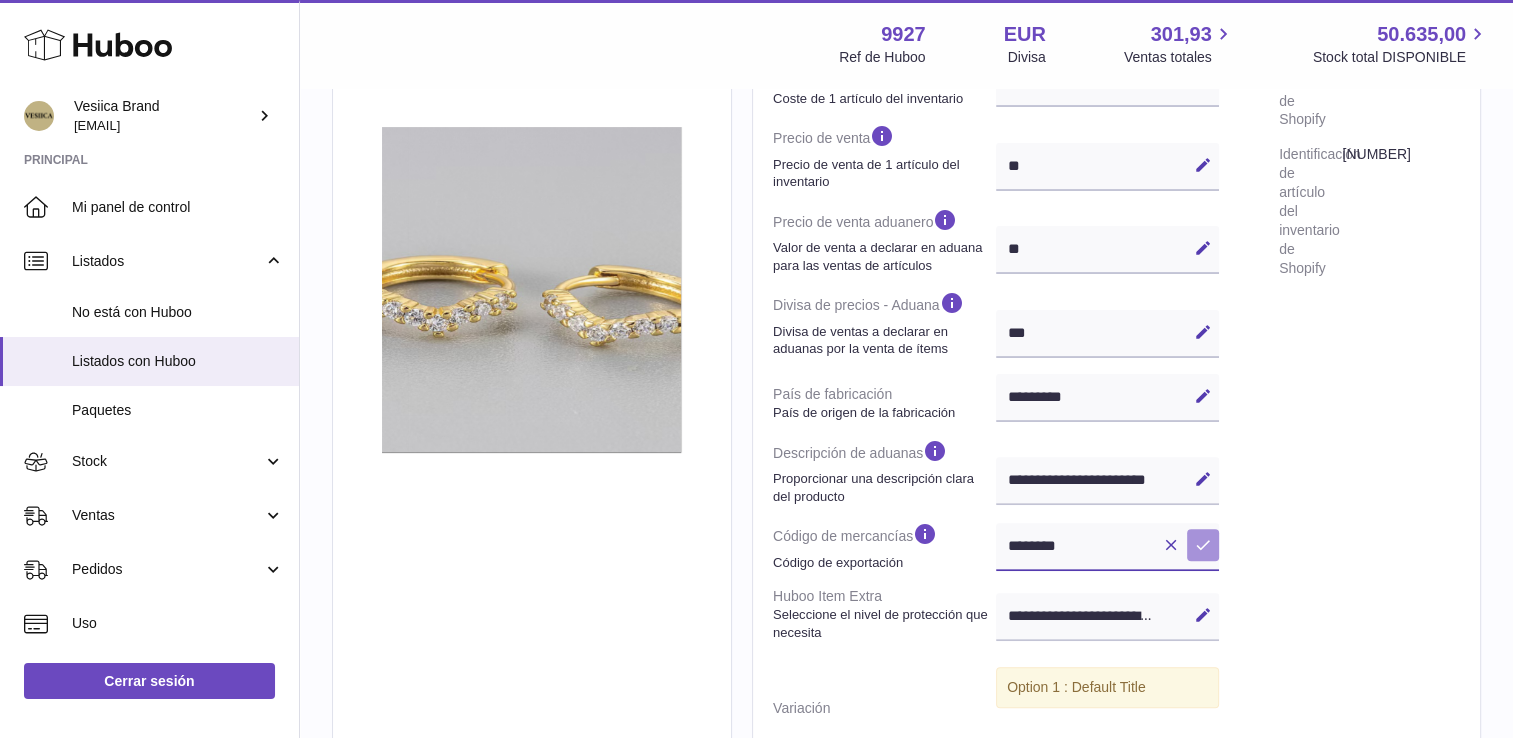 type on "********" 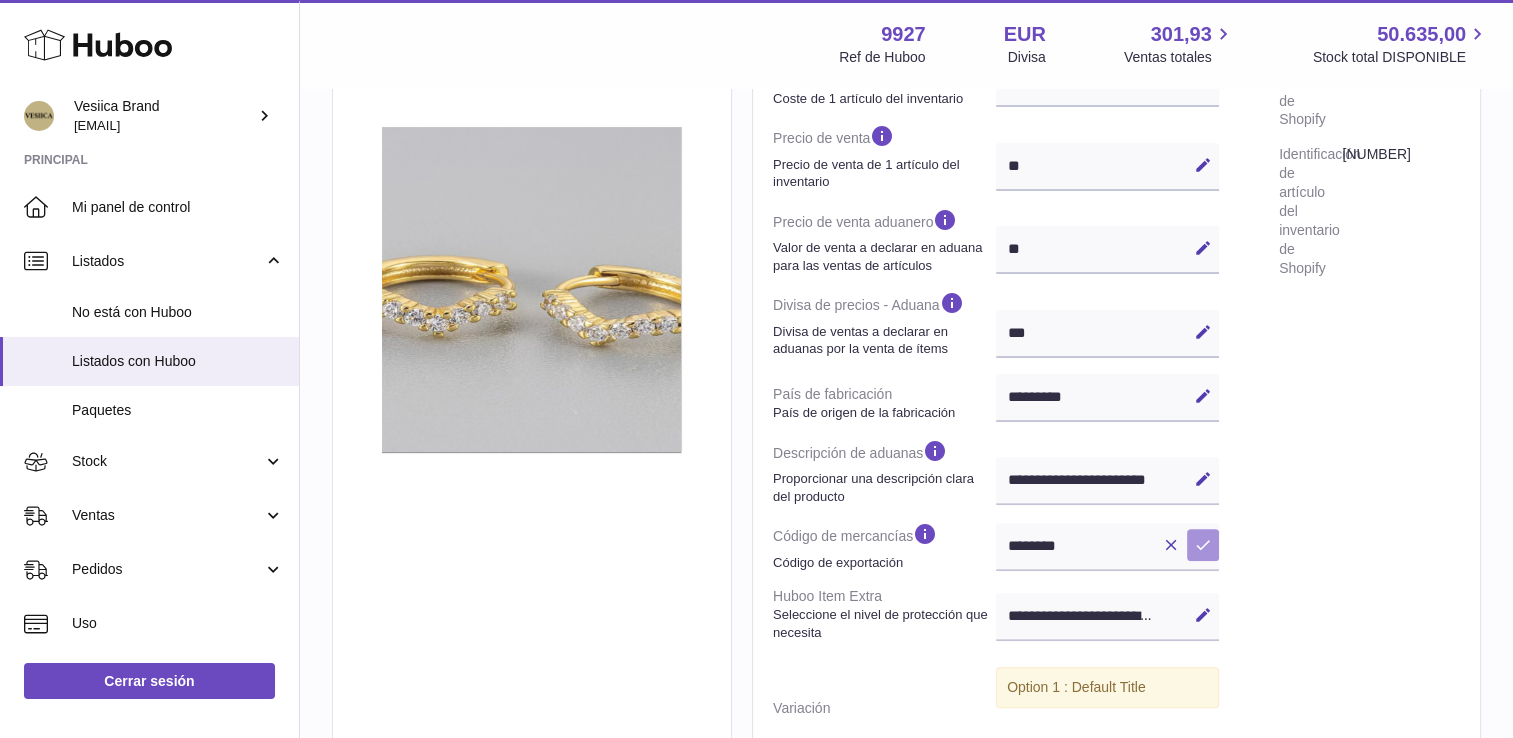click on "Guardar" at bounding box center [1203, 545] 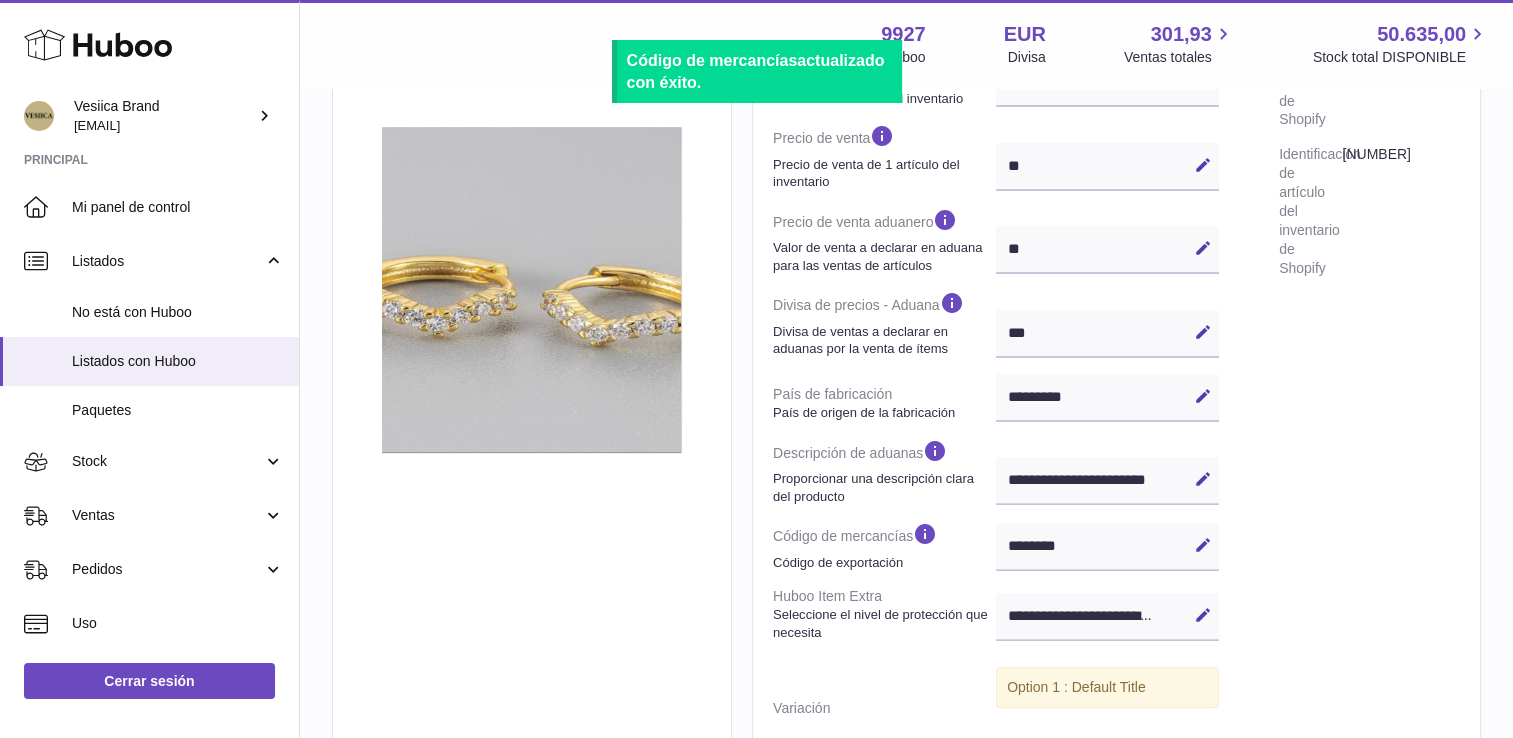scroll, scrollTop: 0, scrollLeft: 0, axis: both 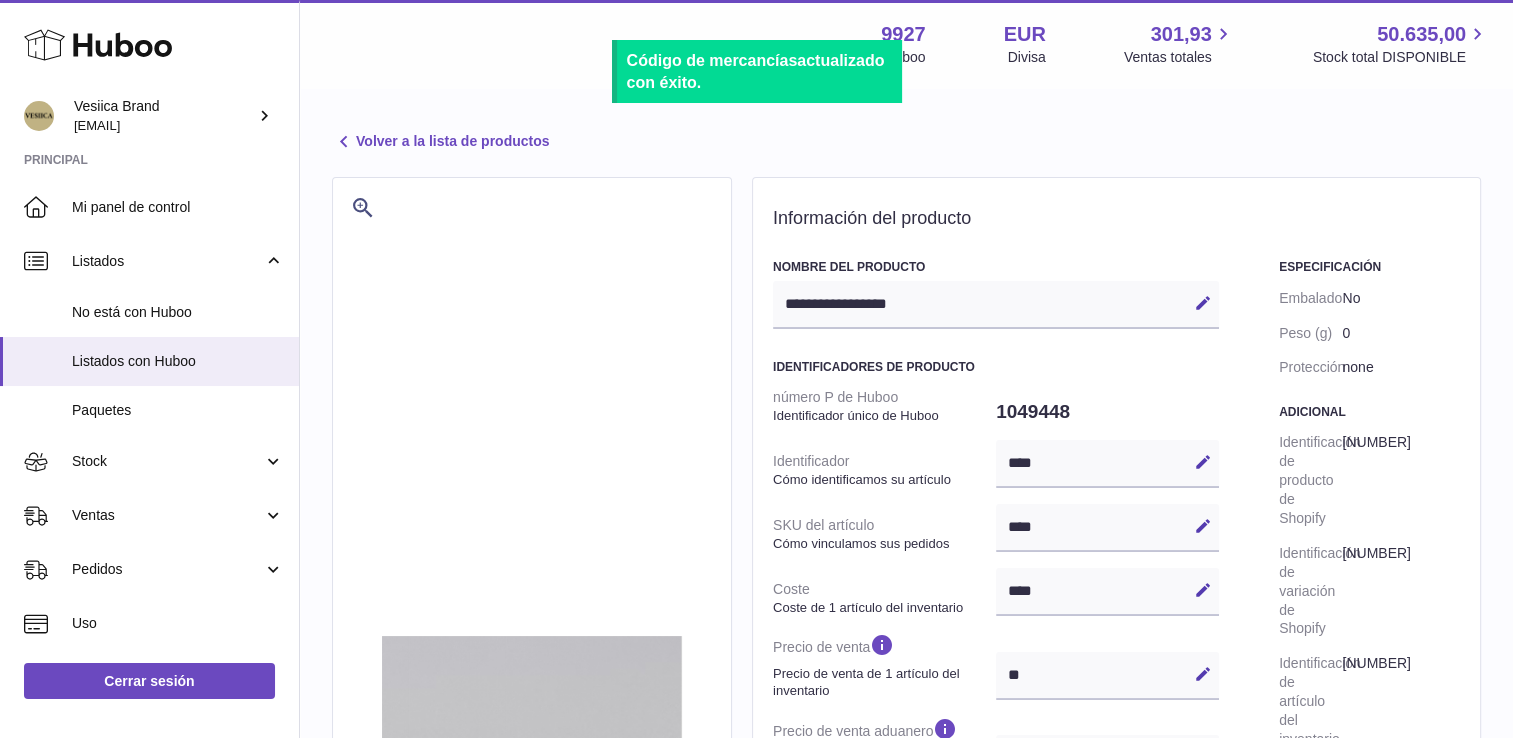 click on "Volver a la lista de productos" at bounding box center [440, 142] 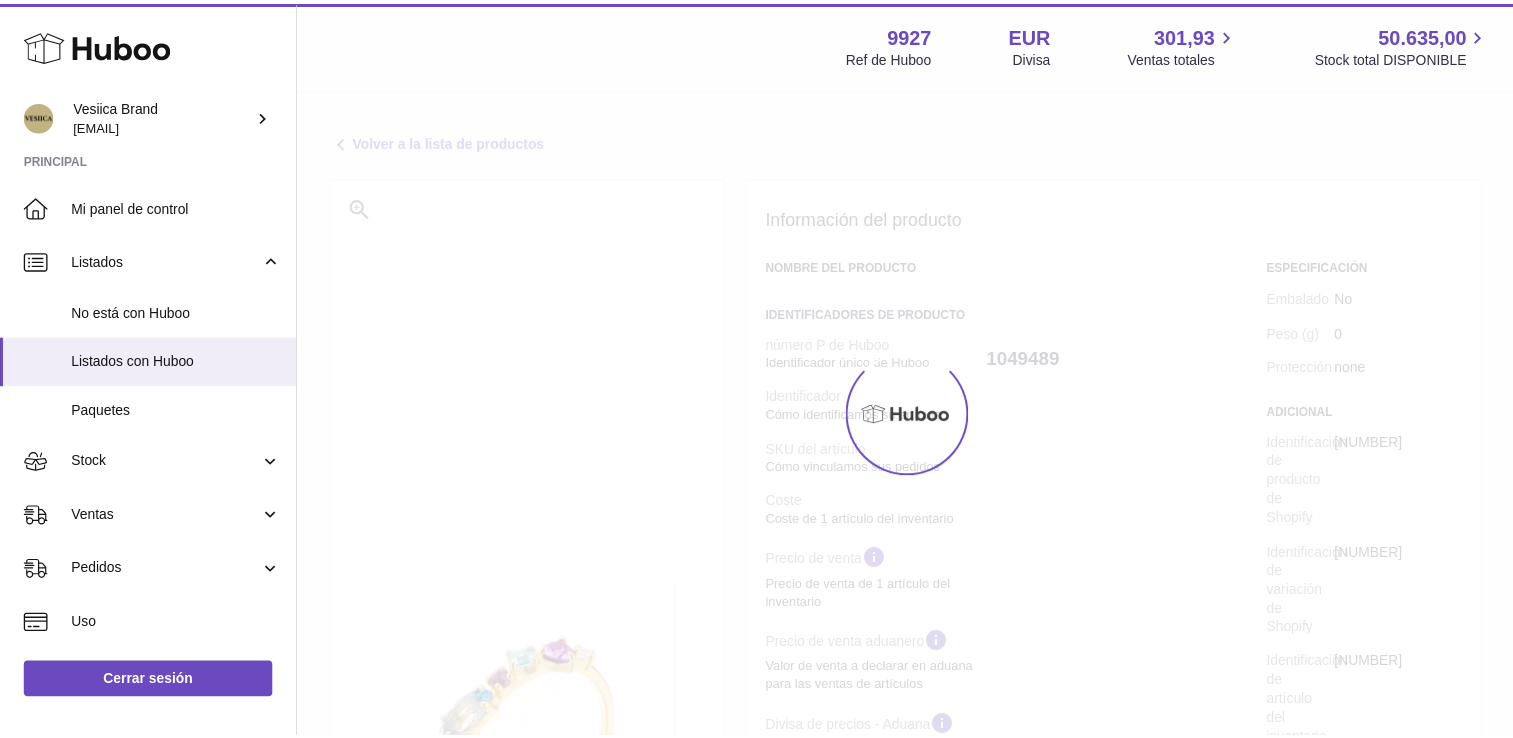 scroll, scrollTop: 0, scrollLeft: 0, axis: both 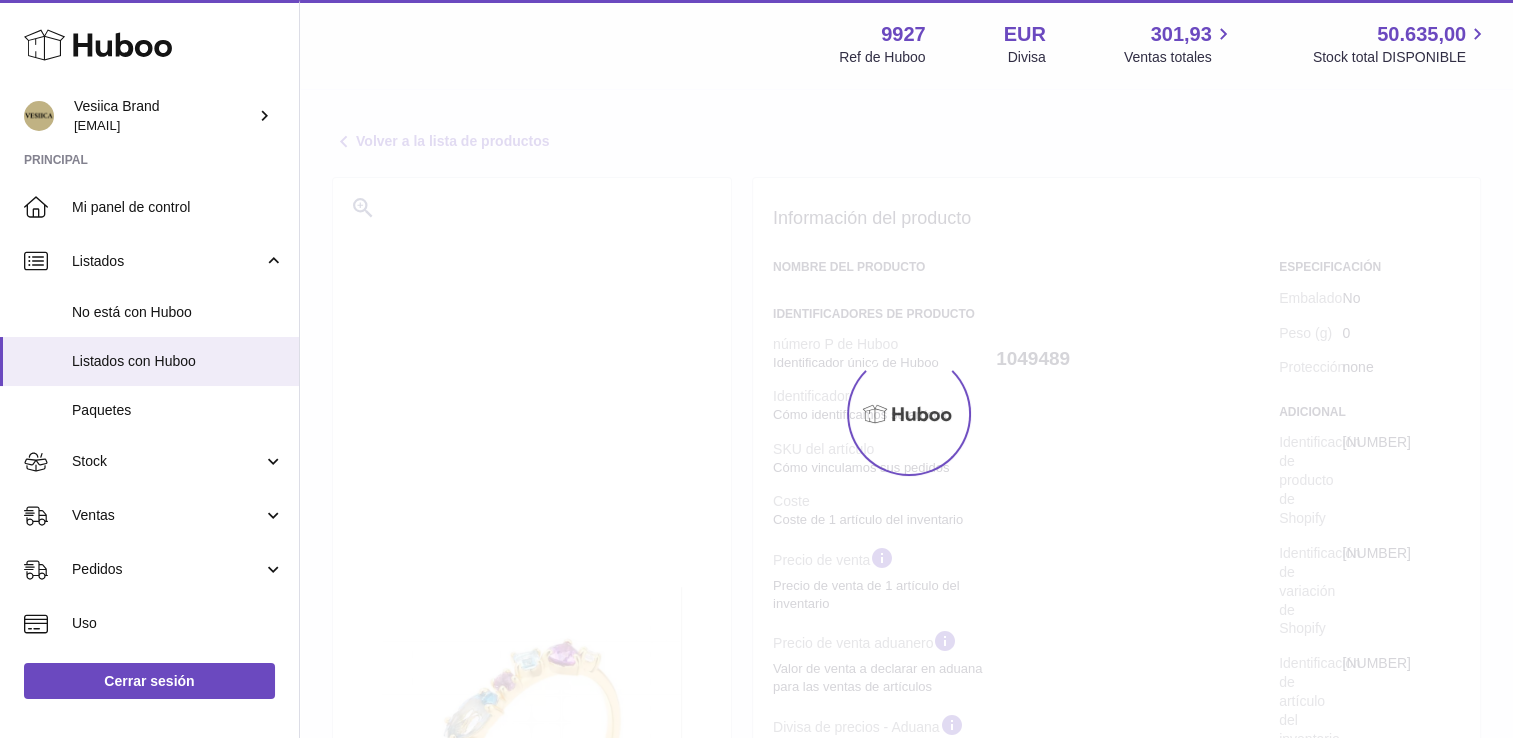 select on "***" 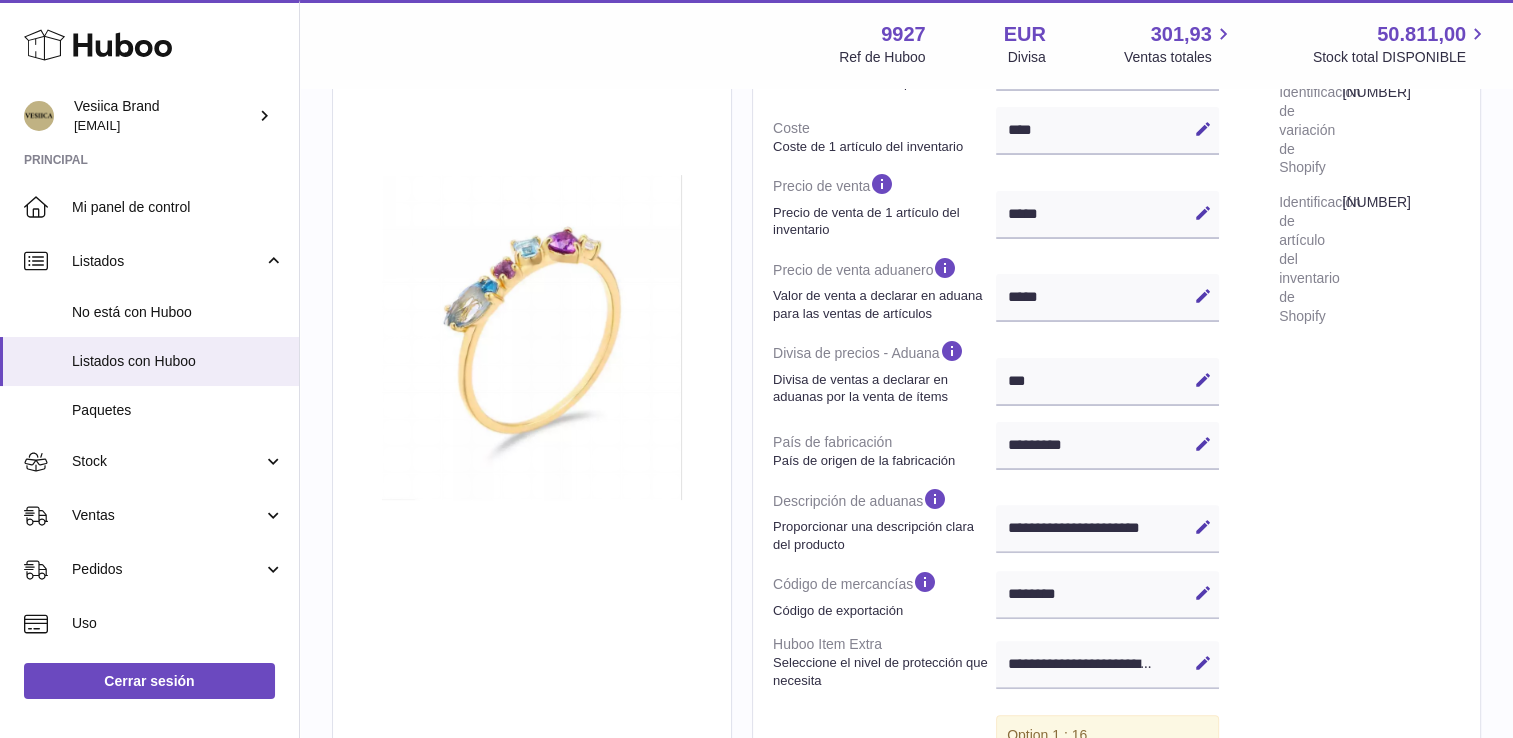 scroll, scrollTop: 504, scrollLeft: 0, axis: vertical 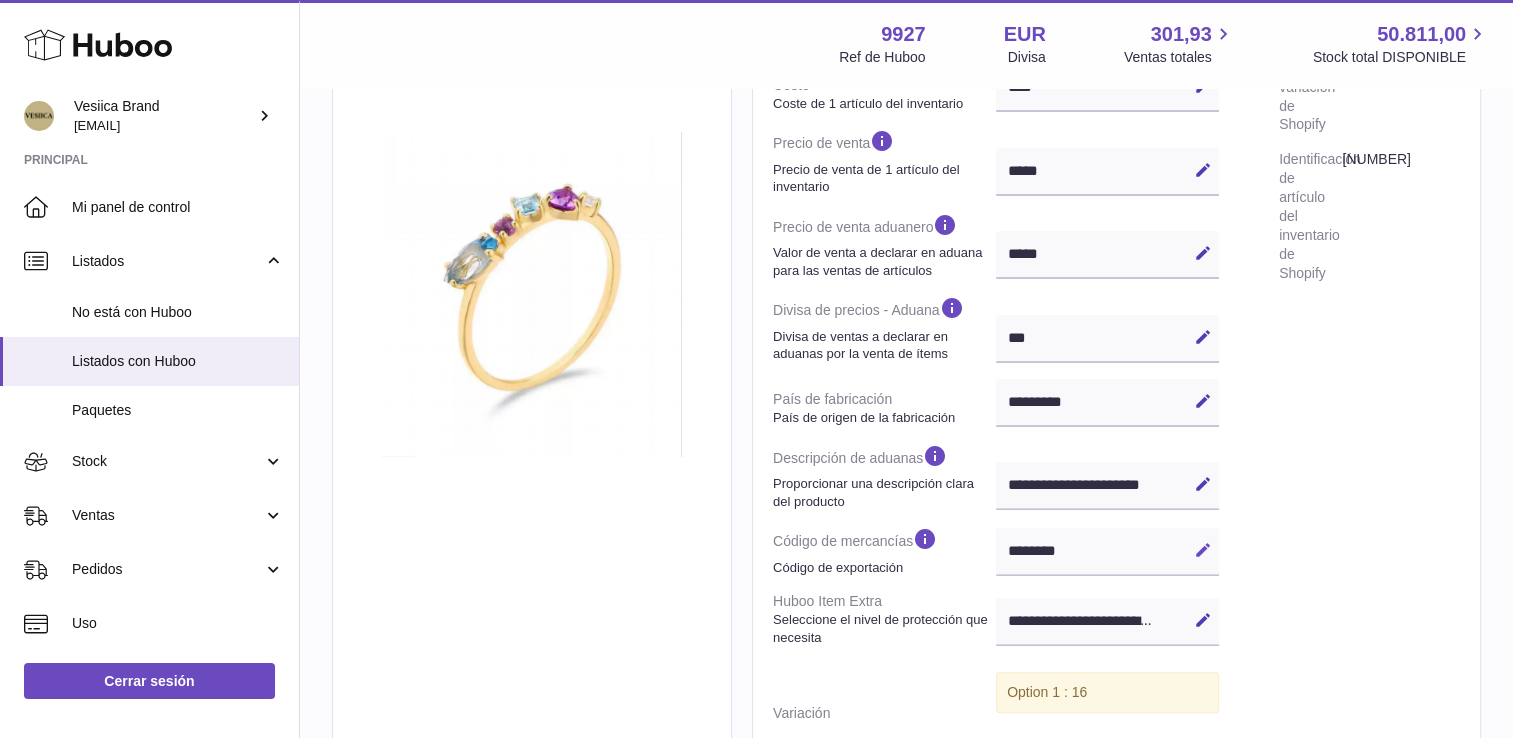 click at bounding box center [1203, 550] 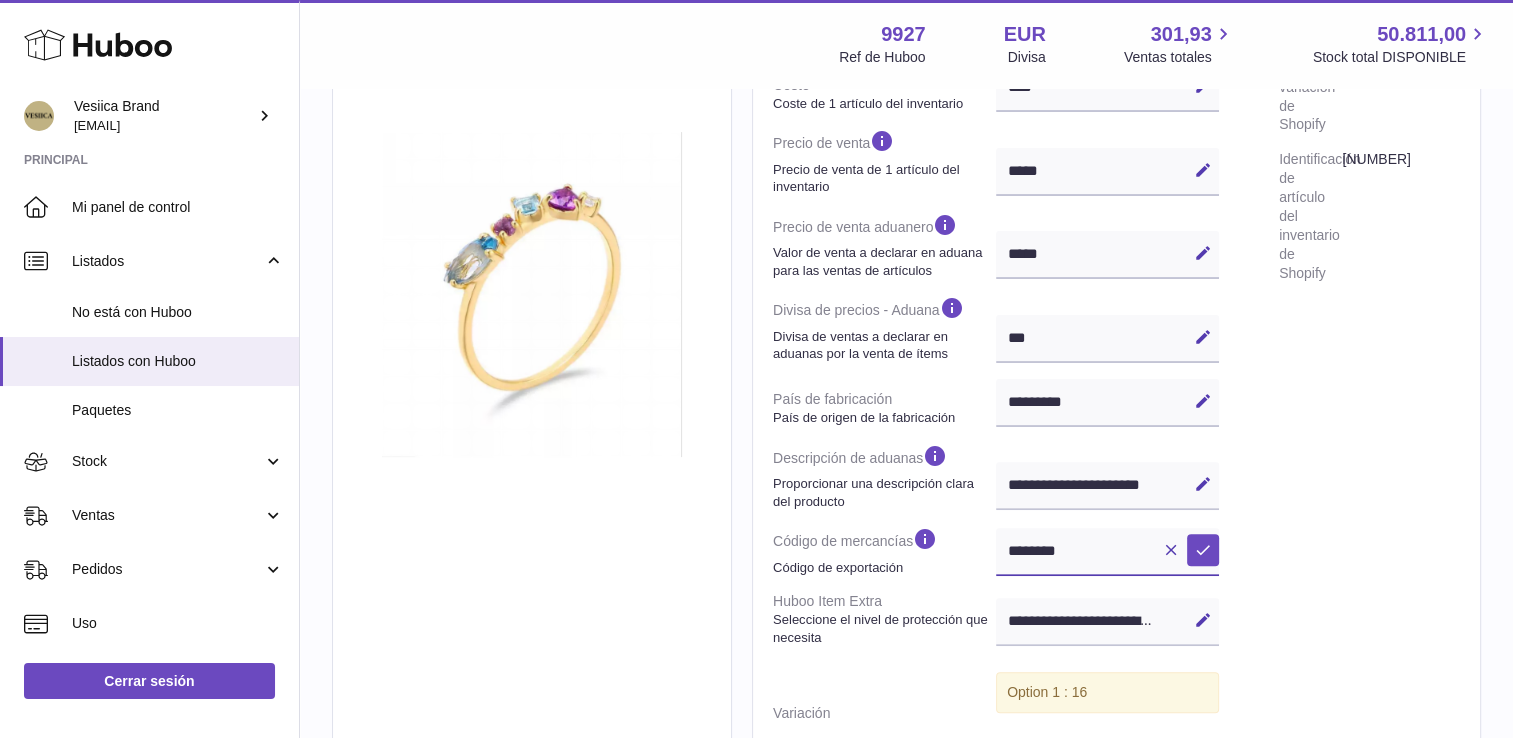 drag, startPoint x: 1080, startPoint y: 554, endPoint x: 962, endPoint y: 551, distance: 118.03813 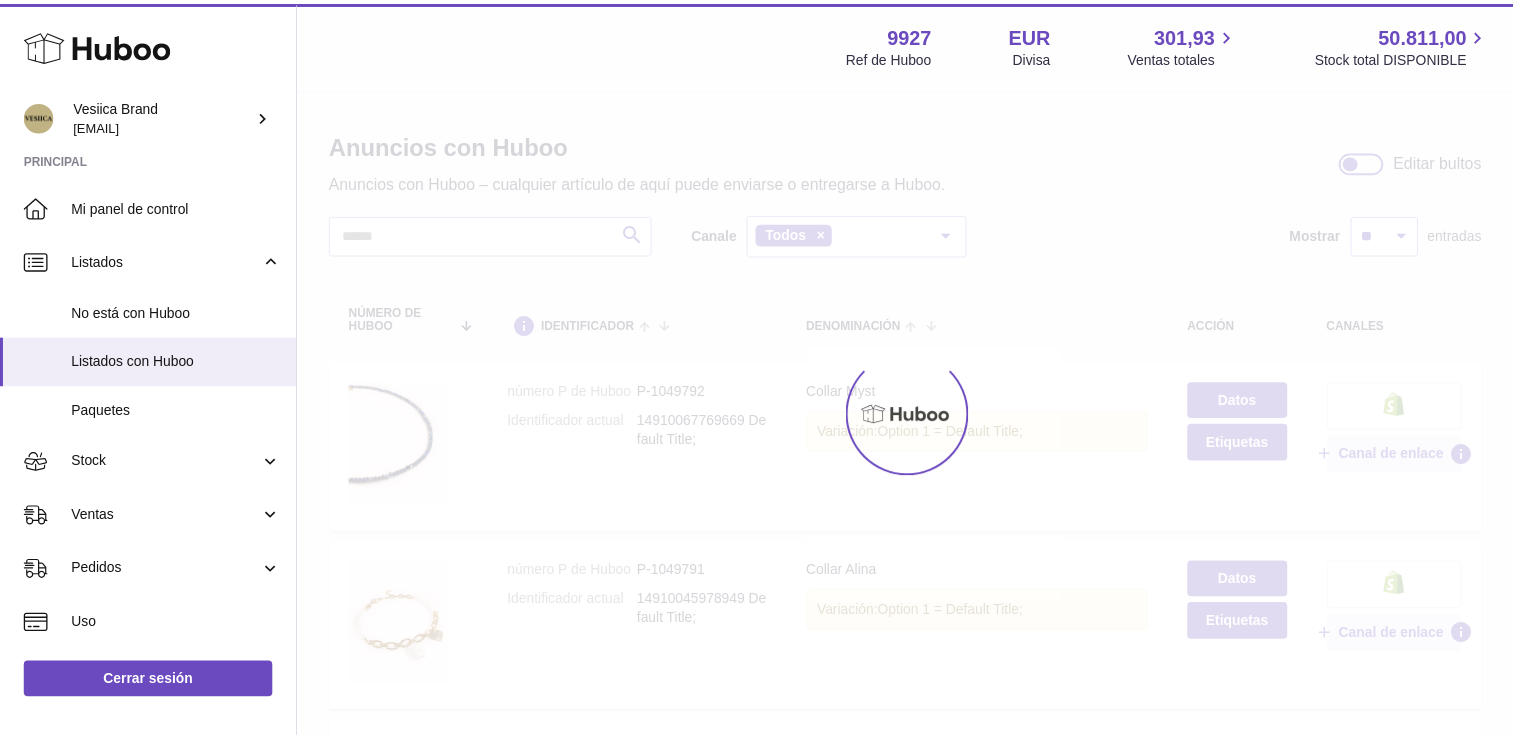 scroll, scrollTop: 0, scrollLeft: 0, axis: both 